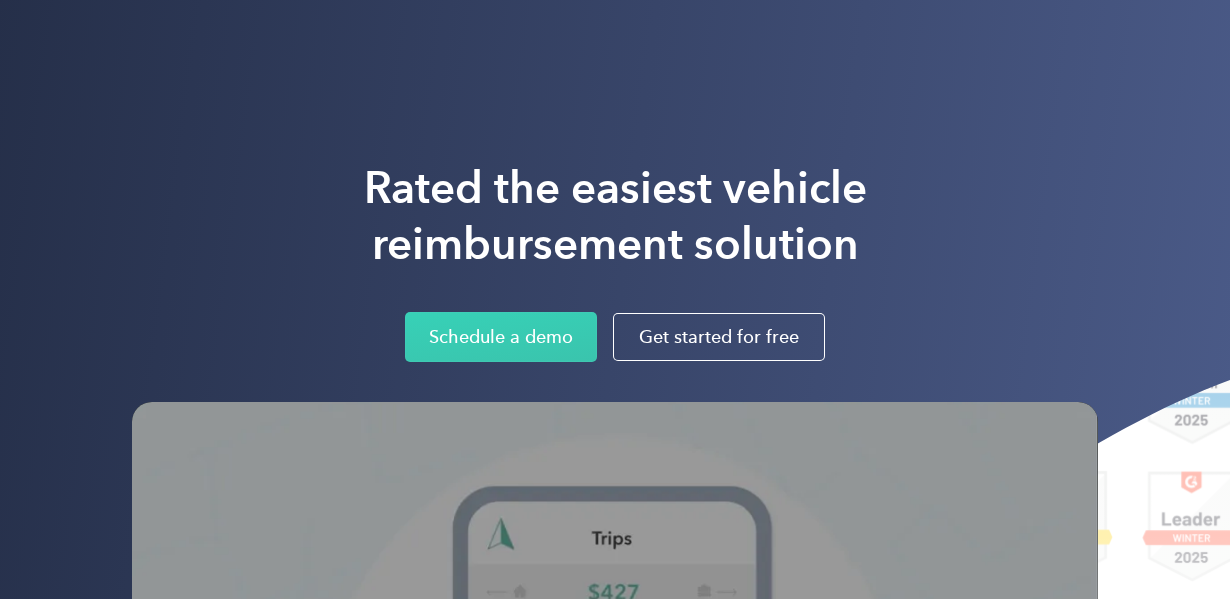 scroll, scrollTop: 0, scrollLeft: 0, axis: both 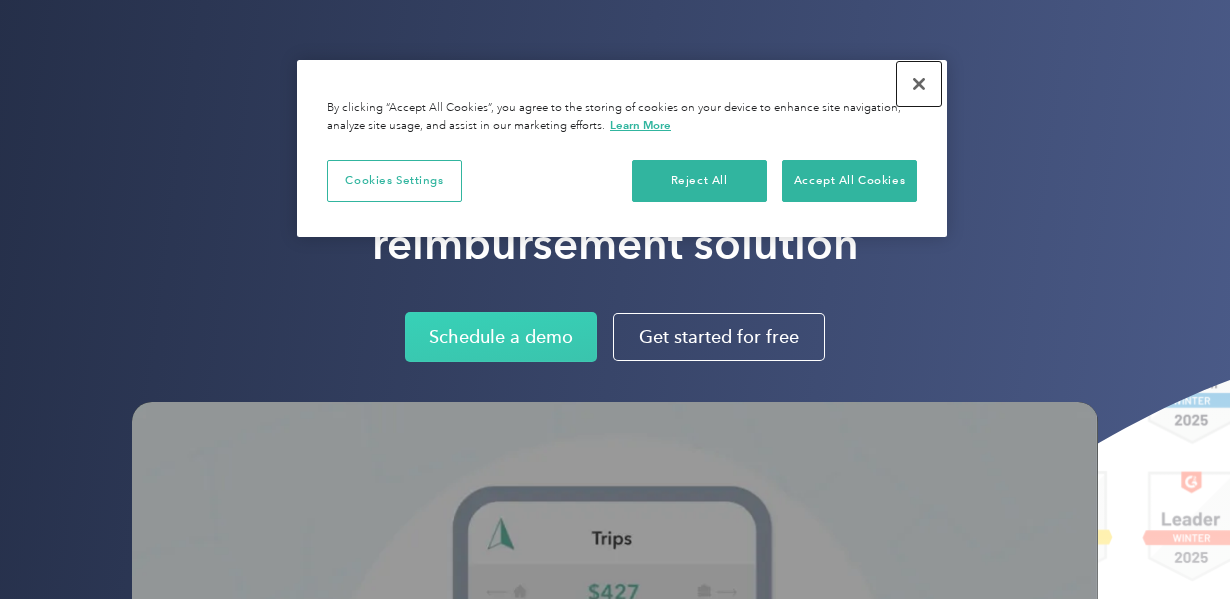 click at bounding box center [919, 84] 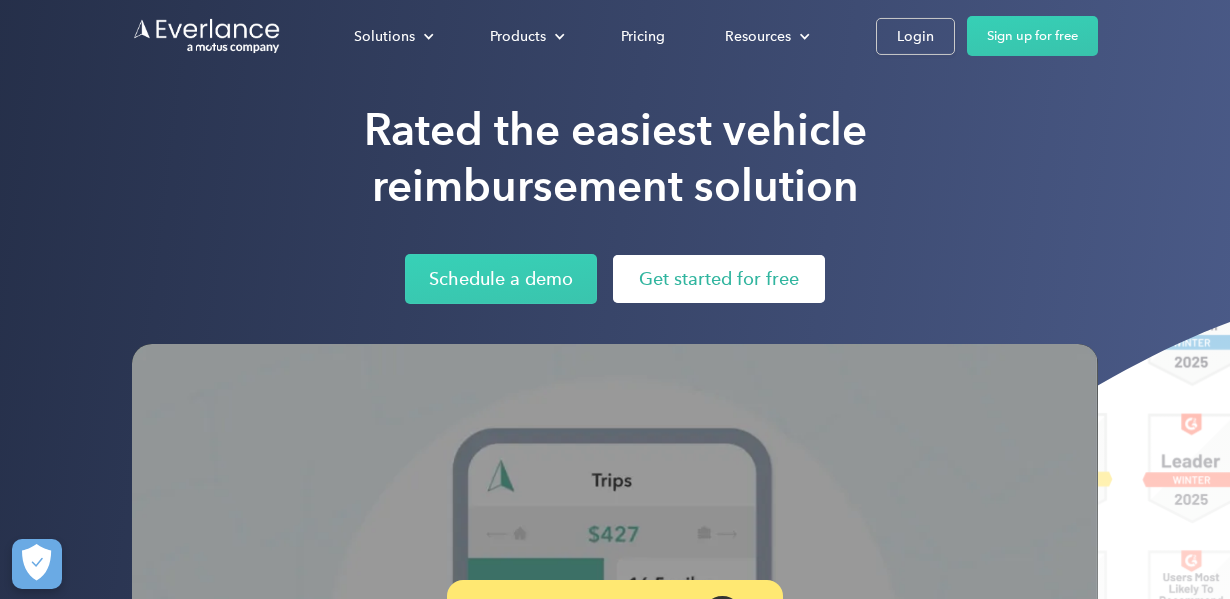 scroll, scrollTop: 70, scrollLeft: 0, axis: vertical 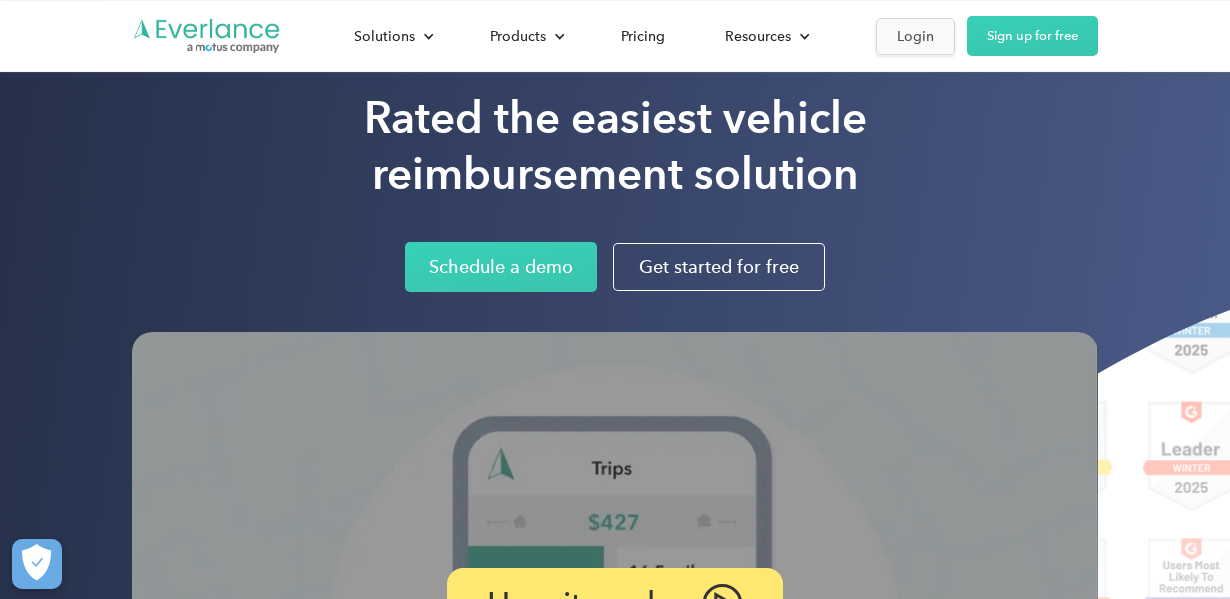 click on "Login" at bounding box center (915, 36) 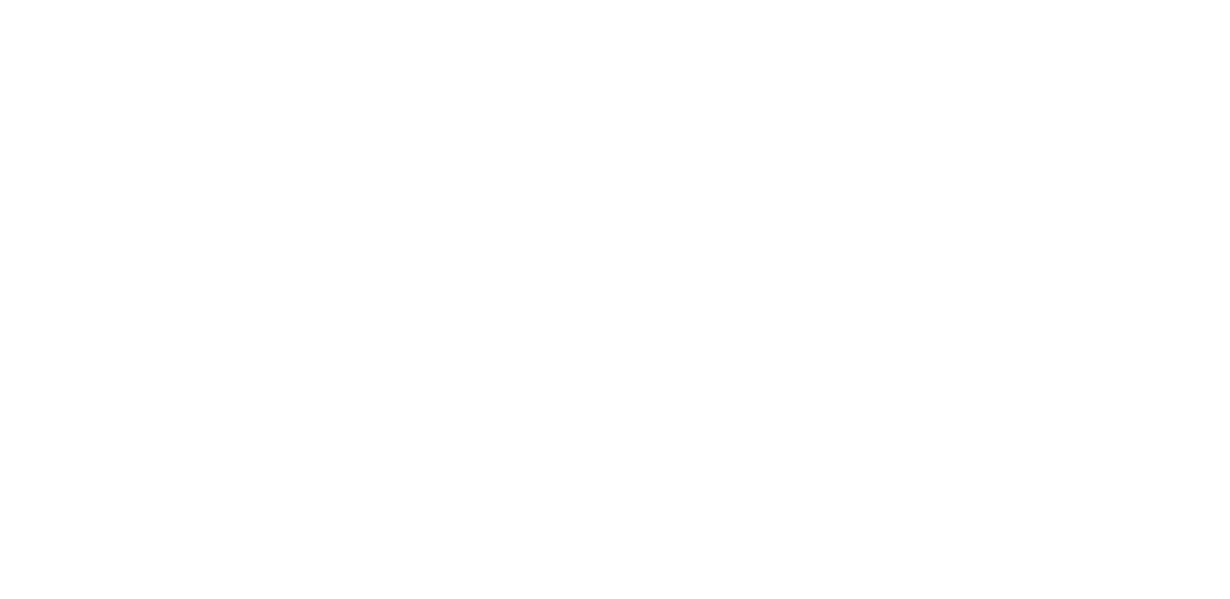 scroll, scrollTop: 0, scrollLeft: 0, axis: both 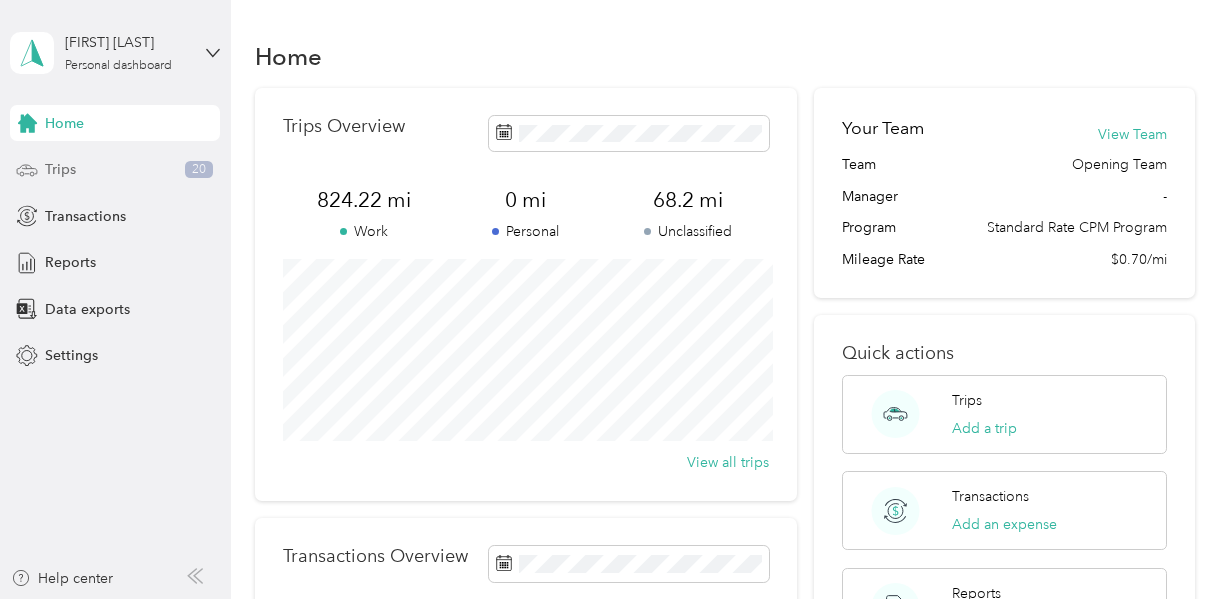 click on "20" at bounding box center (199, 170) 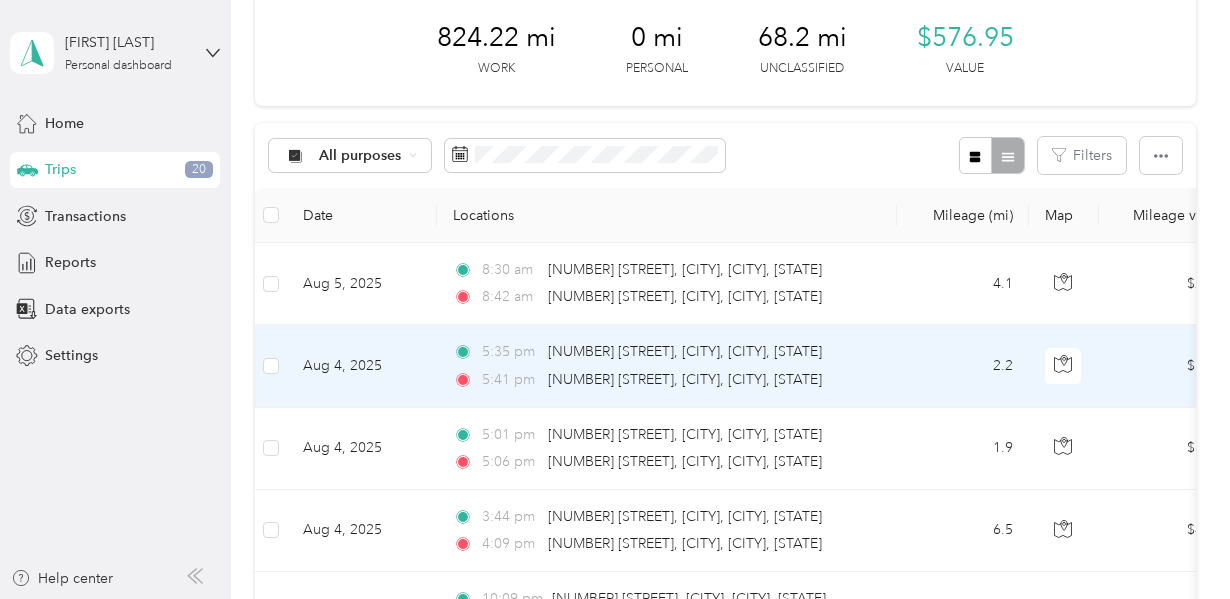 scroll, scrollTop: 106, scrollLeft: 0, axis: vertical 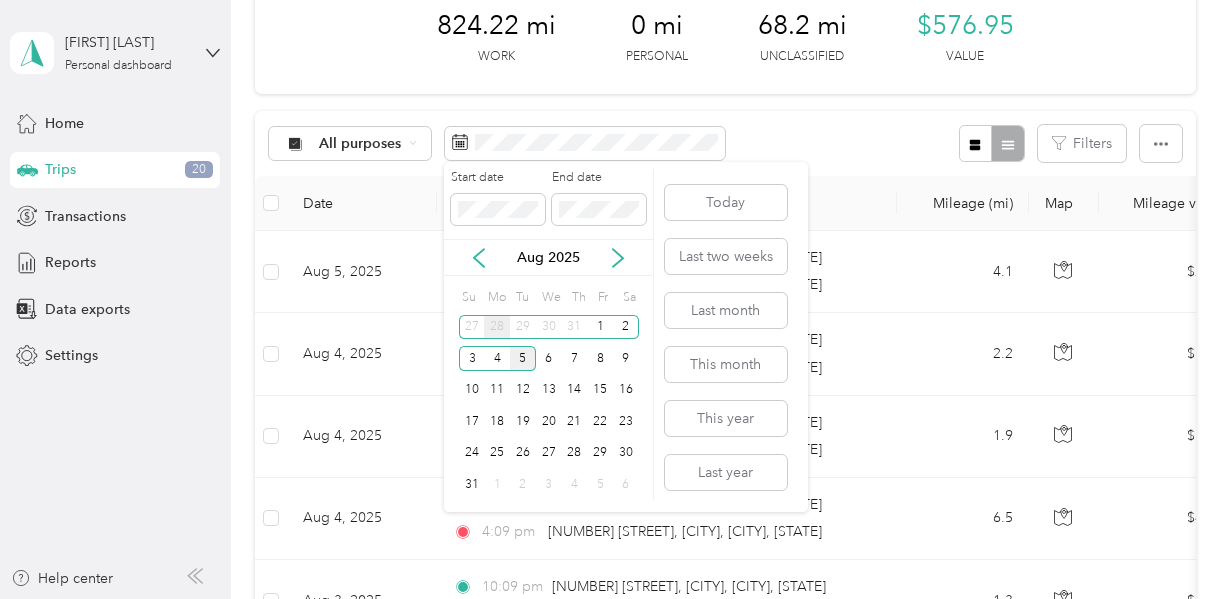 click on "28" at bounding box center [497, 327] 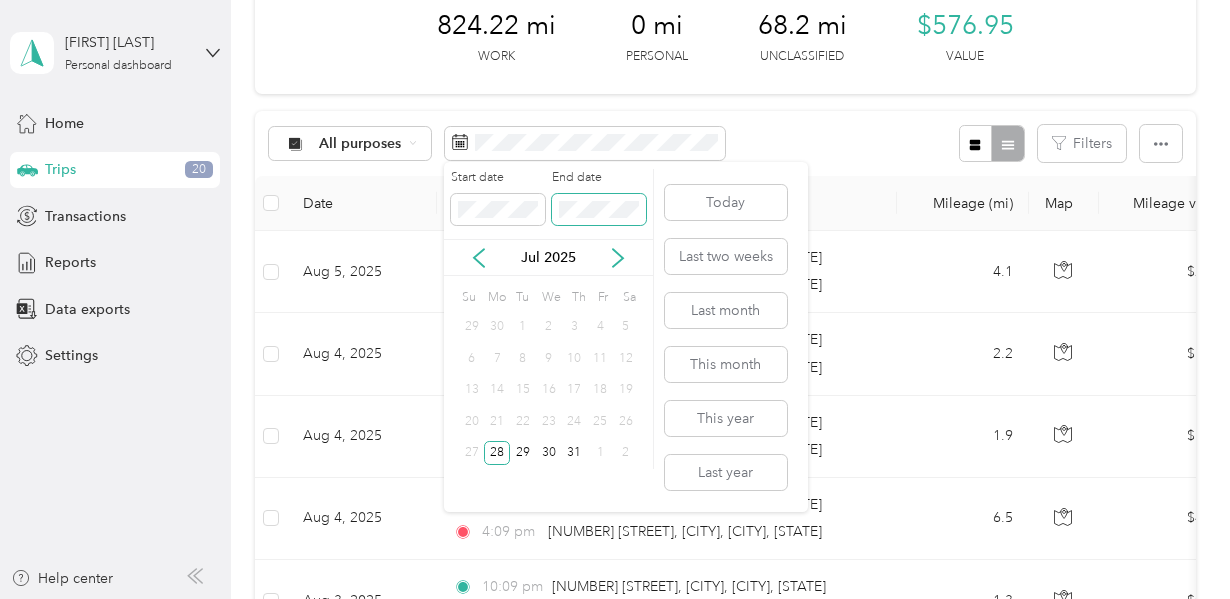 click at bounding box center (599, 210) 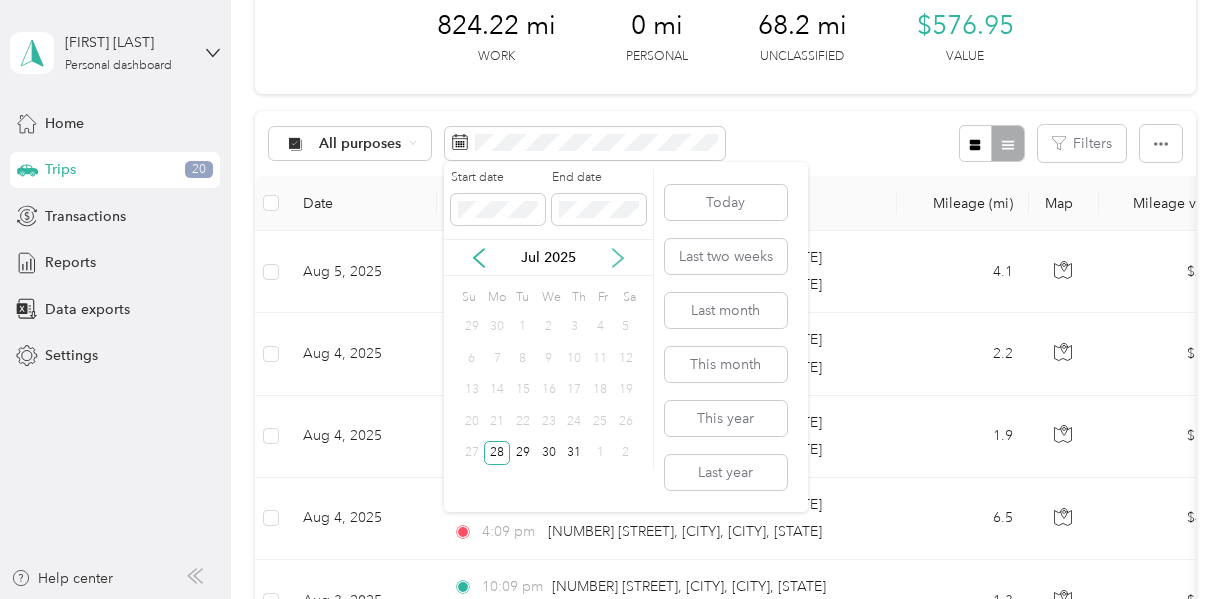 click 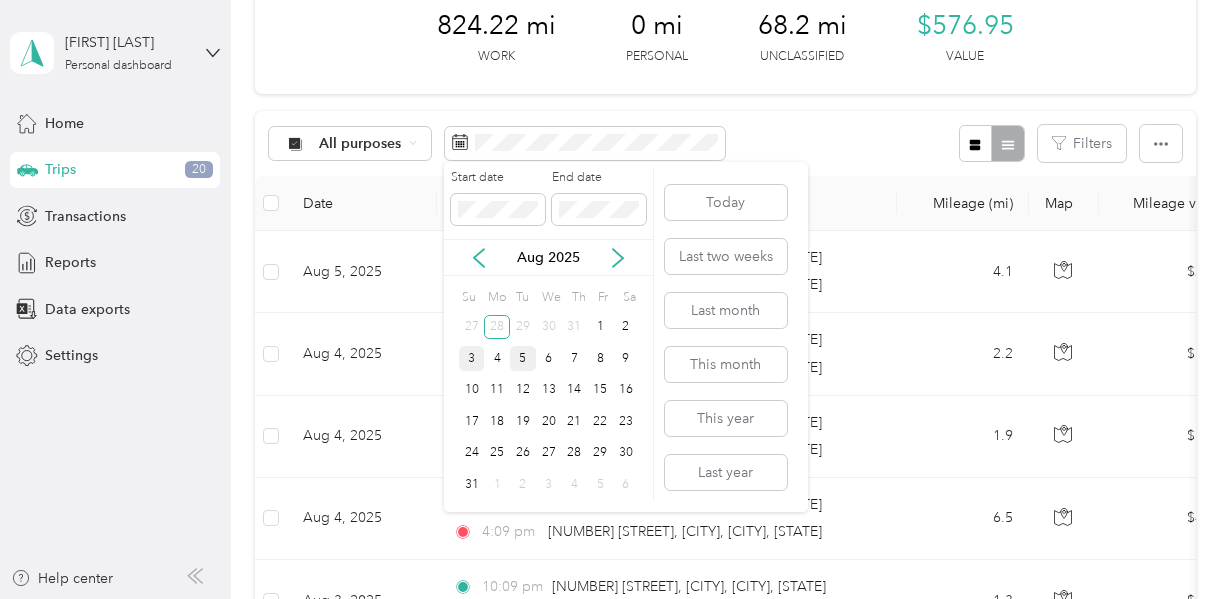 click on "3" at bounding box center (472, 358) 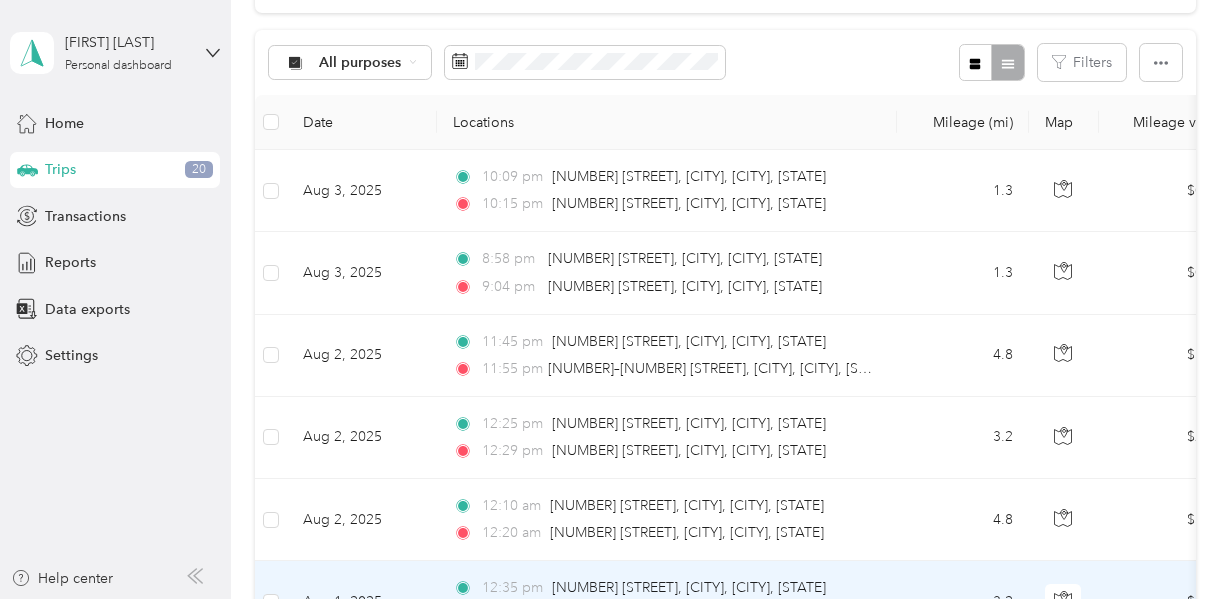 scroll, scrollTop: 0, scrollLeft: 0, axis: both 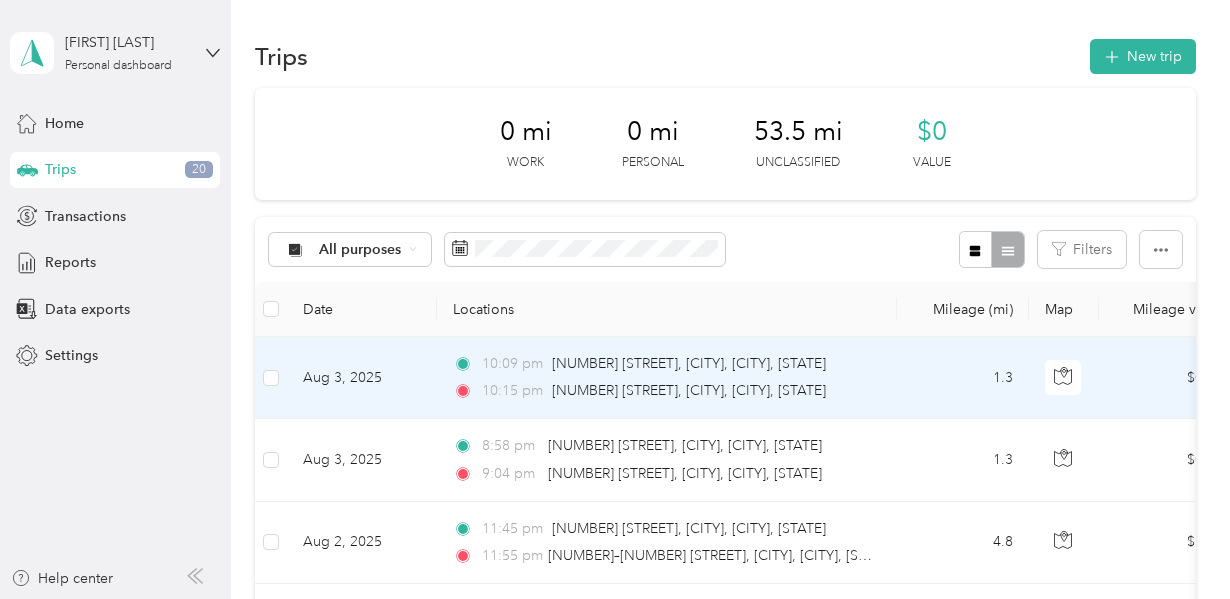 click on "1.3" at bounding box center [963, 378] 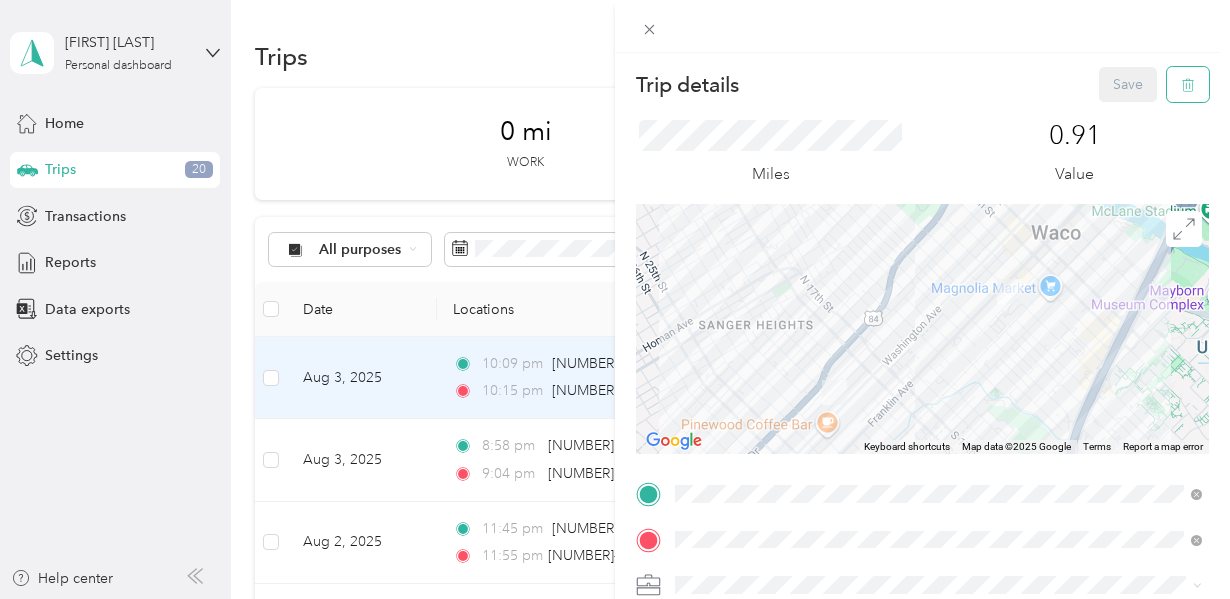 click at bounding box center [1188, 84] 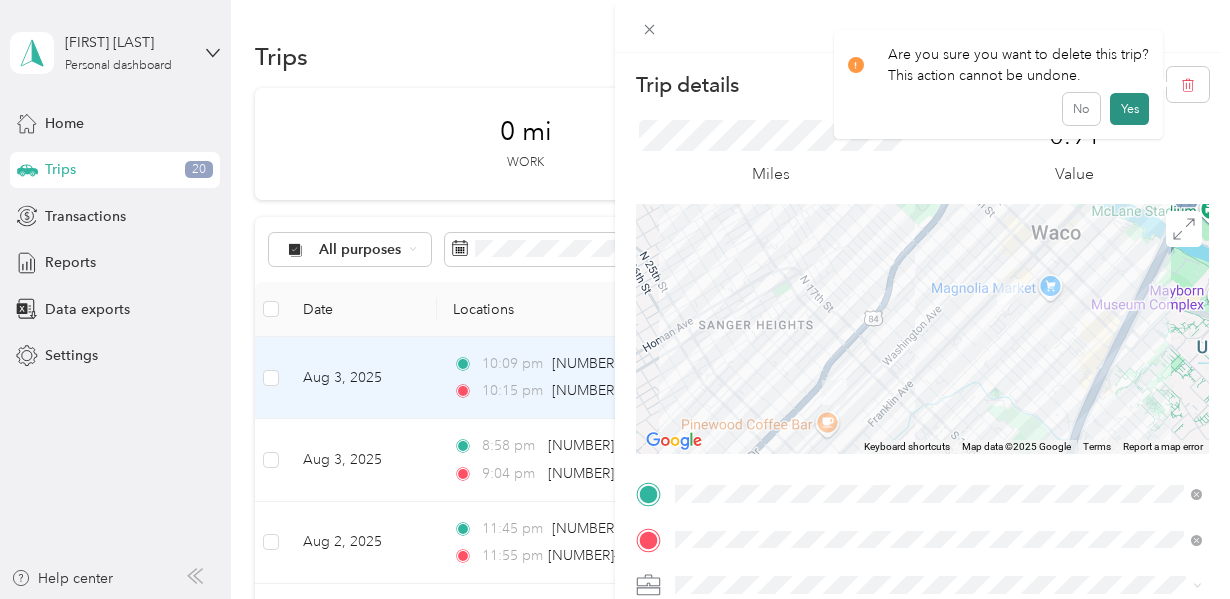 click on "Yes" at bounding box center [1129, 109] 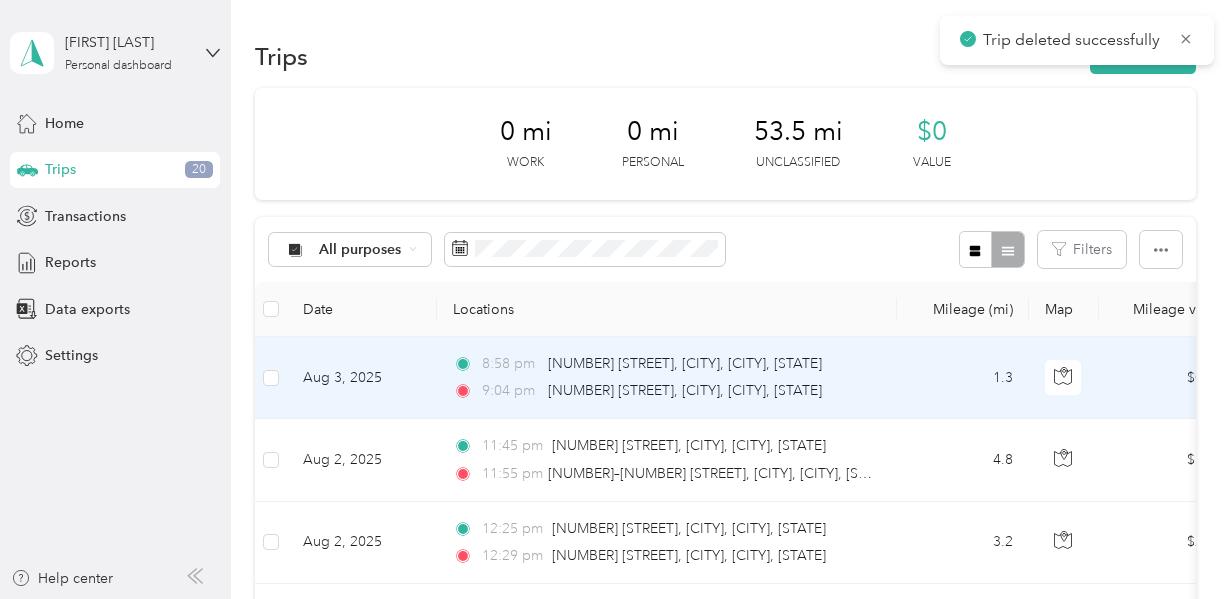 click on "9:04 pm [NUMBER] [STREET], [CITY], [CITY], [STATE]" at bounding box center [663, 391] 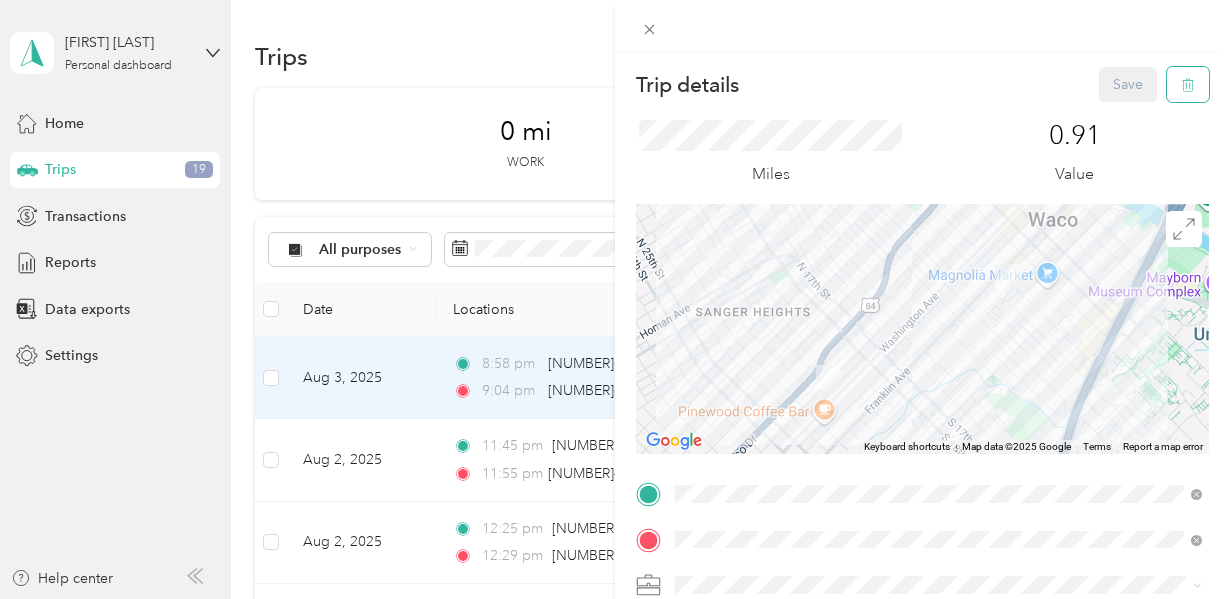 click at bounding box center [1188, 84] 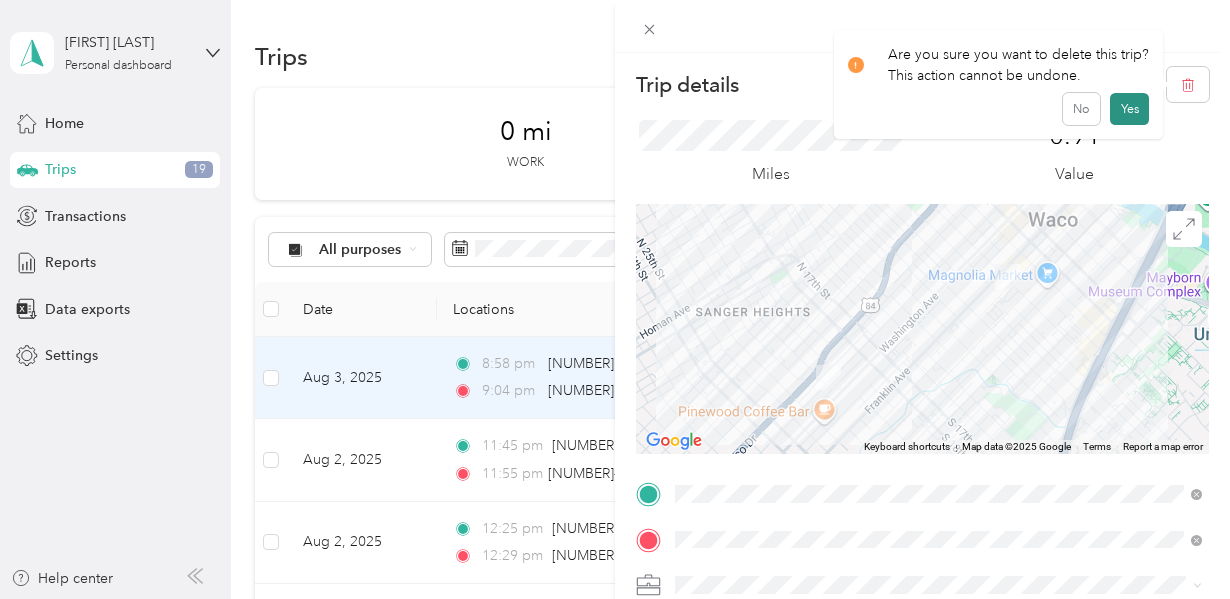click on "Yes" at bounding box center [1129, 109] 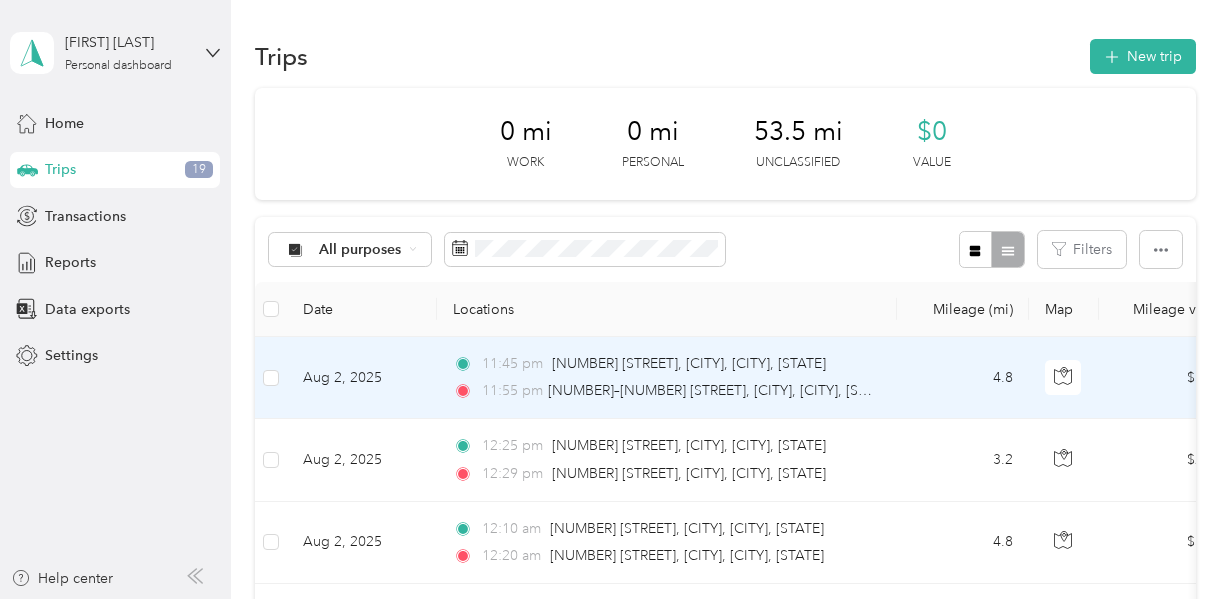 click on "11:55 pm [NUMBER] [STREET], [CITY], [CITY], [STATE]" at bounding box center (663, 391) 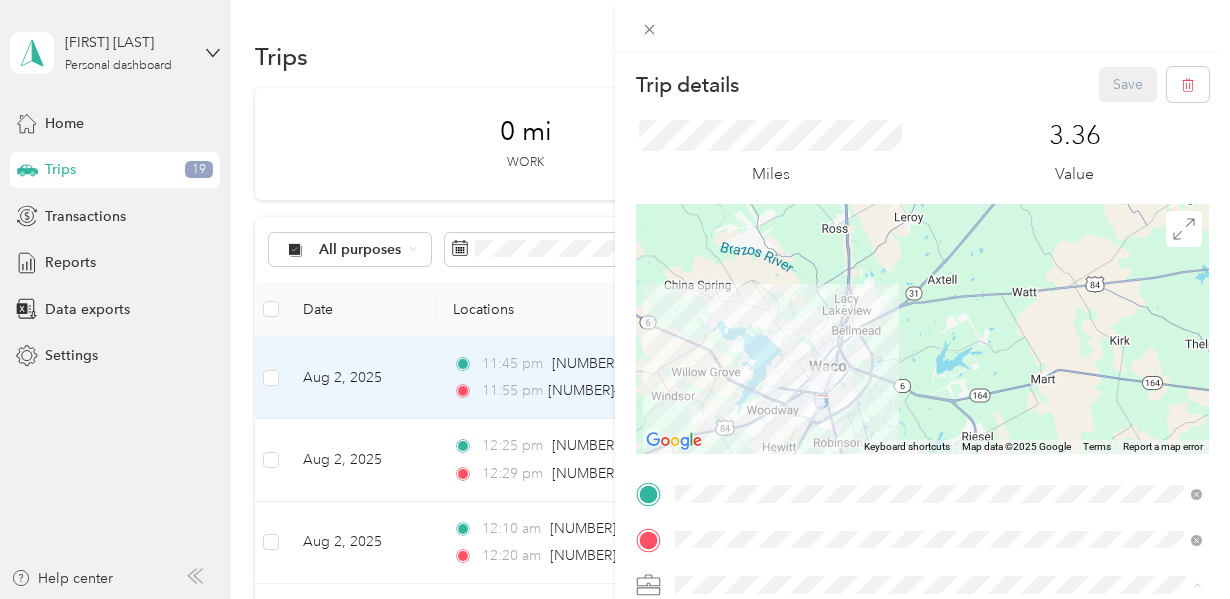click on "GEN Korean BBQ House" at bounding box center (938, 514) 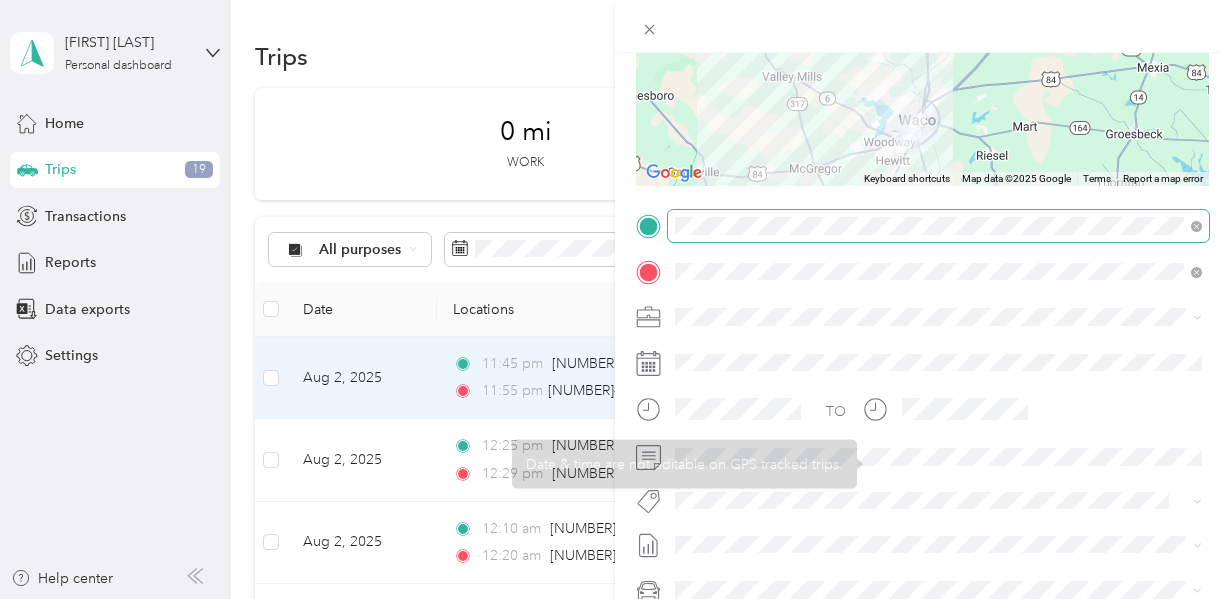 scroll, scrollTop: 311, scrollLeft: 0, axis: vertical 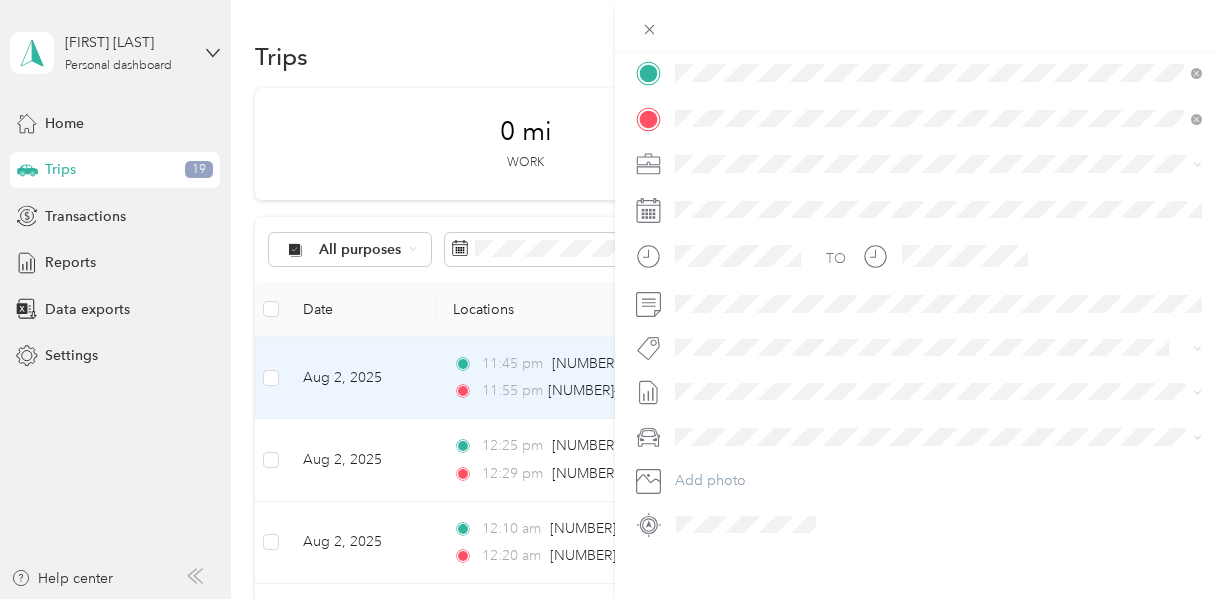 click on "Trip details Save This trip cannot be edited because it is either under review, approved, or paid. Contact your Team Manager to edit it. Miles 3.36 Value  ← Move left → Move right ↑ Move up ↓ Move down + Zoom in - Zoom out Home Jump left by 75% End Jump right by 75% Page Up Jump up by 75% Page Down Jump down by 75% Keyboard shortcuts Map Data Map data ©2025 Google Map data ©2025 Google 20 km  Click to toggle between metric and imperial units Terms Report a map error TO Add photo" at bounding box center (615, 299) 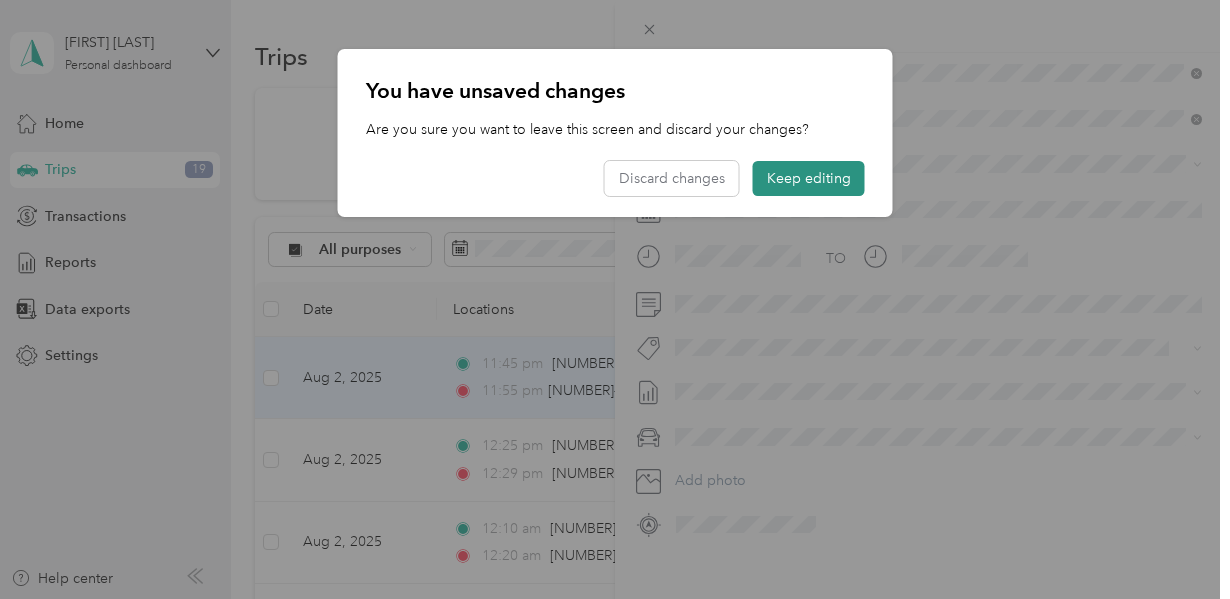 click on "Keep editing" at bounding box center (809, 178) 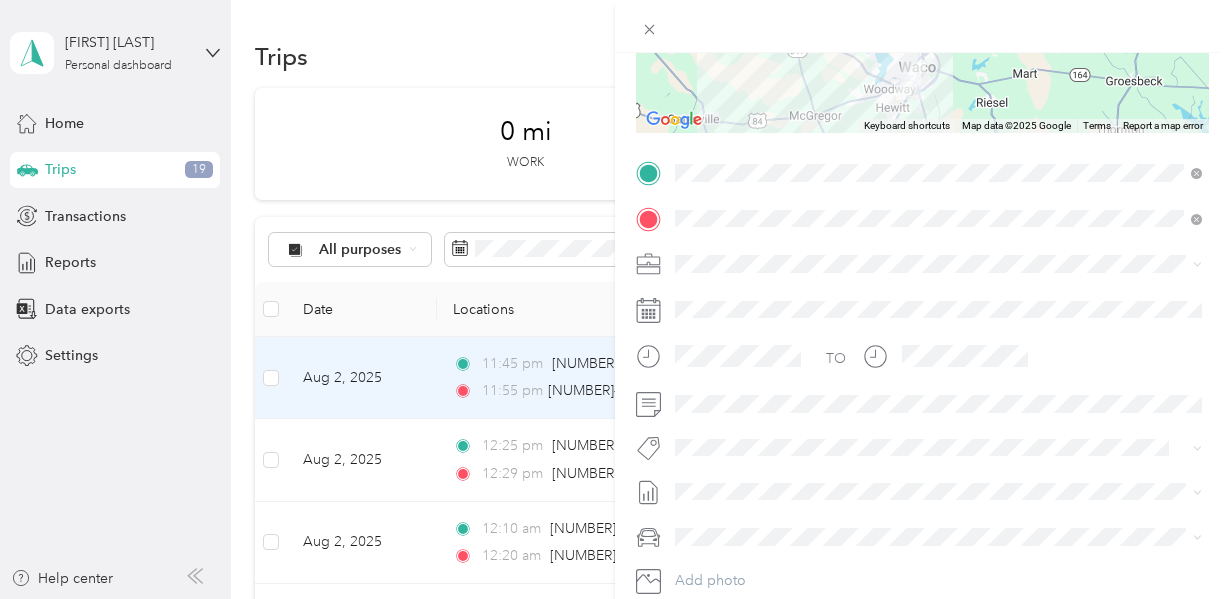 scroll, scrollTop: 0, scrollLeft: 0, axis: both 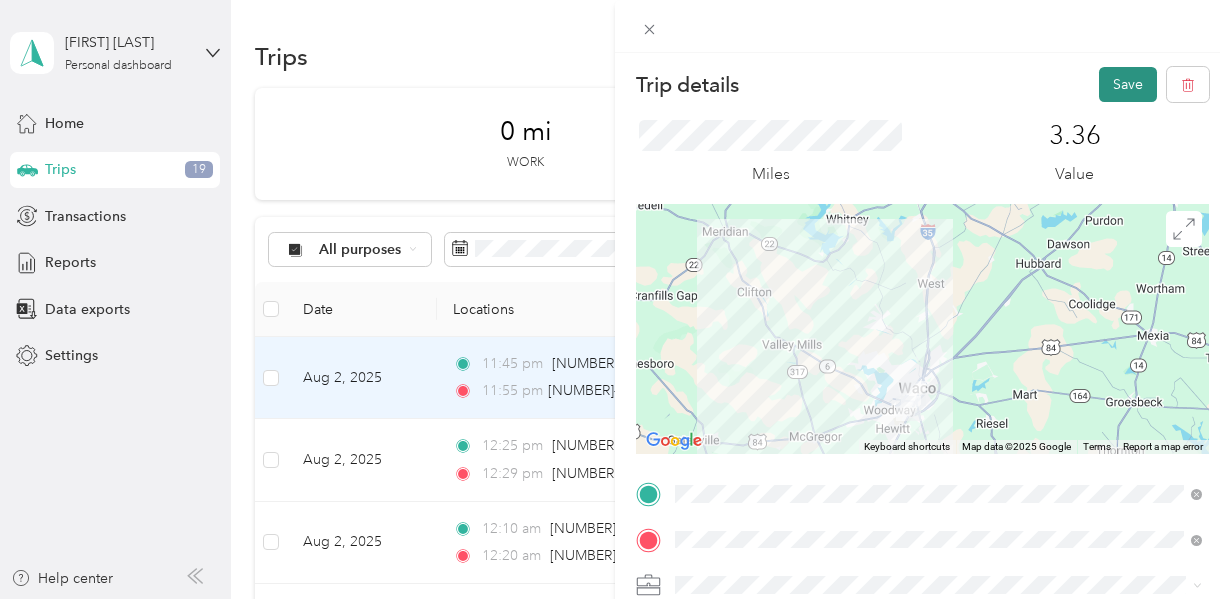 click on "Save" at bounding box center (1128, 84) 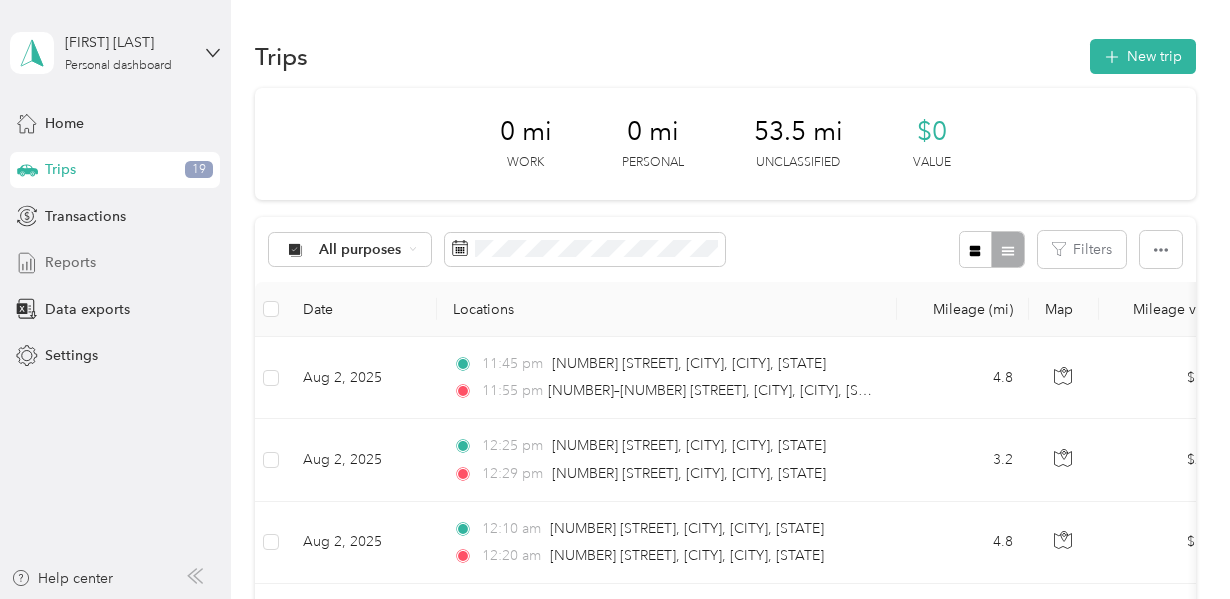 click on "Reports" at bounding box center [70, 262] 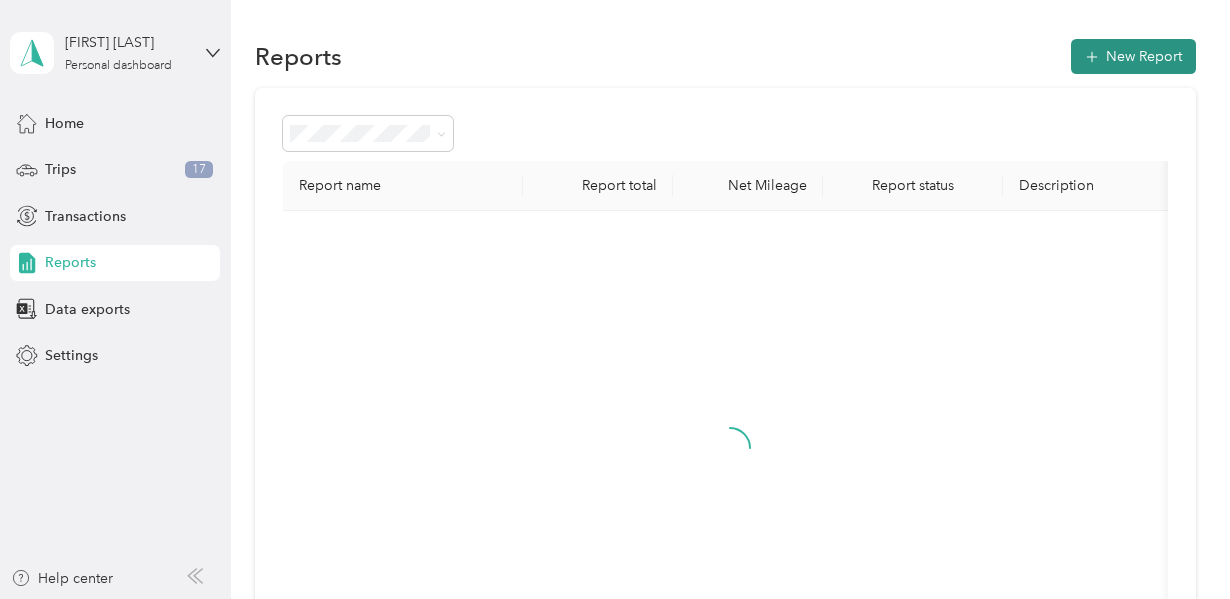 click on "New Report" at bounding box center (1133, 56) 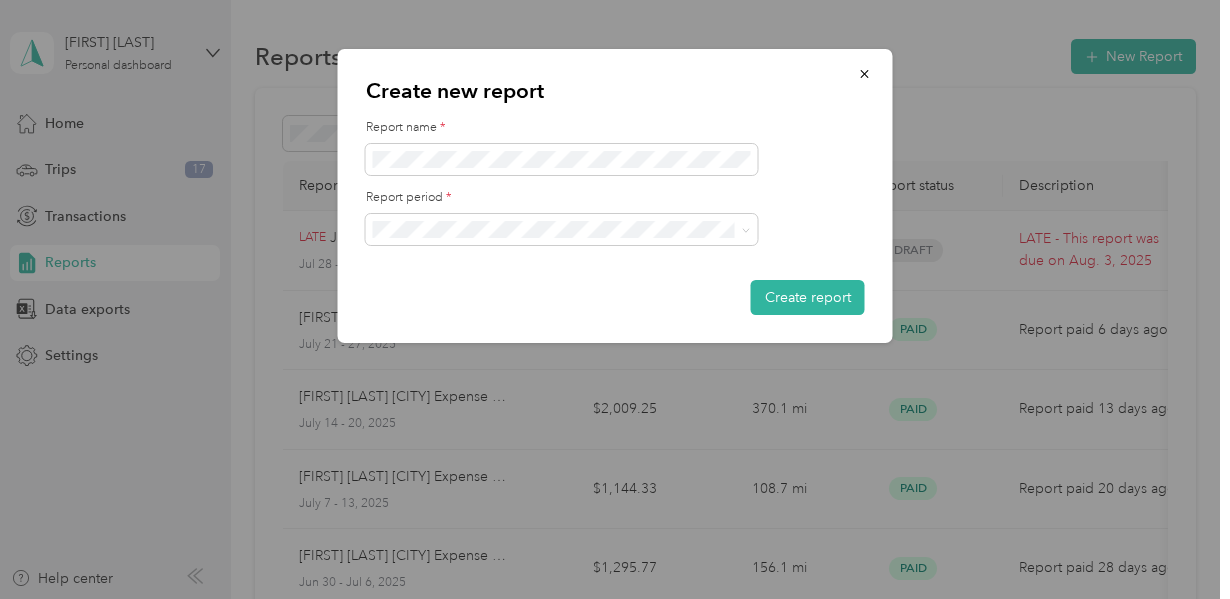 click on "Report name   * Report period   * Create report" at bounding box center [615, 217] 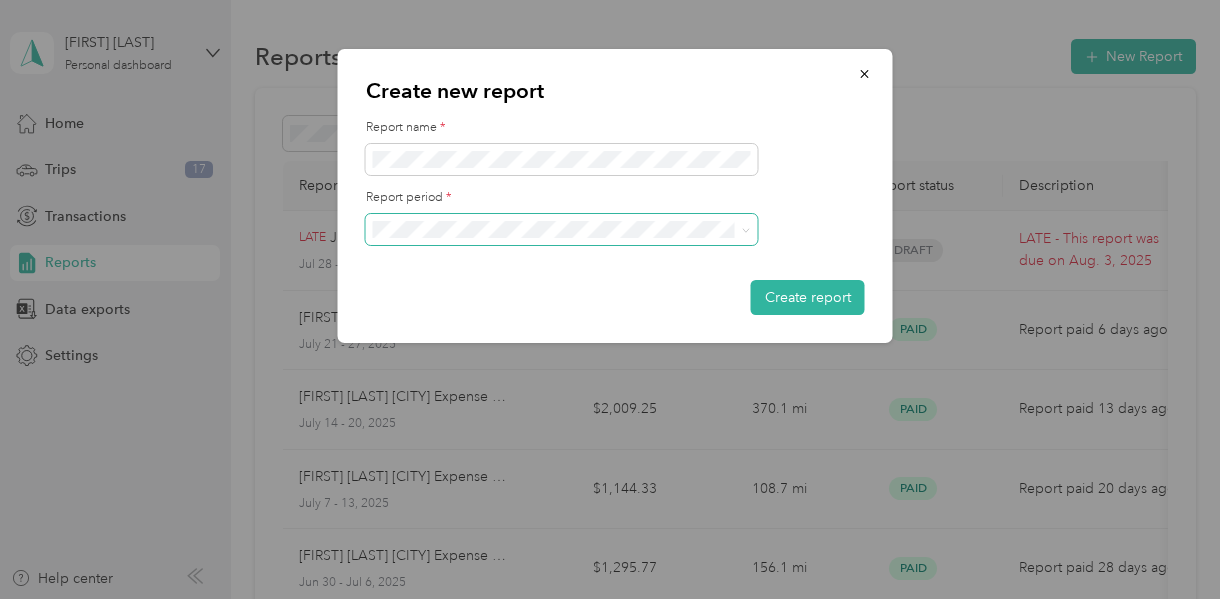 click at bounding box center [562, 230] 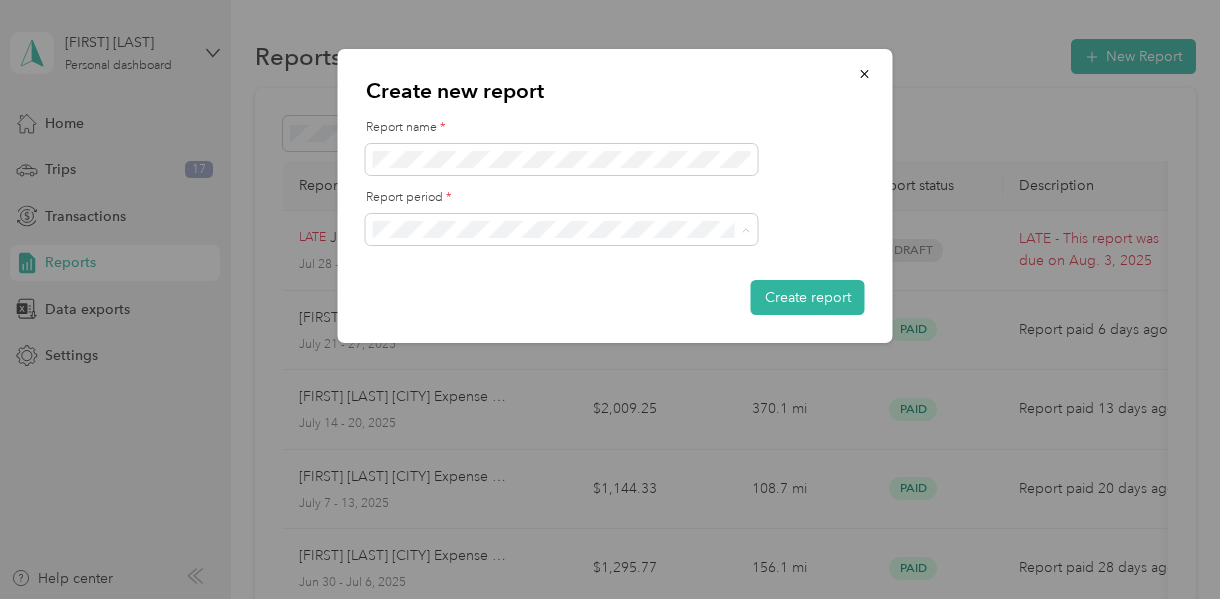 click on "Jul 28 - Aug 3, 2025" at bounding box center [562, 299] 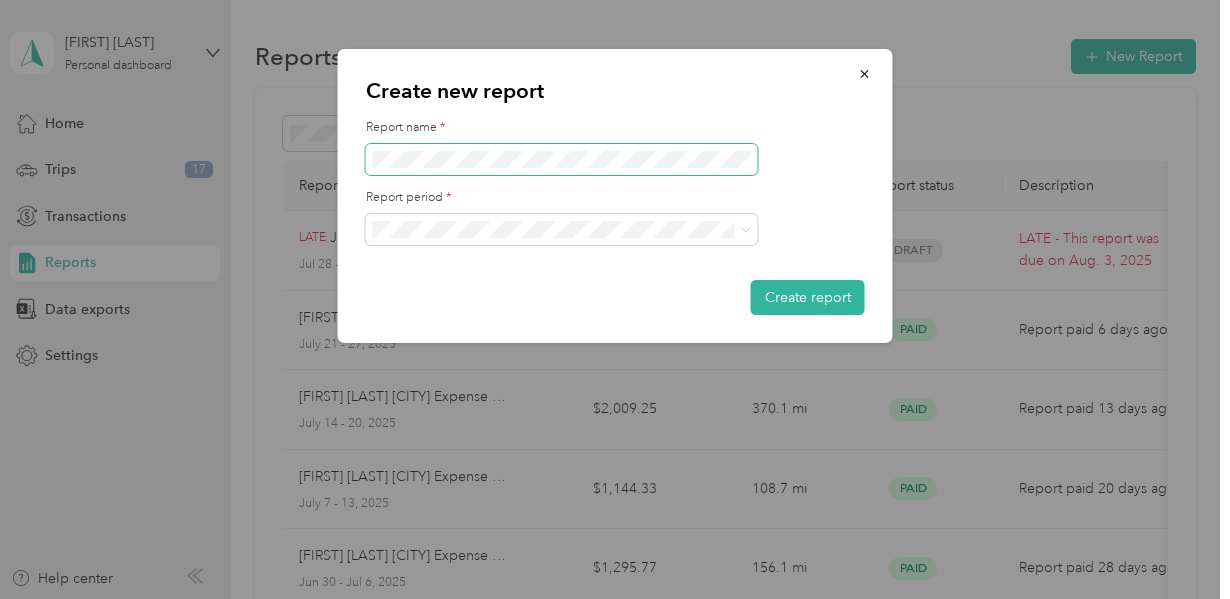 click at bounding box center [562, 160] 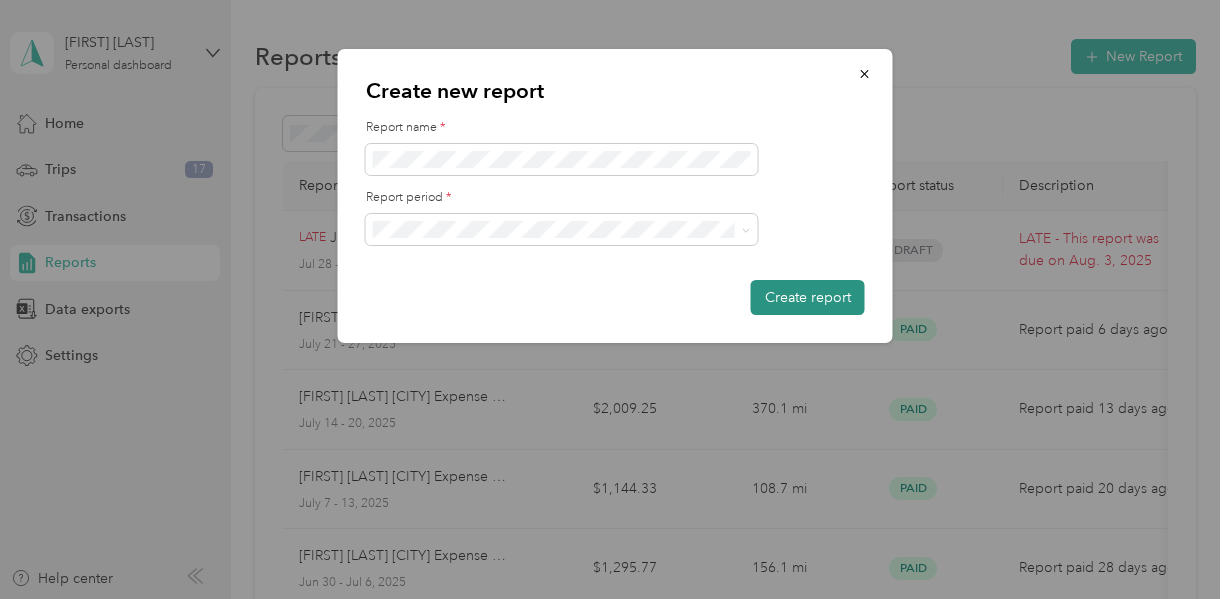 click on "Create report" at bounding box center [808, 297] 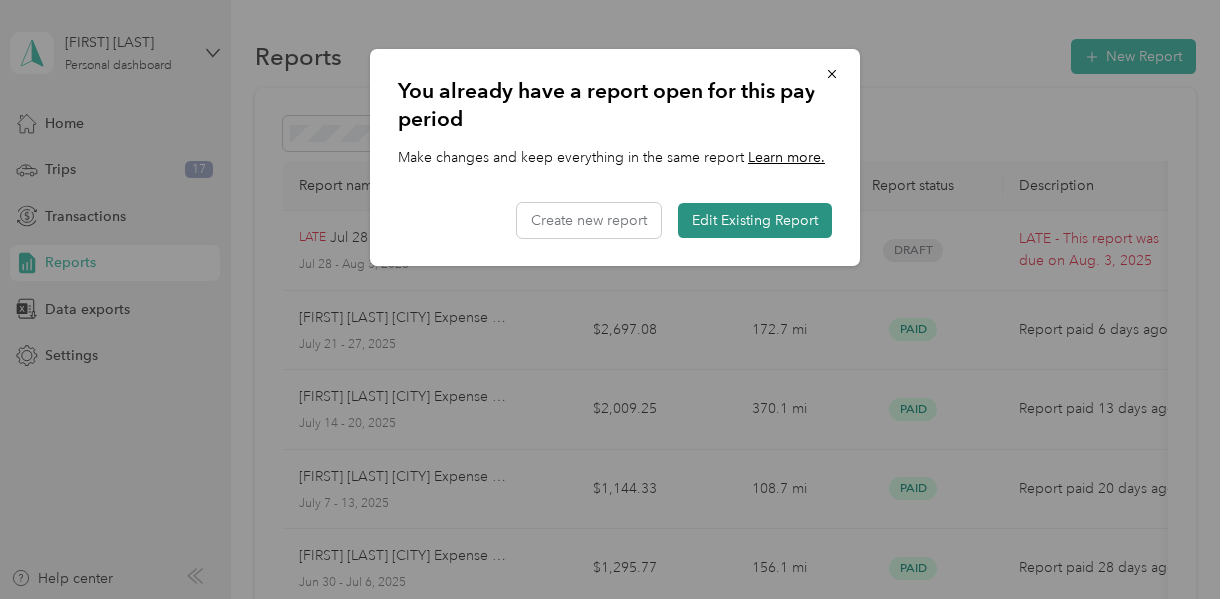 click on "Edit Existing Report" at bounding box center (755, 220) 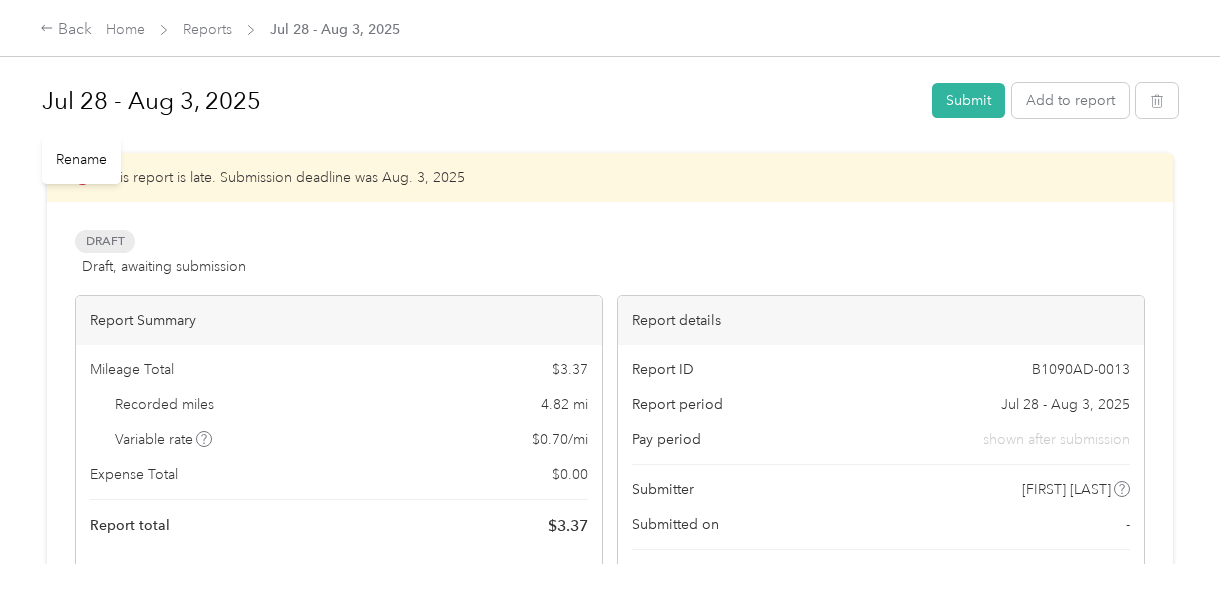 click on "Jul 28 - Aug 3, 2025" at bounding box center [480, 101] 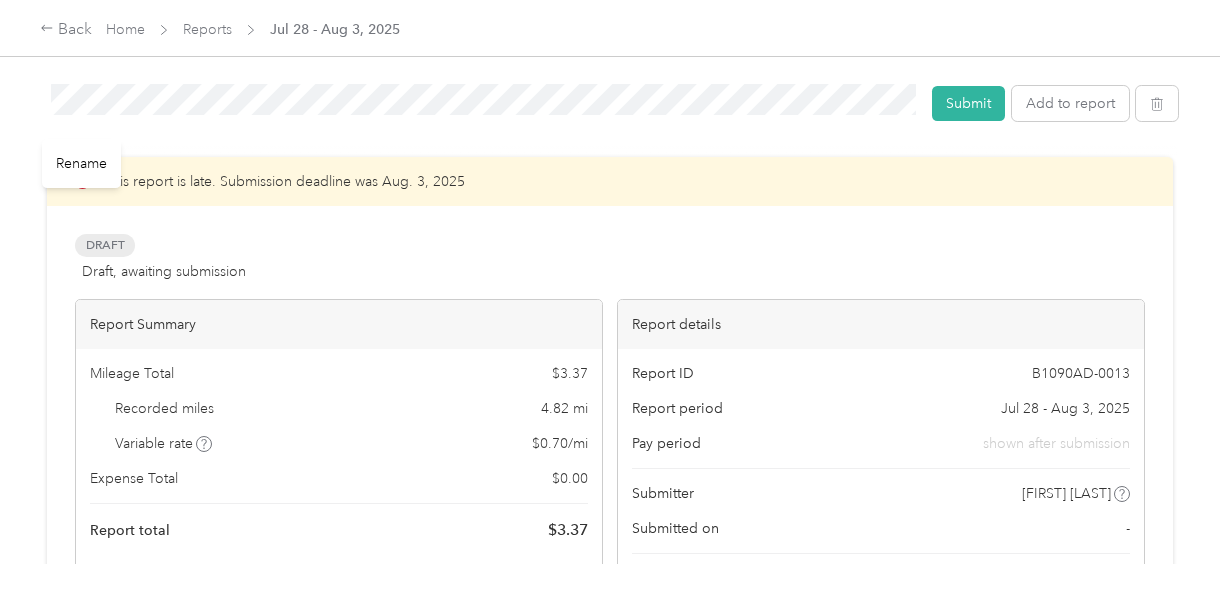 click on "Jul 28 - Aug 3, 2025" at bounding box center (480, 103) 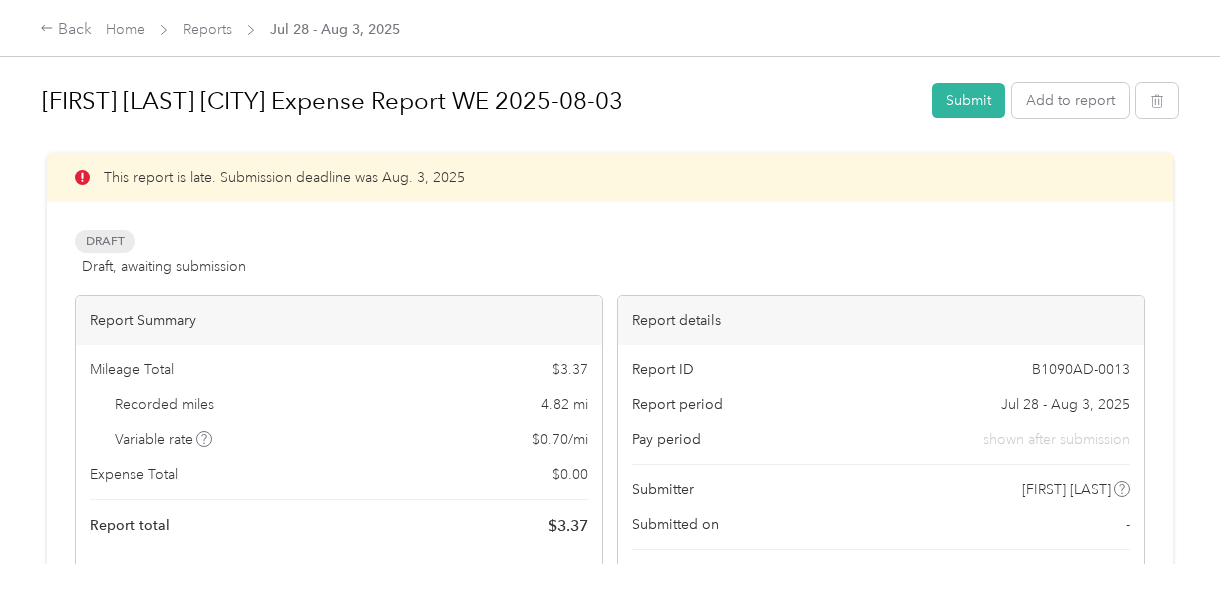 click on "Draft Draft, awaiting submission View  activity & comments" at bounding box center [610, 254] 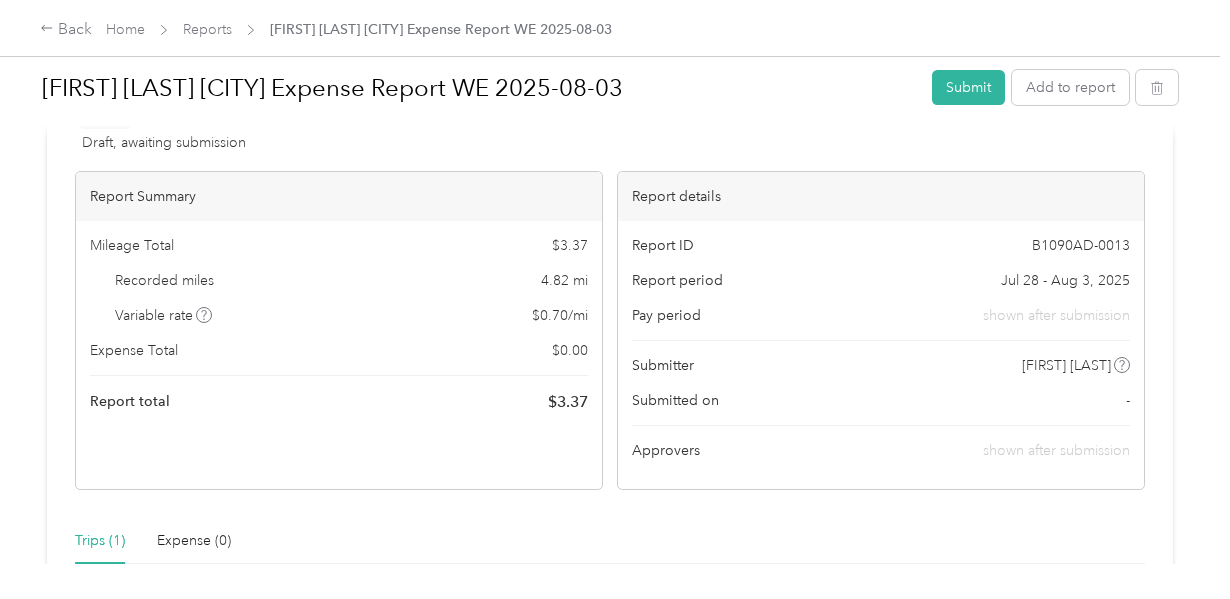 scroll, scrollTop: 0, scrollLeft: 0, axis: both 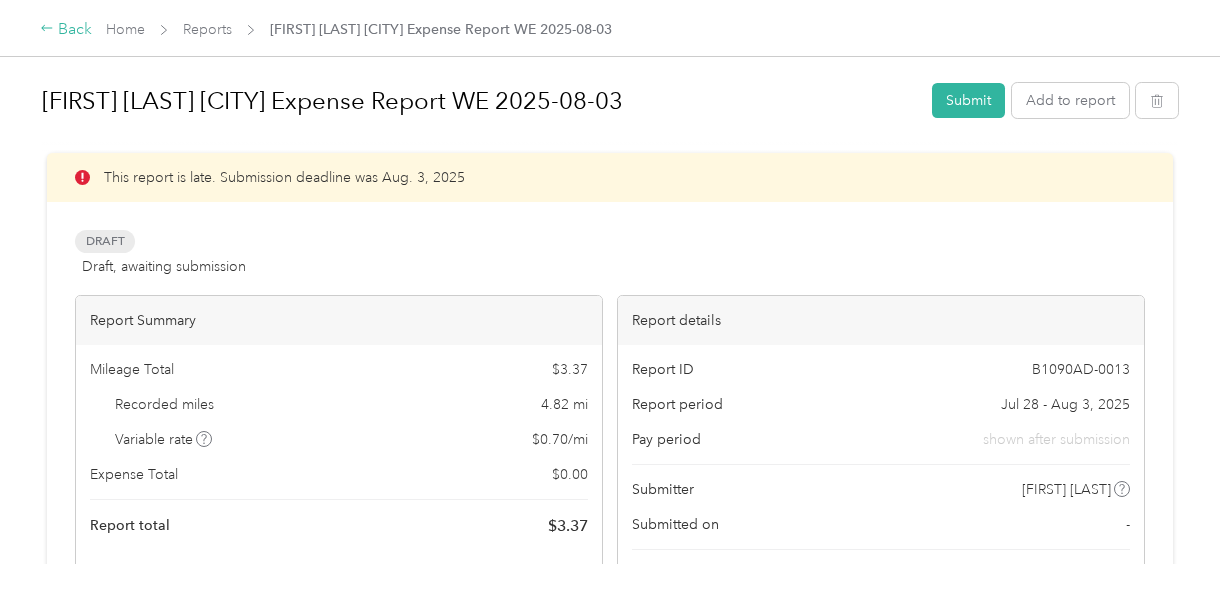 click on "Back" at bounding box center [66, 30] 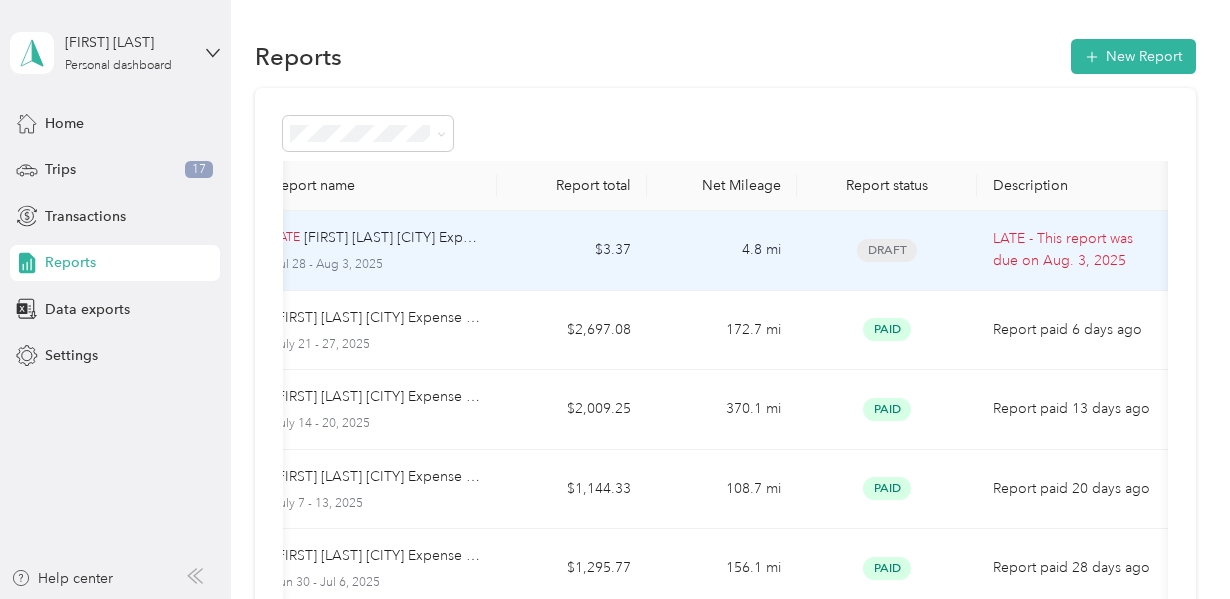 scroll, scrollTop: 0, scrollLeft: 0, axis: both 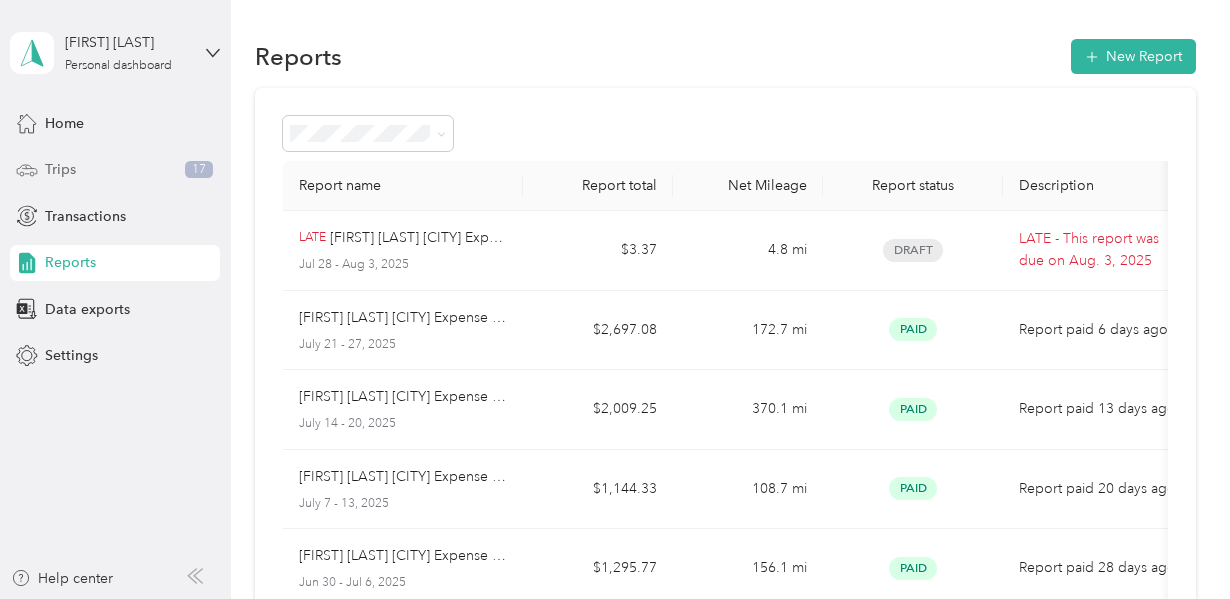 click on "Trips 17" at bounding box center (115, 170) 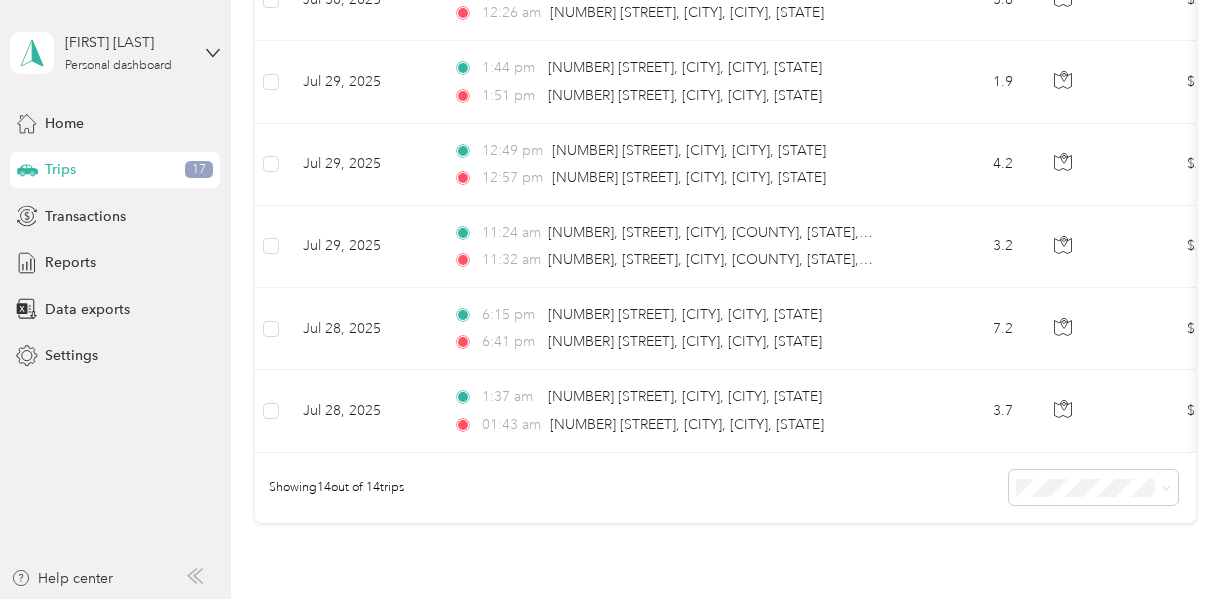 scroll, scrollTop: 1032, scrollLeft: 0, axis: vertical 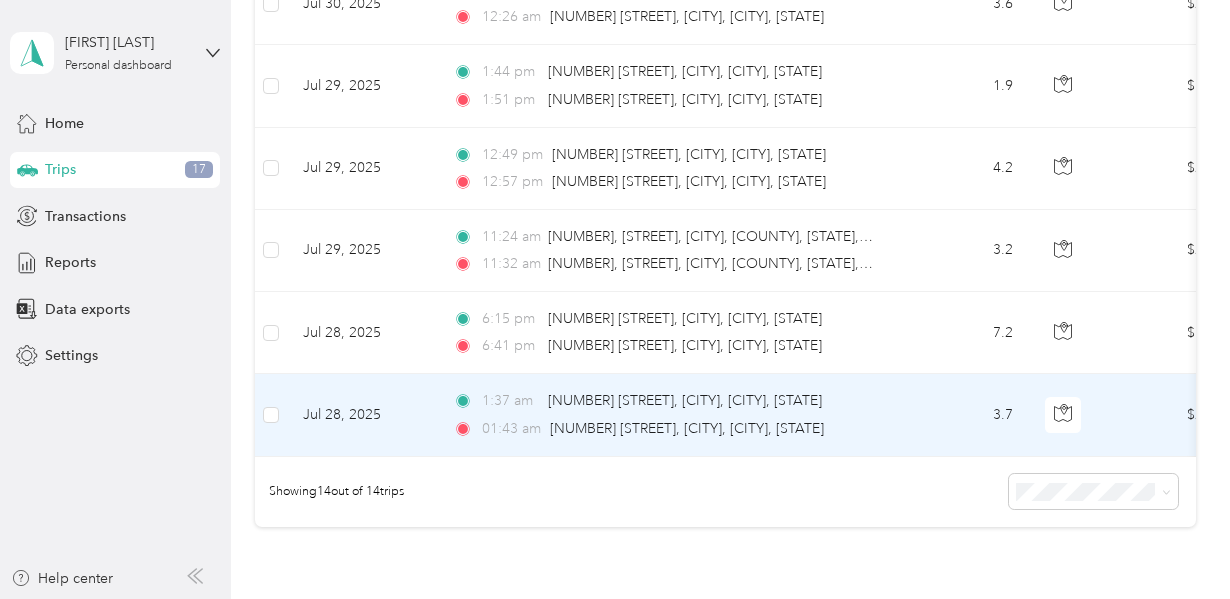 click on "1:37 am [NUMBER] [STREET], [CITY], [CITY], [STATE] 1:43 am [NUMBER] [STREET], [CITY], [CITY], [STATE]" at bounding box center [663, 414] 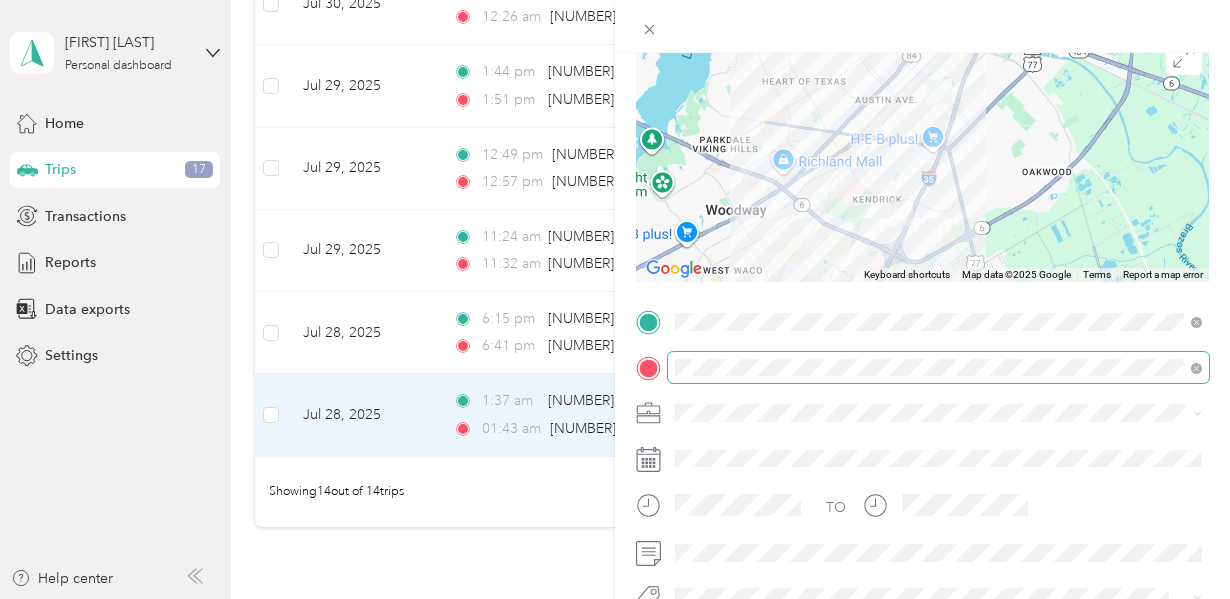 scroll, scrollTop: 216, scrollLeft: 0, axis: vertical 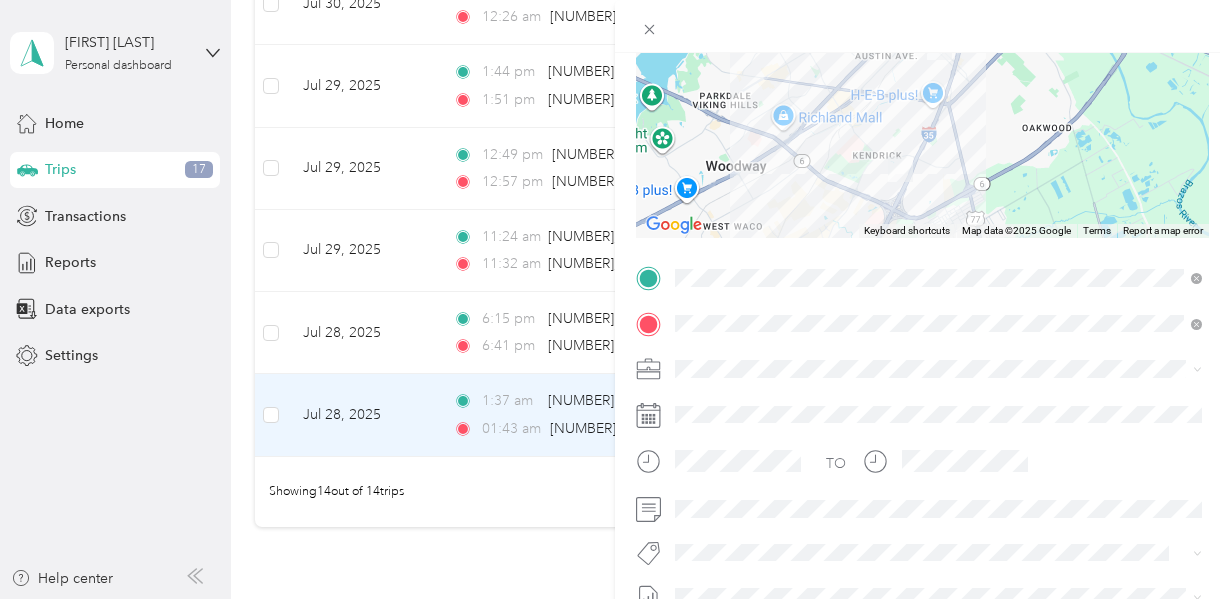 click on "GEN Korean BBQ House" at bounding box center [761, 400] 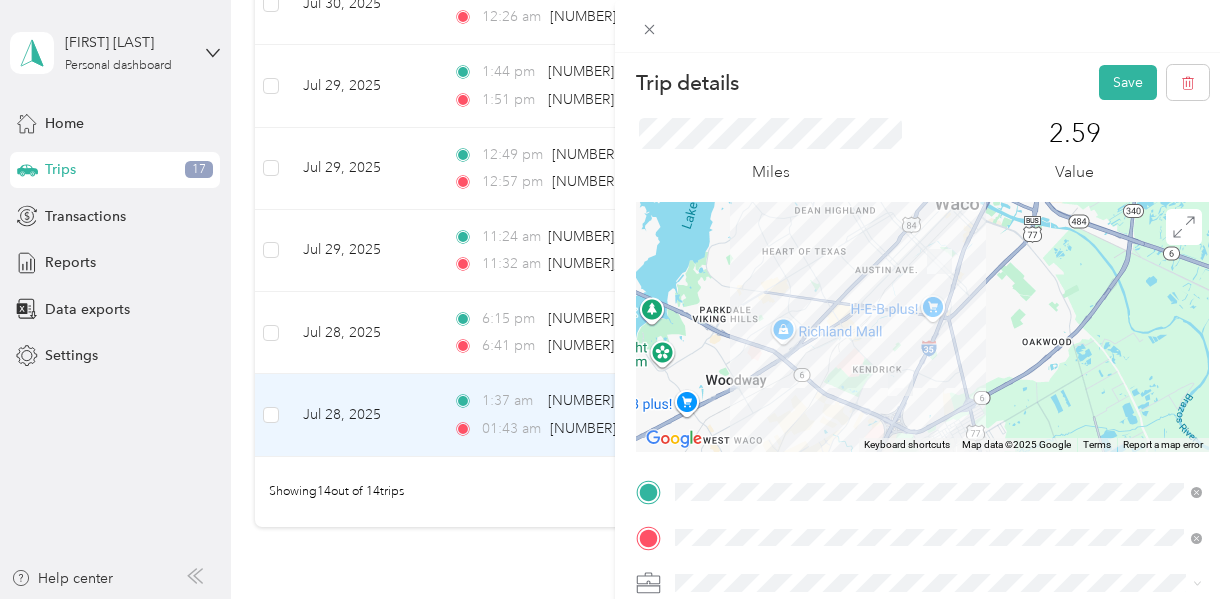 scroll, scrollTop: 0, scrollLeft: 0, axis: both 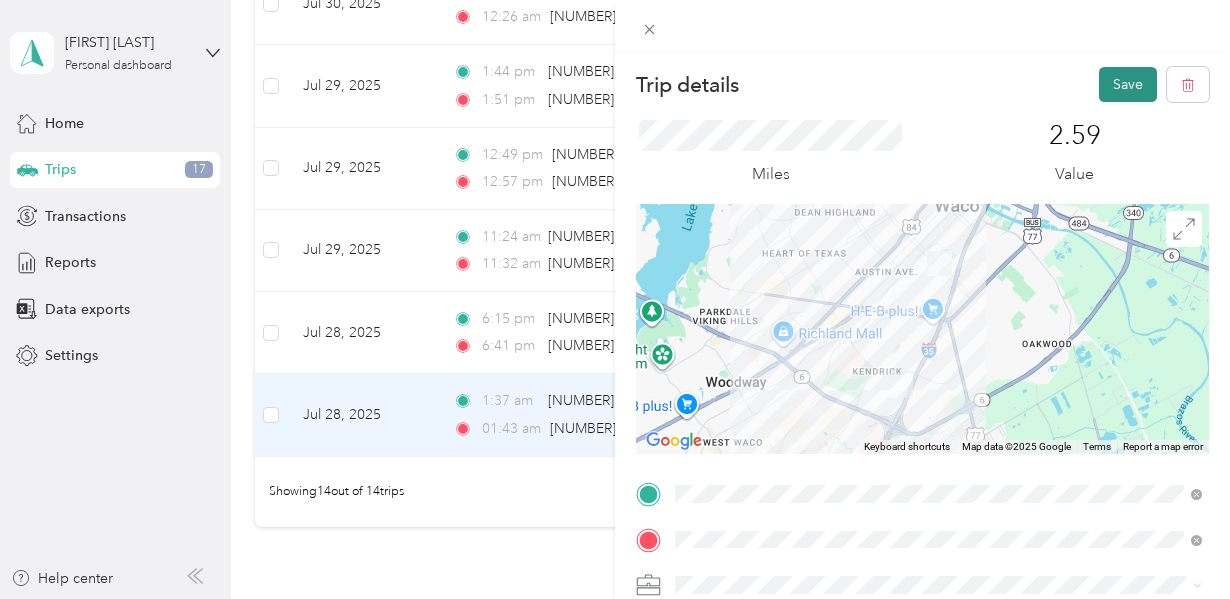click on "Save" at bounding box center (1128, 84) 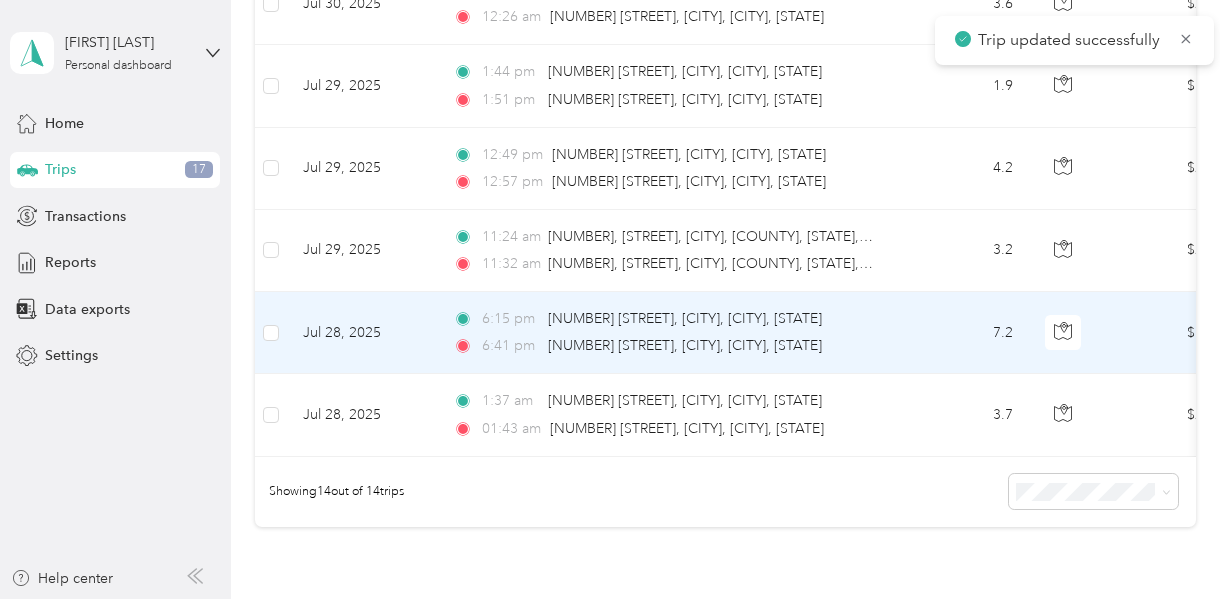 click on "6:15 pm [NUMBER] [STREET], [CITY], [CITY], [STATE] 6:41 pm [NUMBER] [STREET], [CITY], [CITY], [STATE]" at bounding box center [667, 333] 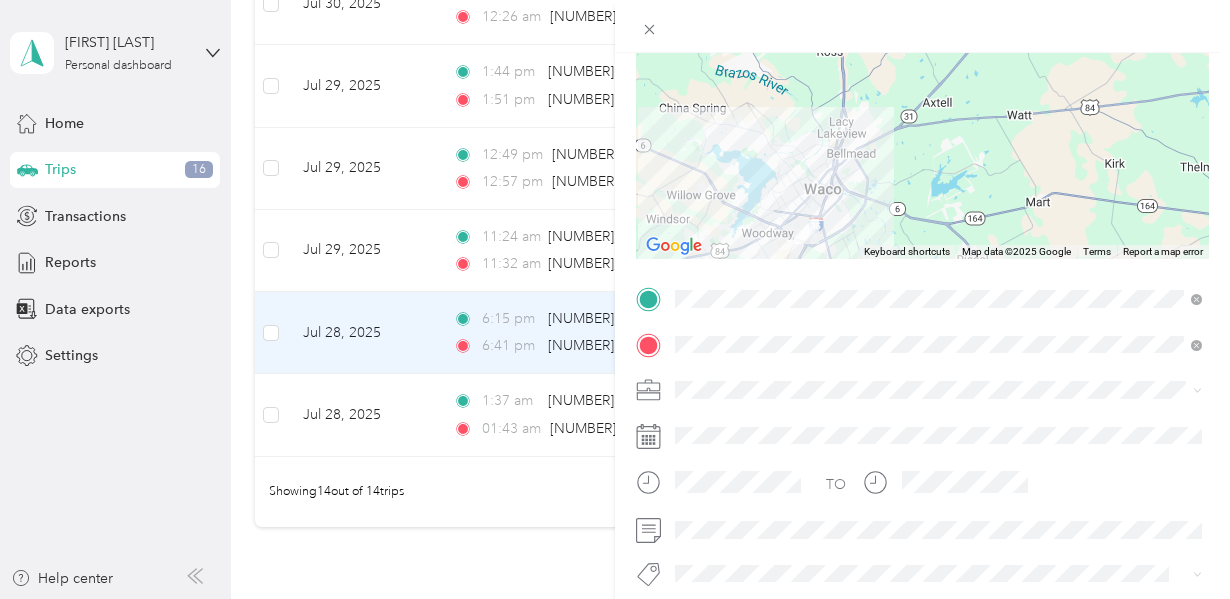 scroll, scrollTop: 215, scrollLeft: 0, axis: vertical 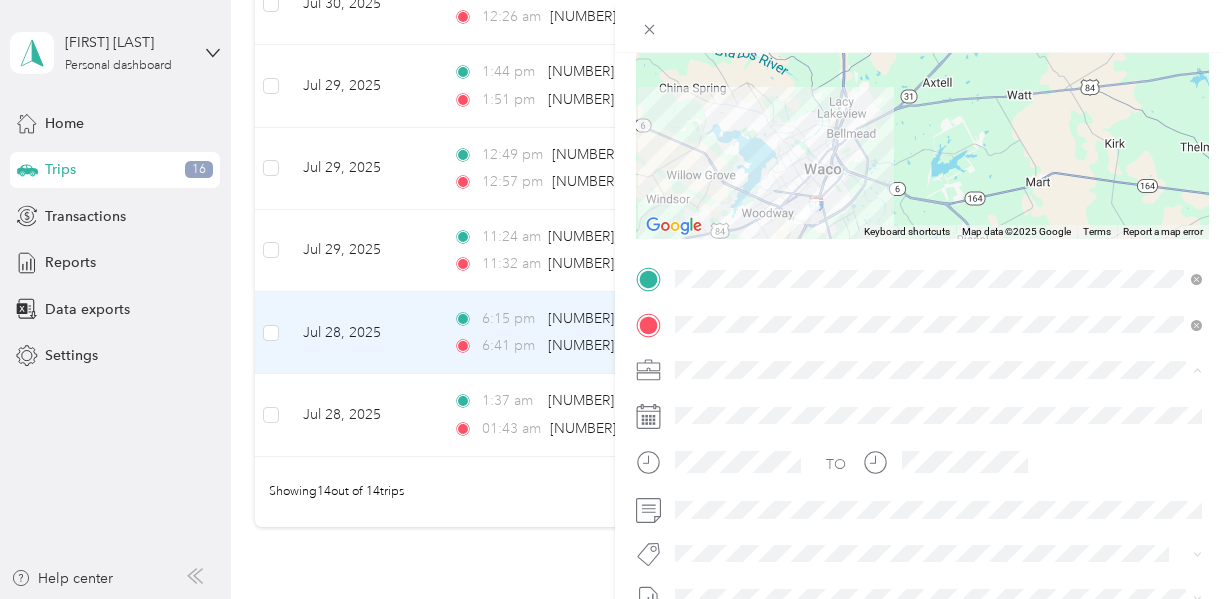 click on "GEN Korean BBQ House" at bounding box center (761, 405) 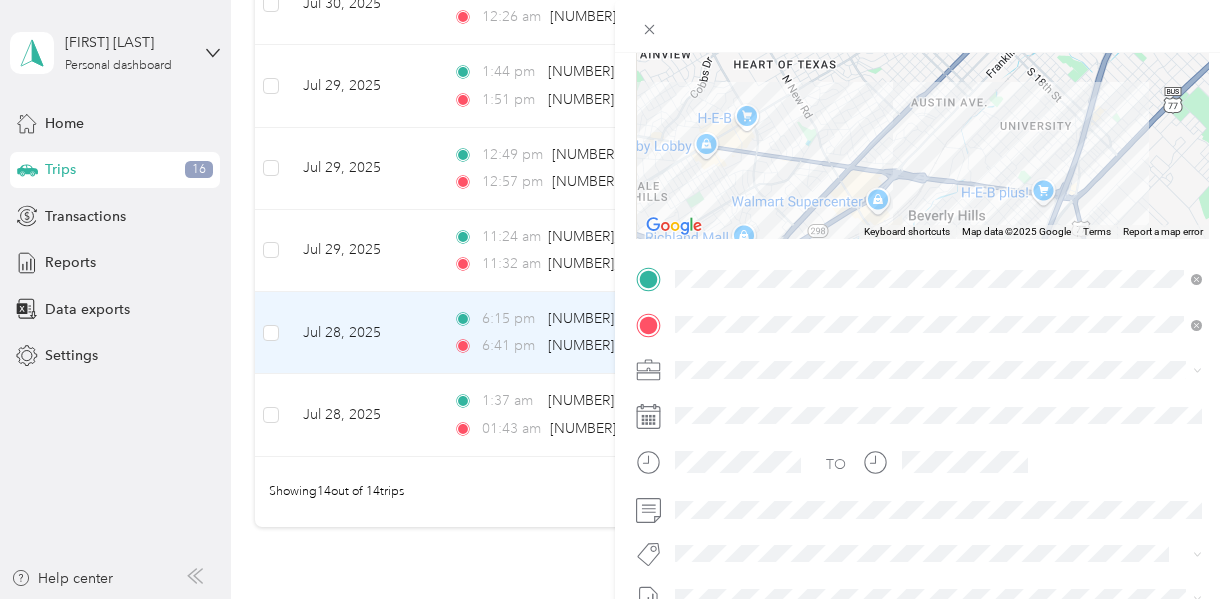 drag, startPoint x: 763, startPoint y: 179, endPoint x: 1120, endPoint y: -9, distance: 403.47614 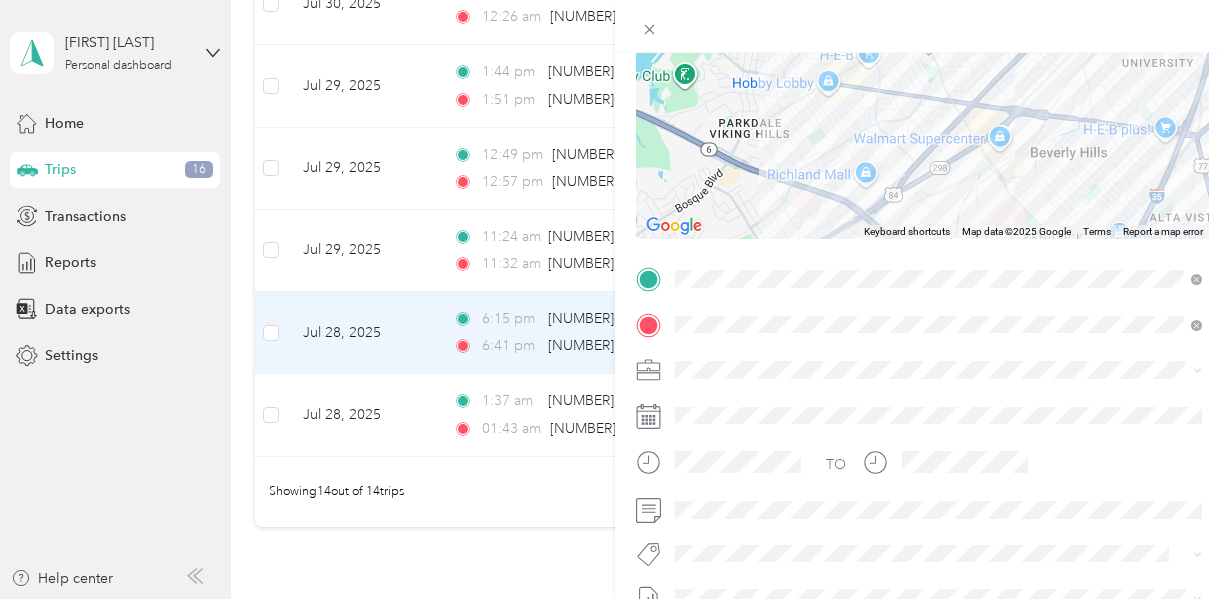 drag, startPoint x: 892, startPoint y: 177, endPoint x: 1000, endPoint y: 114, distance: 125.032 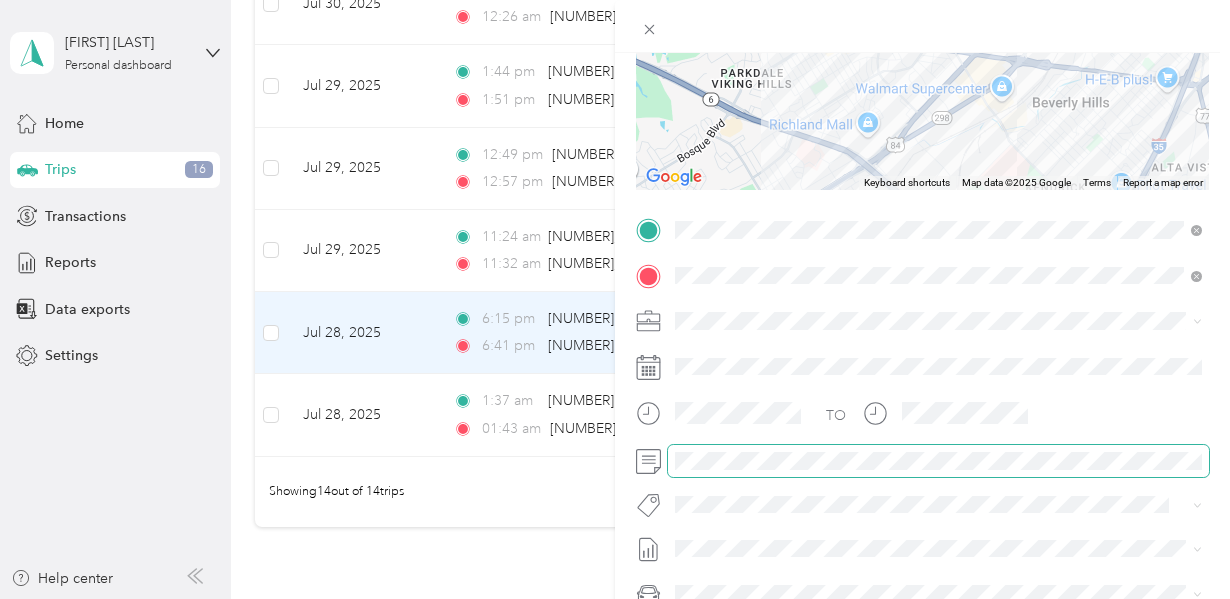 scroll, scrollTop: 270, scrollLeft: 0, axis: vertical 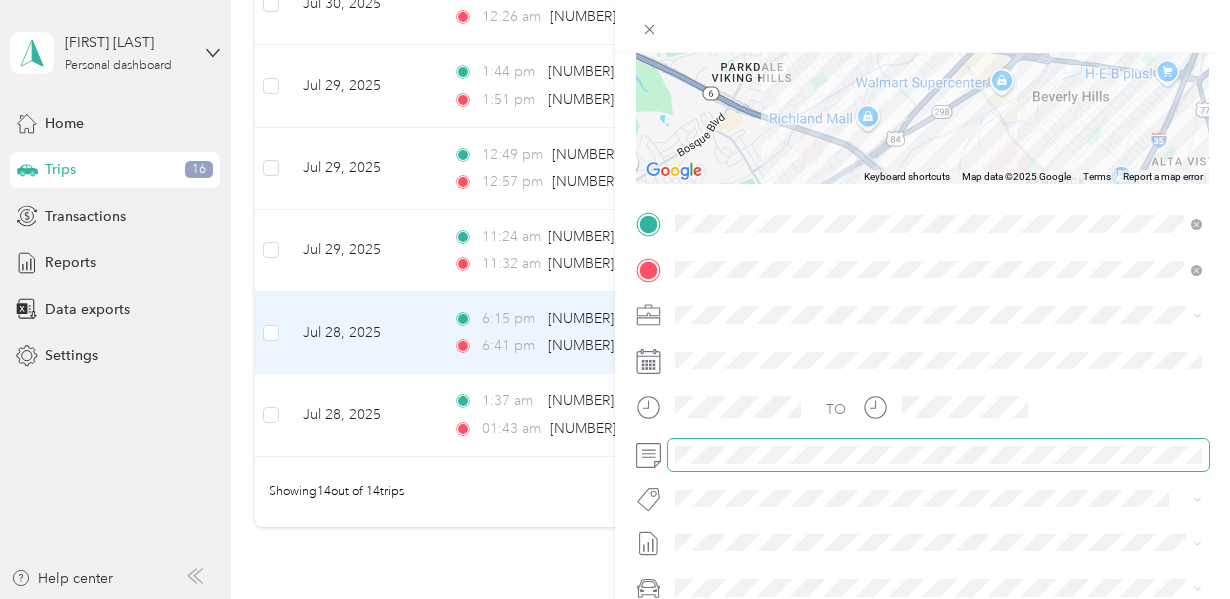 click at bounding box center (938, 455) 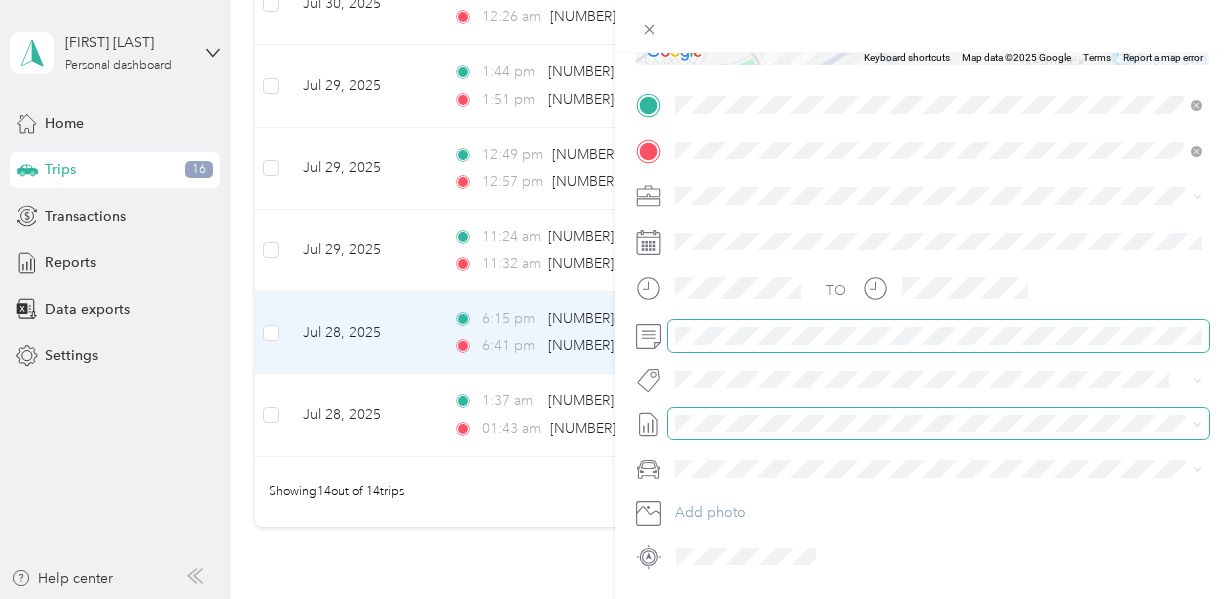 scroll, scrollTop: 398, scrollLeft: 0, axis: vertical 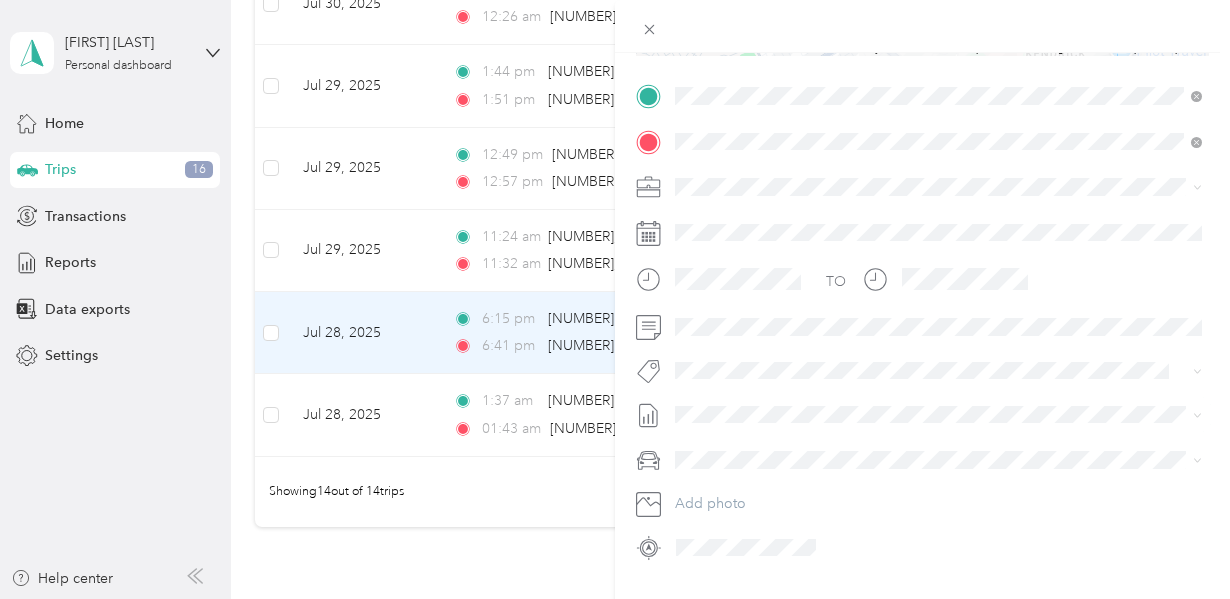 click on "[FIRST] [LAST] [CITY] Expense Report WE 2025-08-03" at bounding box center (844, 479) 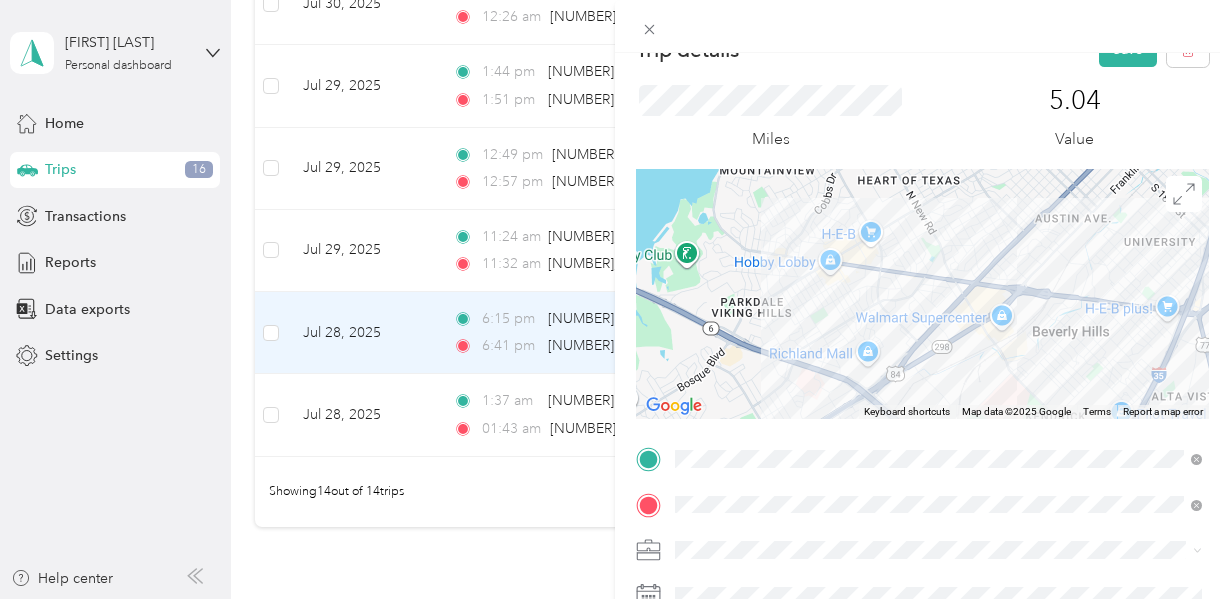 scroll, scrollTop: 0, scrollLeft: 0, axis: both 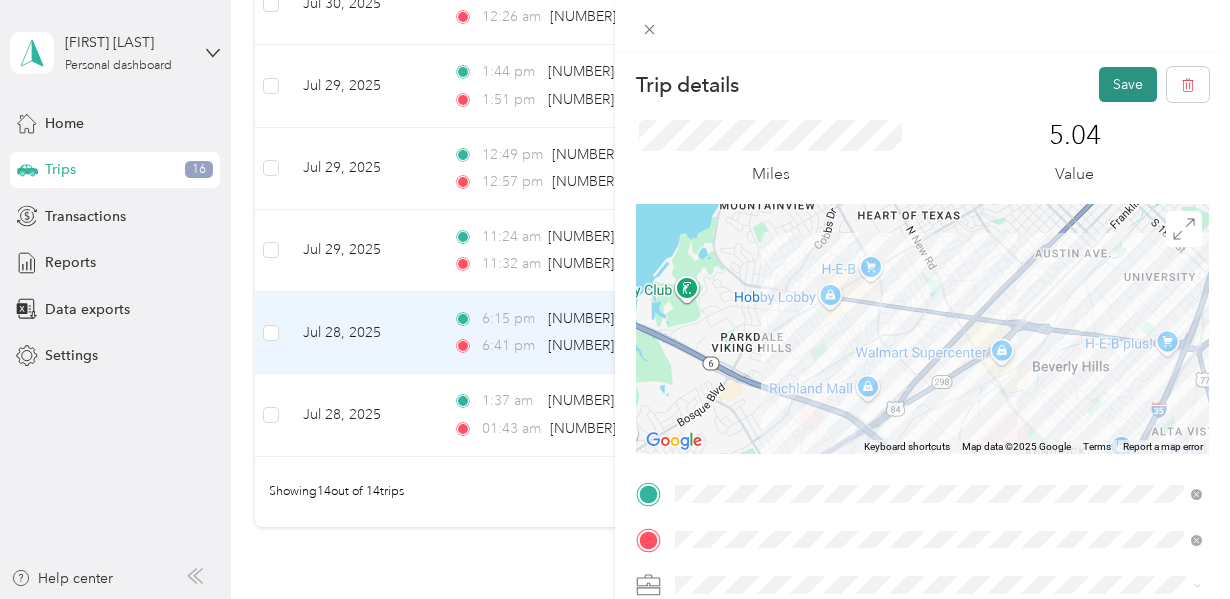 click on "Save" at bounding box center (1128, 84) 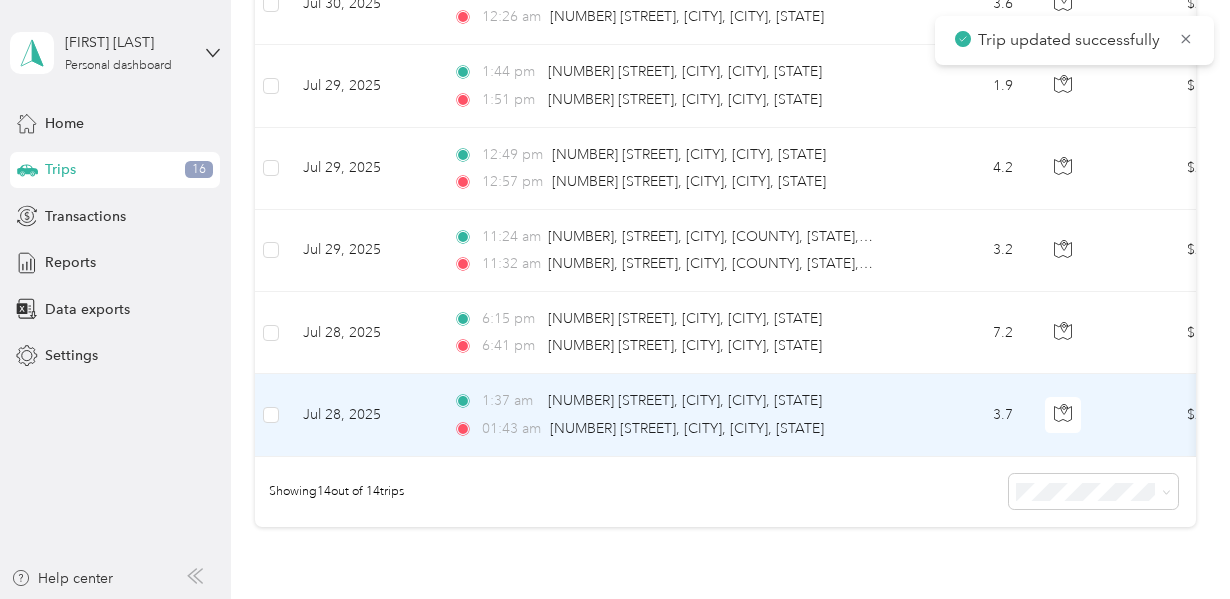 click on "Jul 28, 2025" at bounding box center (362, 415) 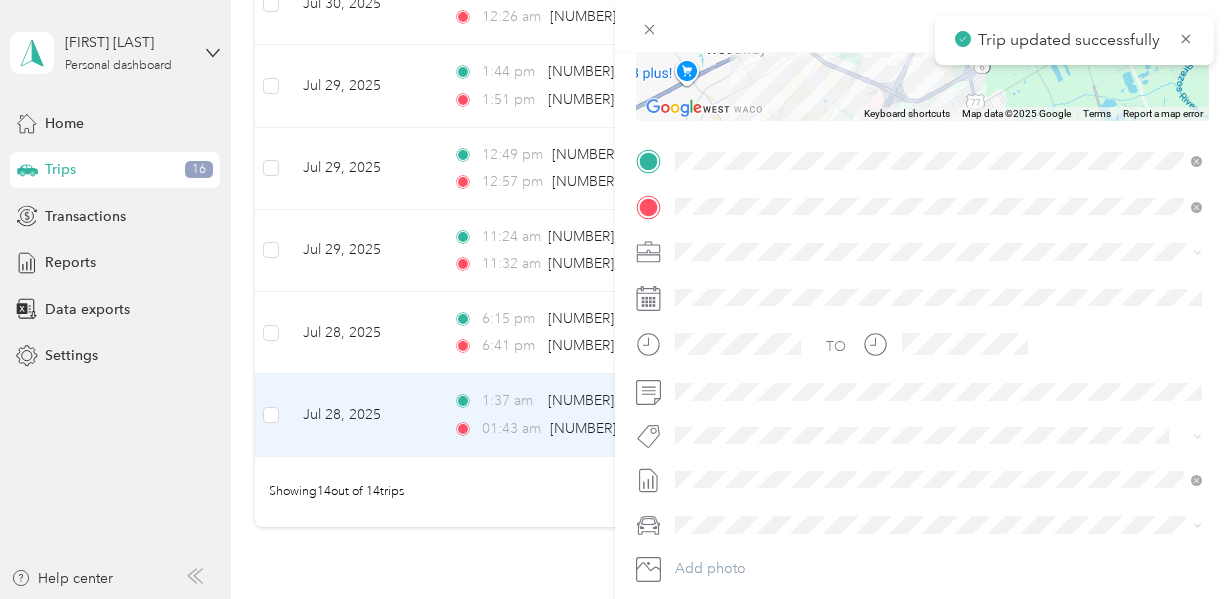 scroll, scrollTop: 435, scrollLeft: 0, axis: vertical 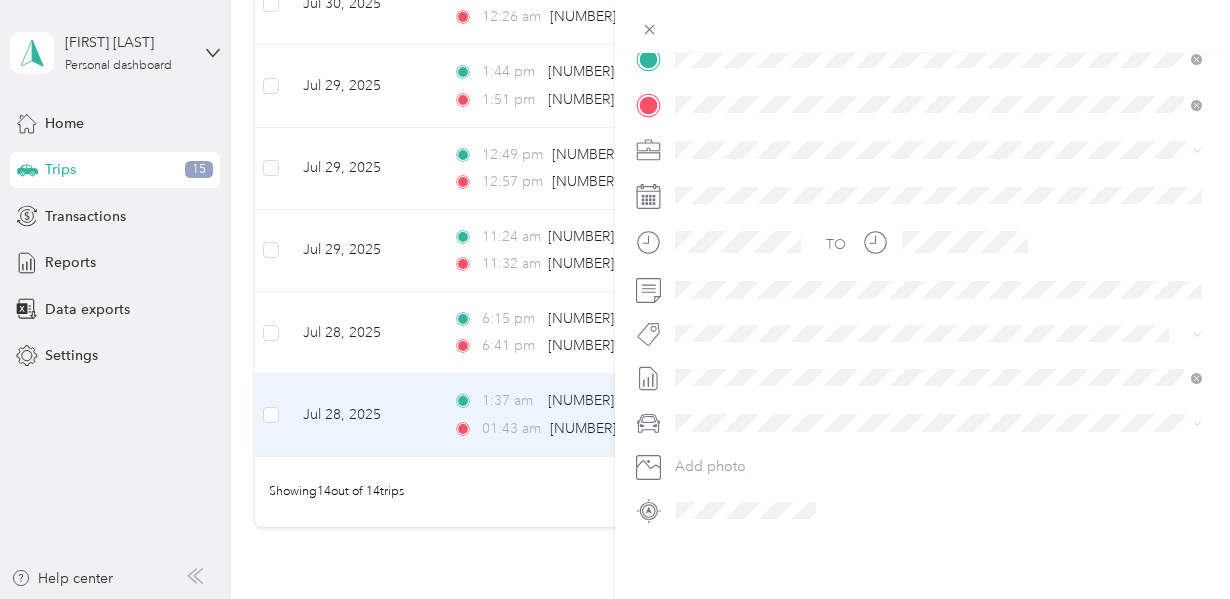 click on "Trip details Save This trip cannot be edited because it is either under review, approved, or paid. Contact your Team Manager to edit it. Miles 2.58 Value  ← Move left → Move right ↑ Move up ↓ Move down + Zoom in - Zoom out Home Jump left by 75% End Jump right by 75% Page Up Jump up by 75% Page Down Jump down by 75% Keyboard shortcuts Map Data Map data ©2025 Google Map data ©2025 Google 2 km  Click to toggle between metric and imperial units Terms Report a map error TO Add photo" at bounding box center [615, 299] 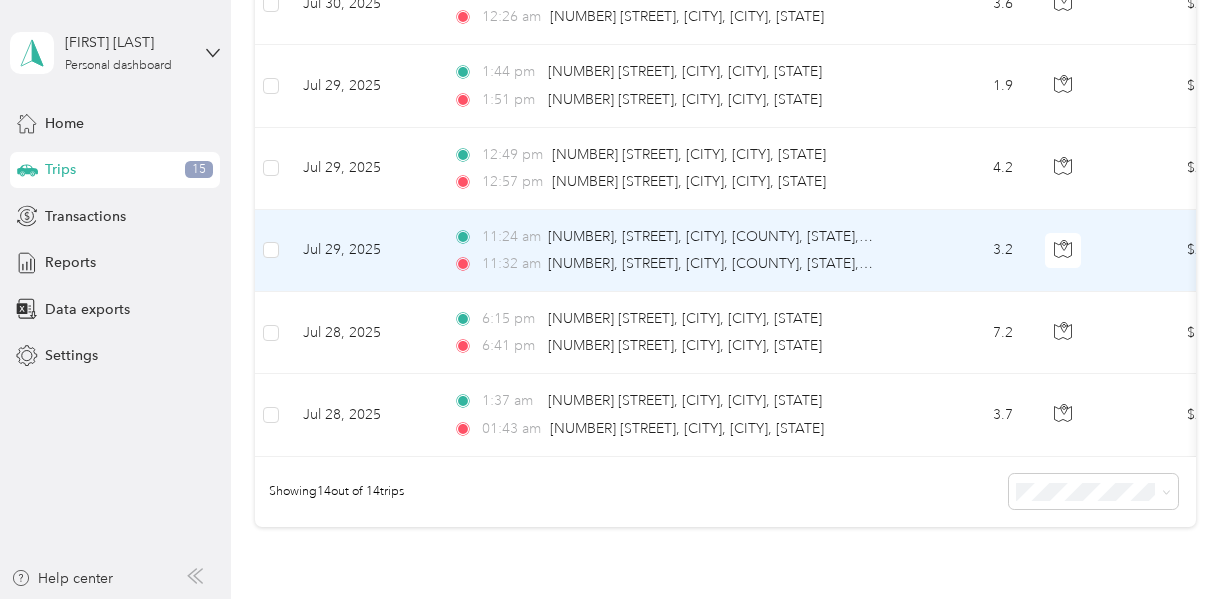 click on "Jul 29, 2025" at bounding box center [362, 251] 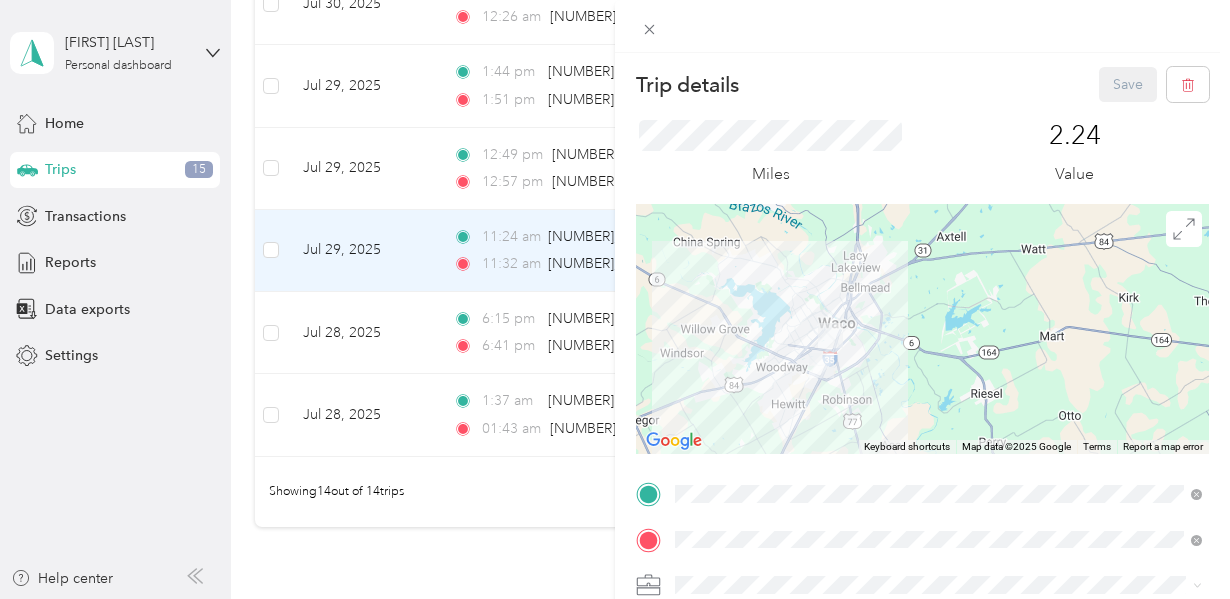 scroll, scrollTop: 2, scrollLeft: 0, axis: vertical 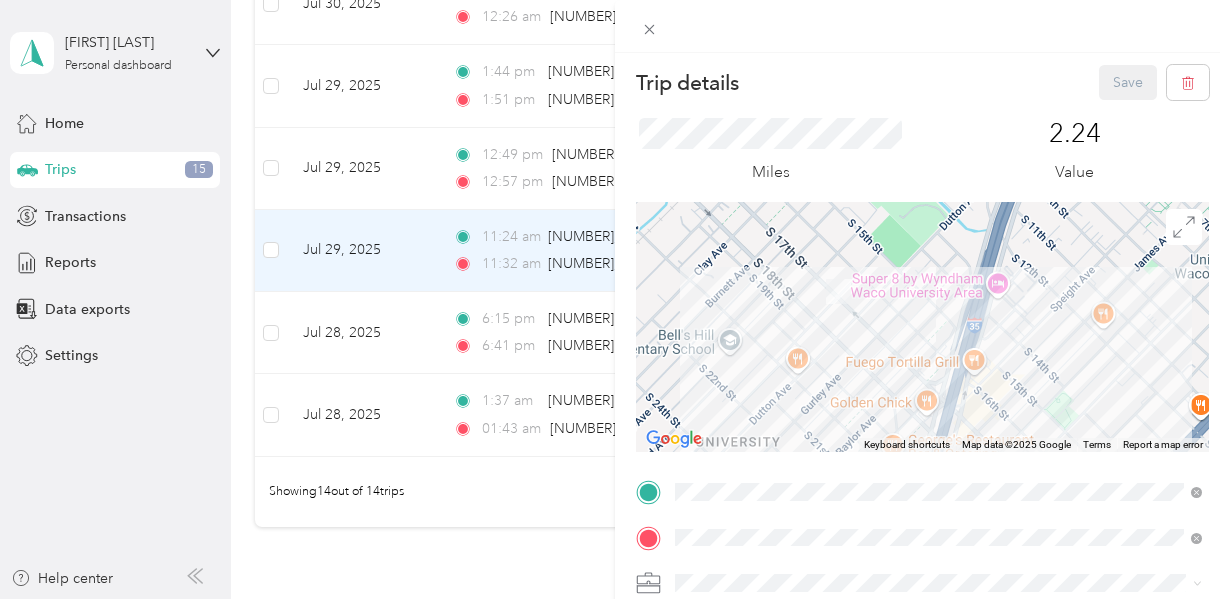 drag, startPoint x: 900, startPoint y: 242, endPoint x: 843, endPoint y: 339, distance: 112.507774 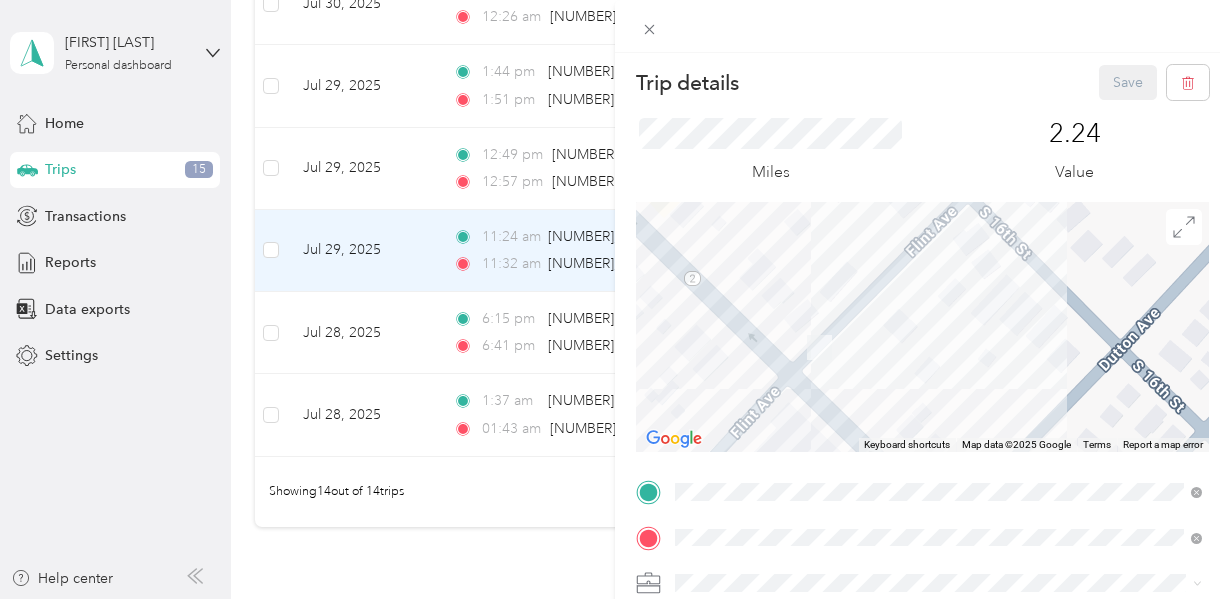 drag, startPoint x: 950, startPoint y: 284, endPoint x: 860, endPoint y: 399, distance: 146.03082 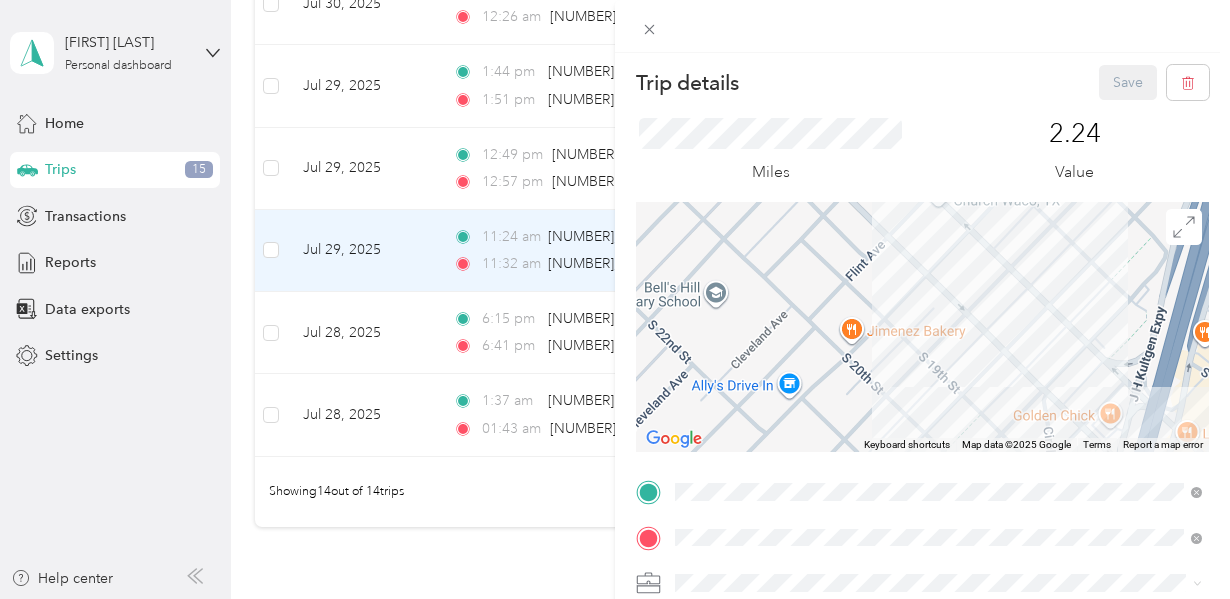 drag, startPoint x: 833, startPoint y: 399, endPoint x: 960, endPoint y: 183, distance: 250.56935 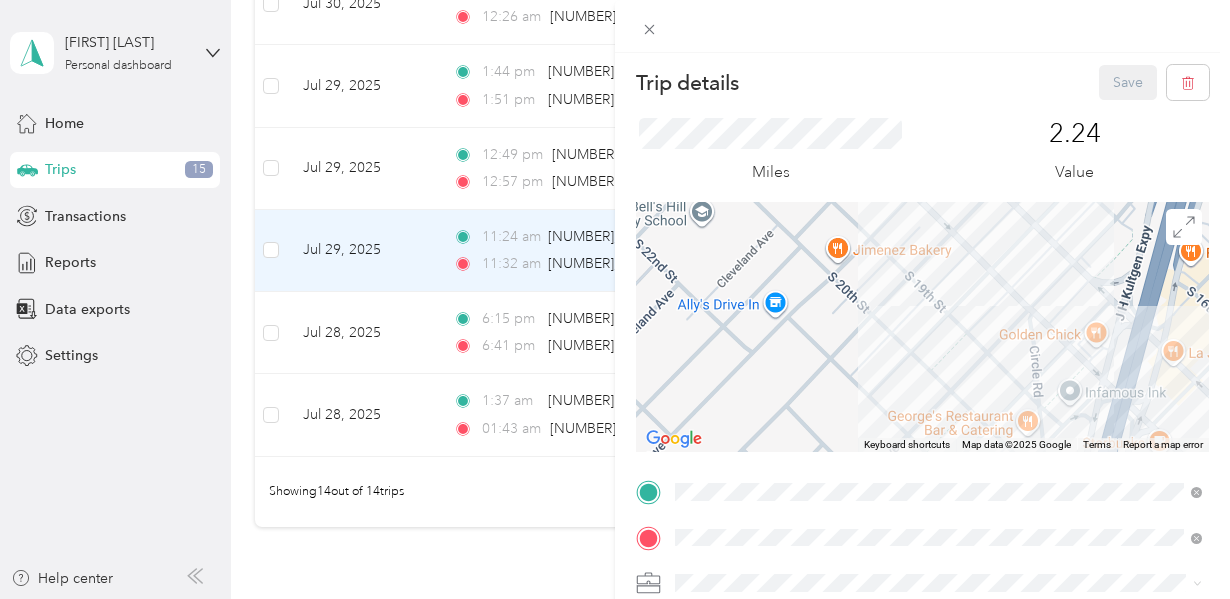 drag, startPoint x: 929, startPoint y: 347, endPoint x: 911, endPoint y: 259, distance: 89.822044 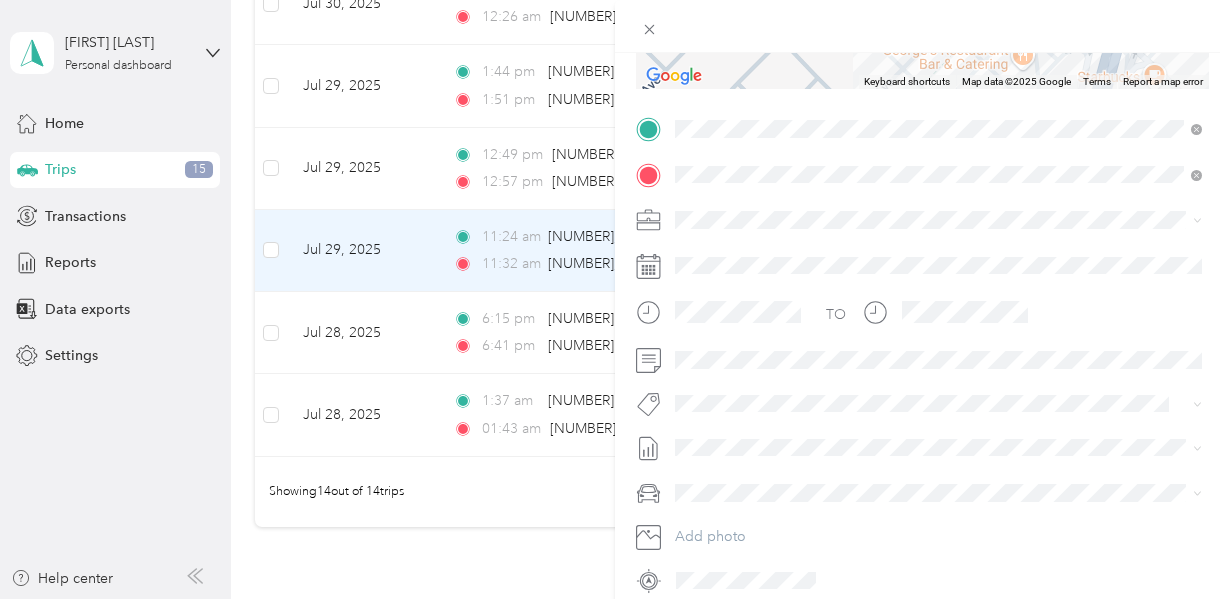 scroll, scrollTop: 435, scrollLeft: 0, axis: vertical 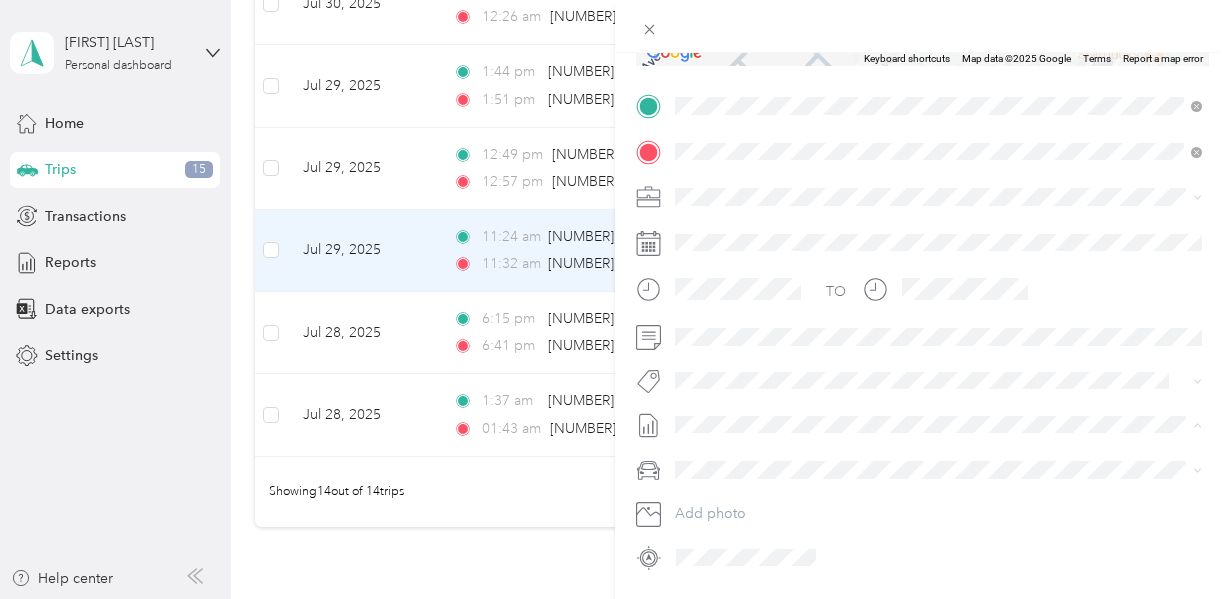 click on "[FIRST] [LAST] [CITY] Expense Report WE 2025-08-03" at bounding box center [844, 490] 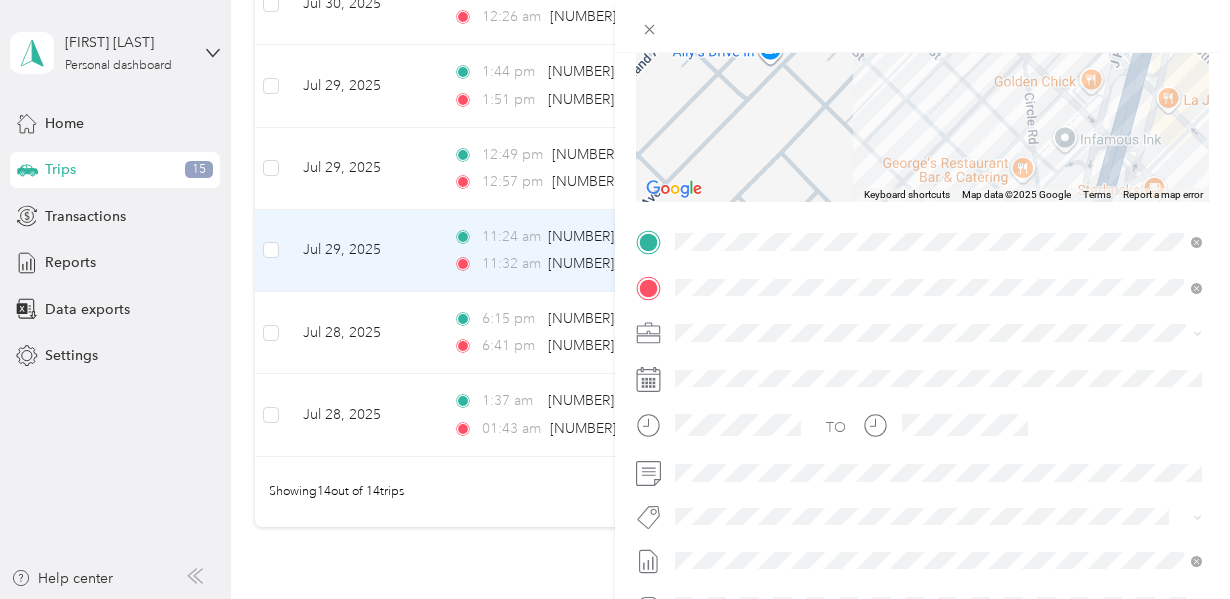 scroll, scrollTop: 232, scrollLeft: 0, axis: vertical 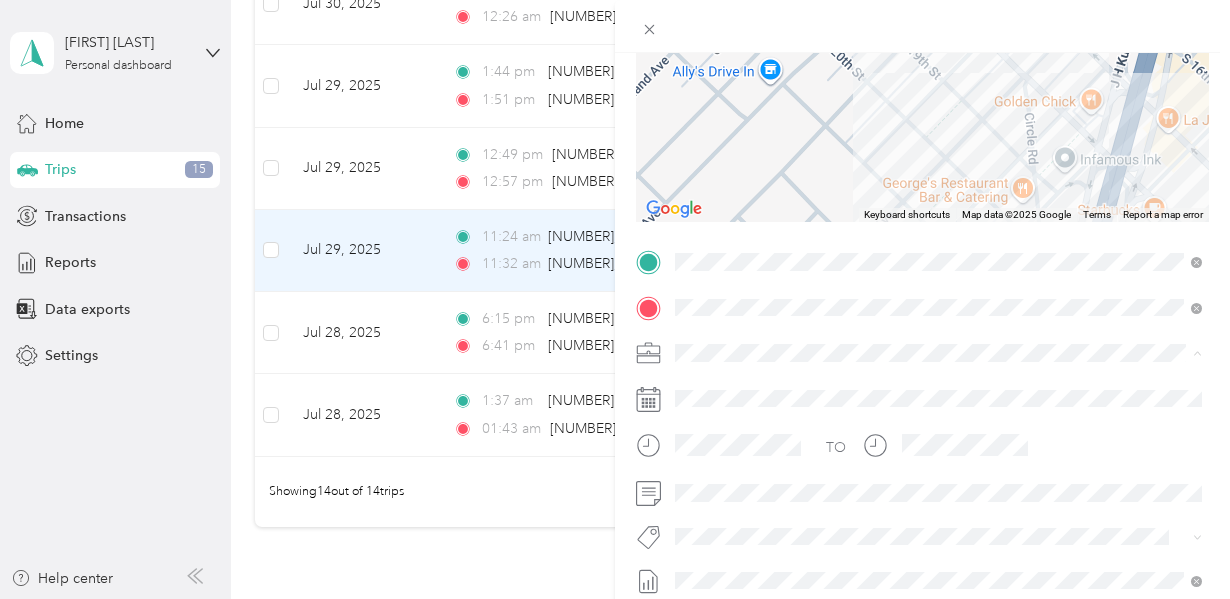 click on "GEN Korean BBQ House" at bounding box center [938, 387] 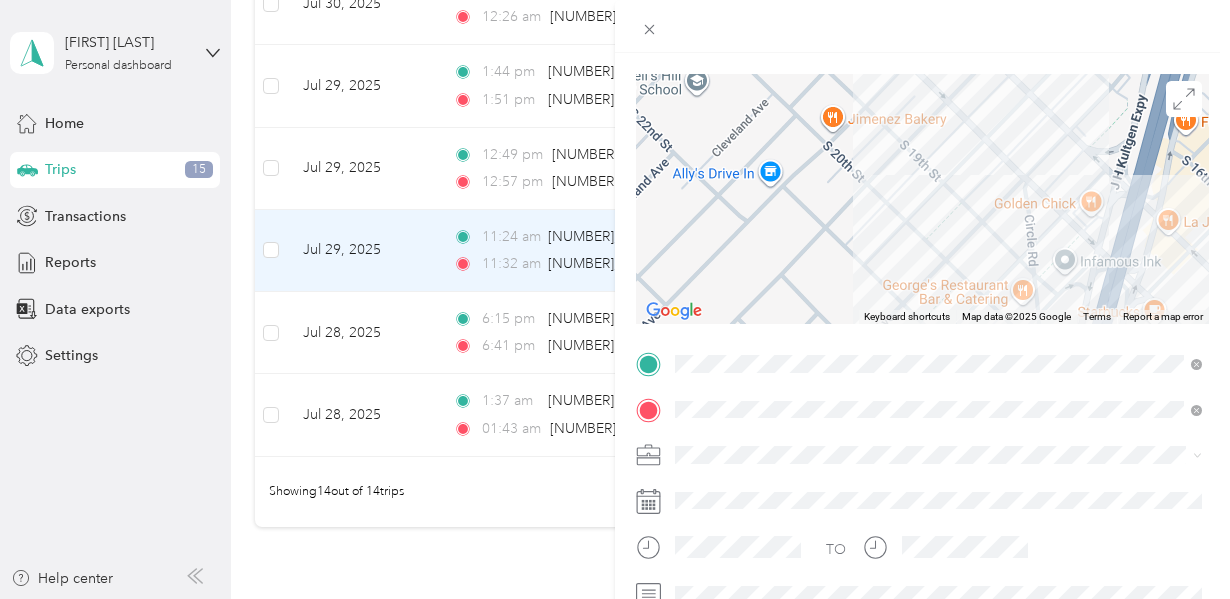 scroll, scrollTop: 0, scrollLeft: 0, axis: both 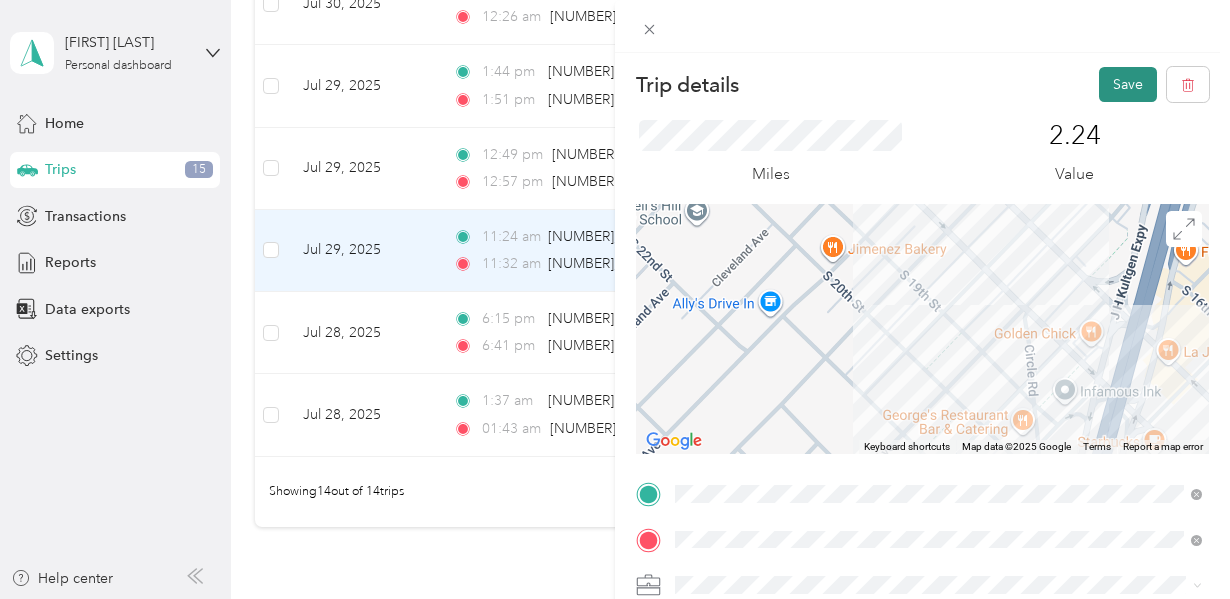 click on "Save" at bounding box center [1128, 84] 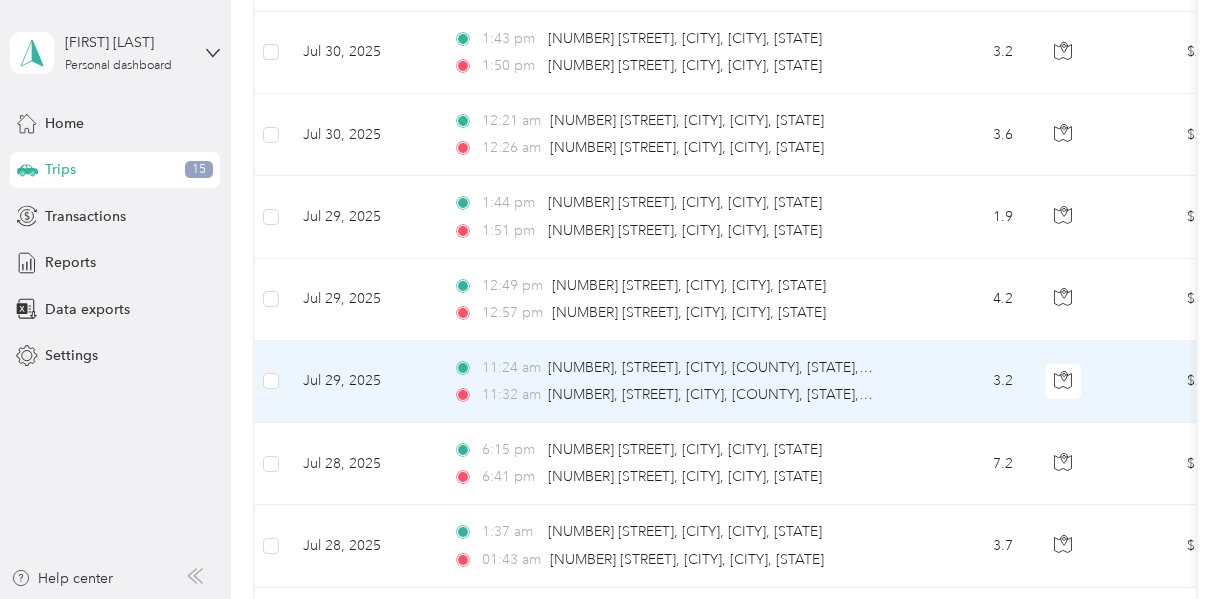 scroll, scrollTop: 877, scrollLeft: 0, axis: vertical 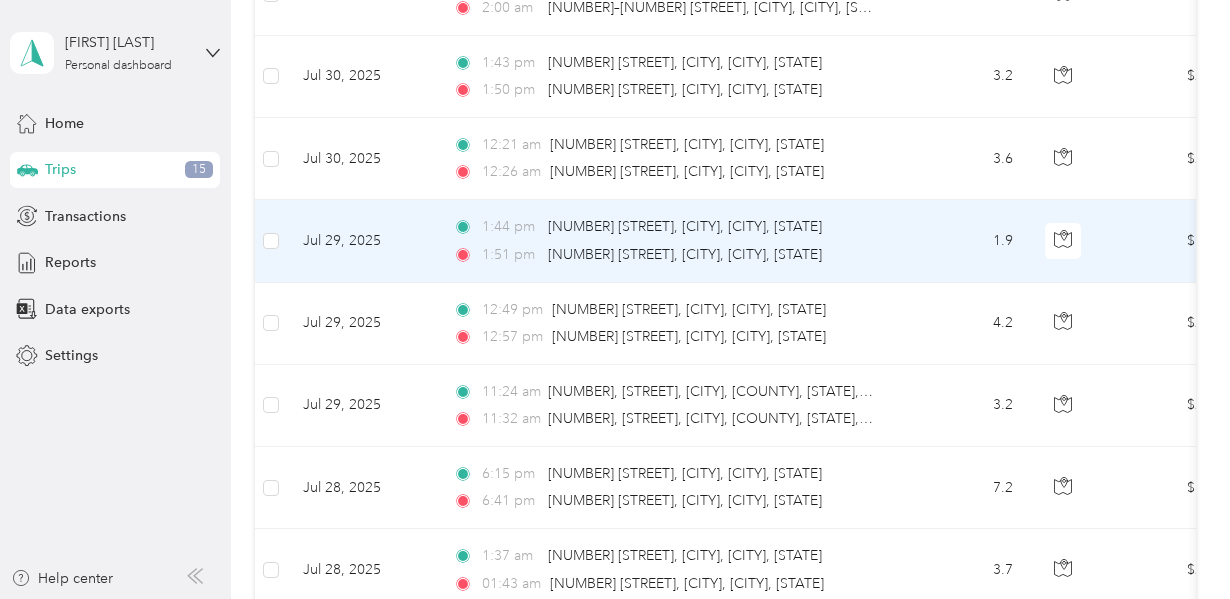 click on "1:44 pm [NUMBER] [STREET], [CITY], [CITY], [STATE] 1:51 pm [NUMBER] [STREET], [CITY], [CITY], [STATE]" at bounding box center [667, 241] 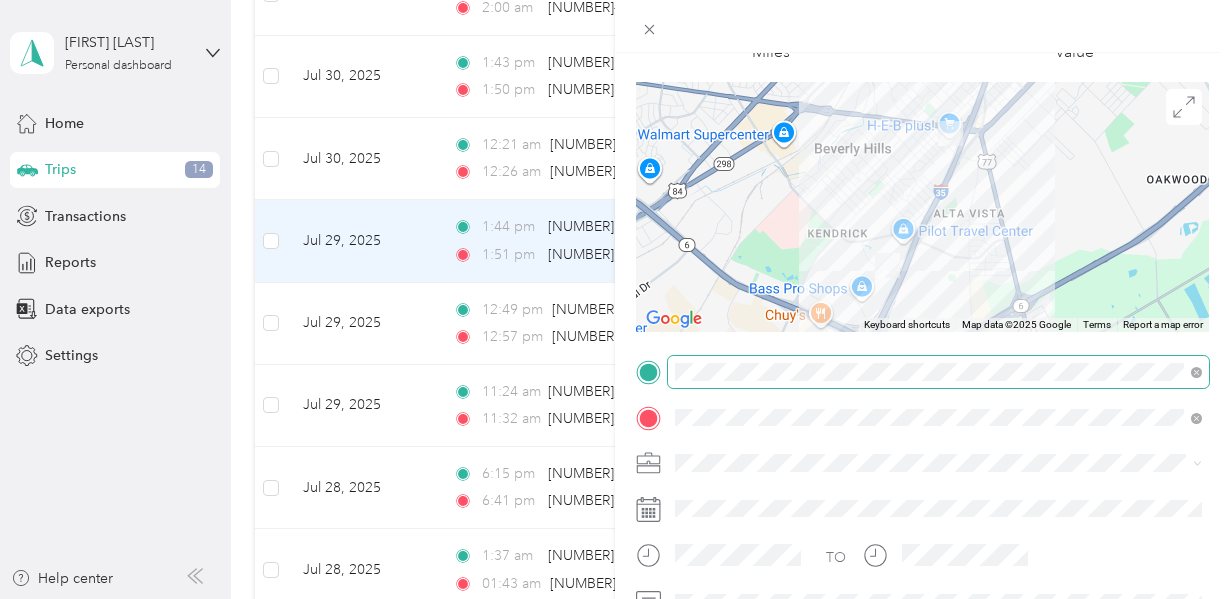scroll, scrollTop: 136, scrollLeft: 0, axis: vertical 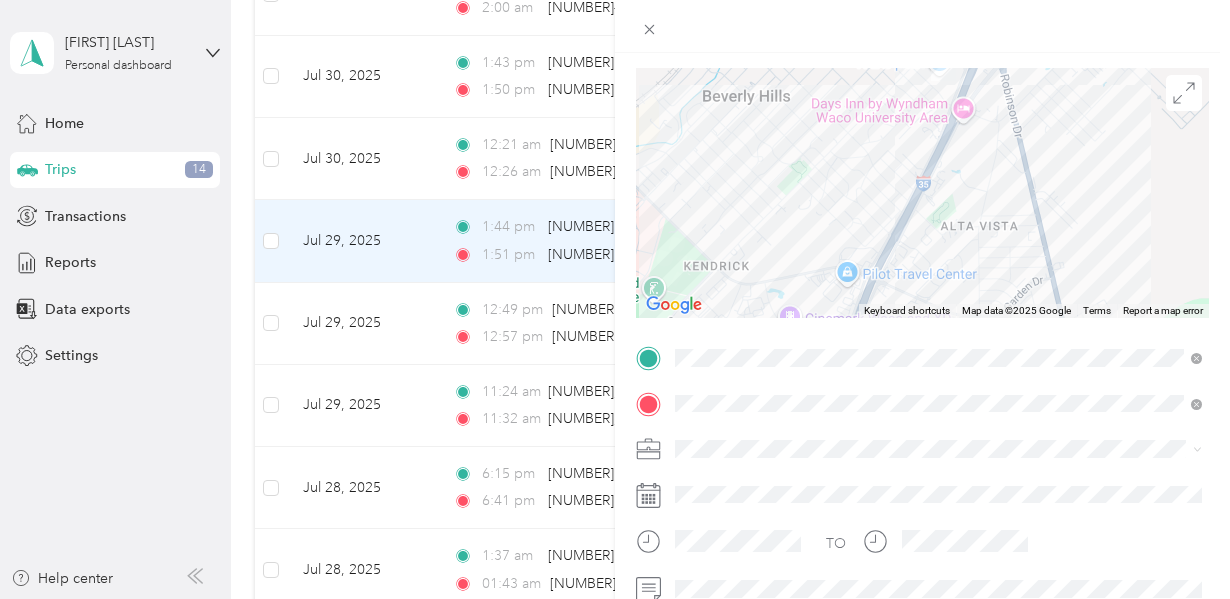 click at bounding box center (922, 193) 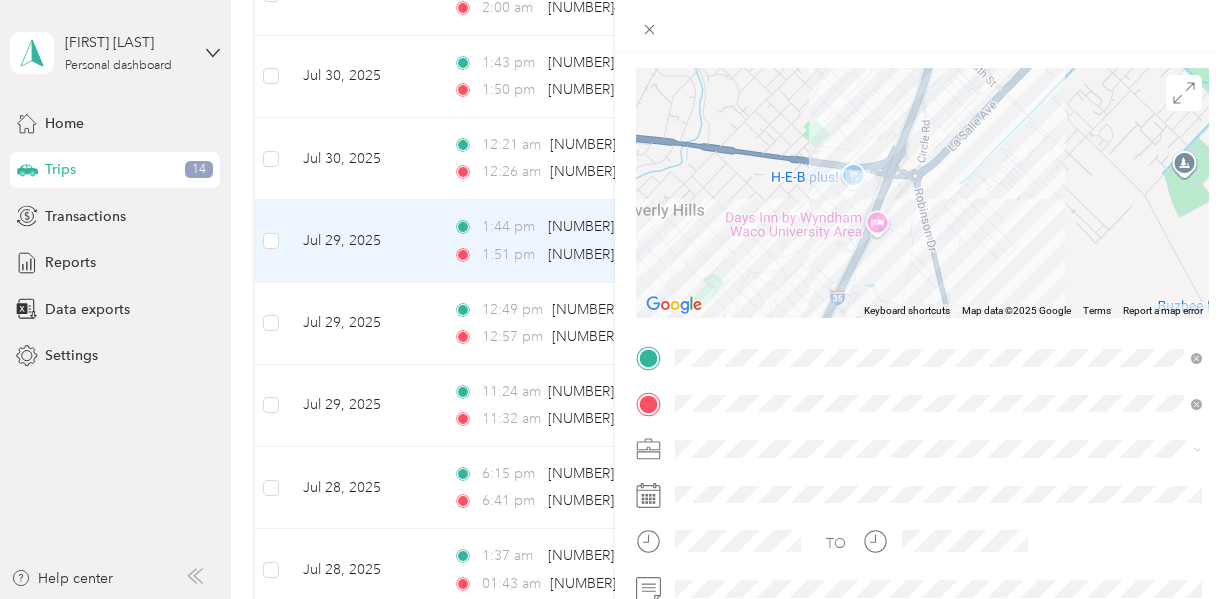 drag, startPoint x: 879, startPoint y: 184, endPoint x: 790, endPoint y: 300, distance: 146.20876 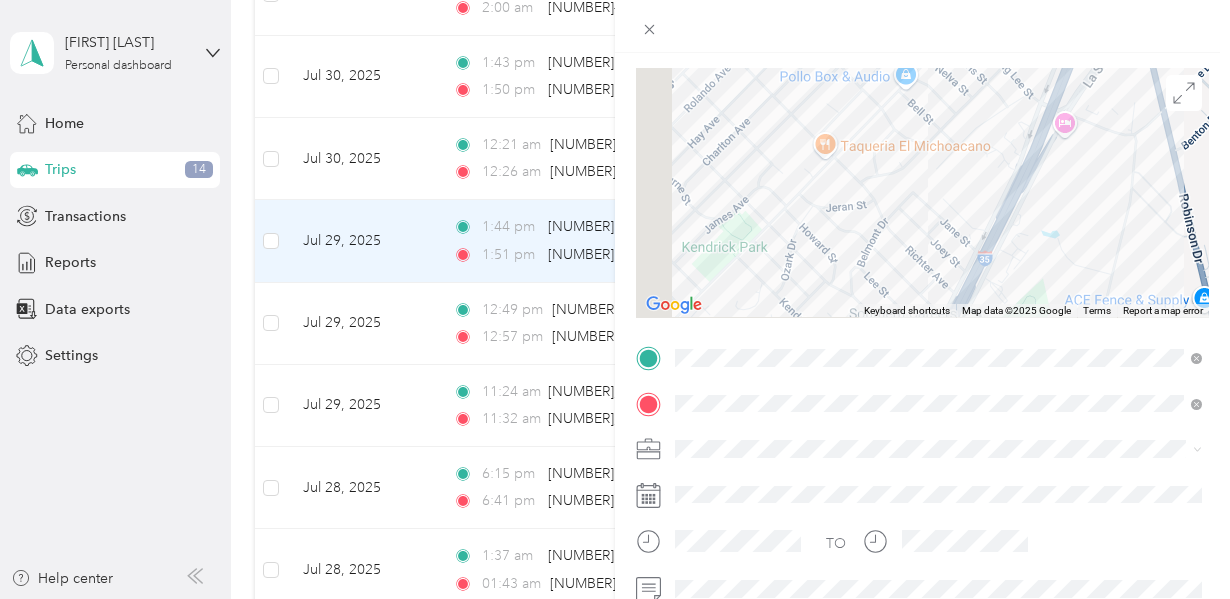 drag, startPoint x: 897, startPoint y: 209, endPoint x: 1093, endPoint y: 23, distance: 270.20734 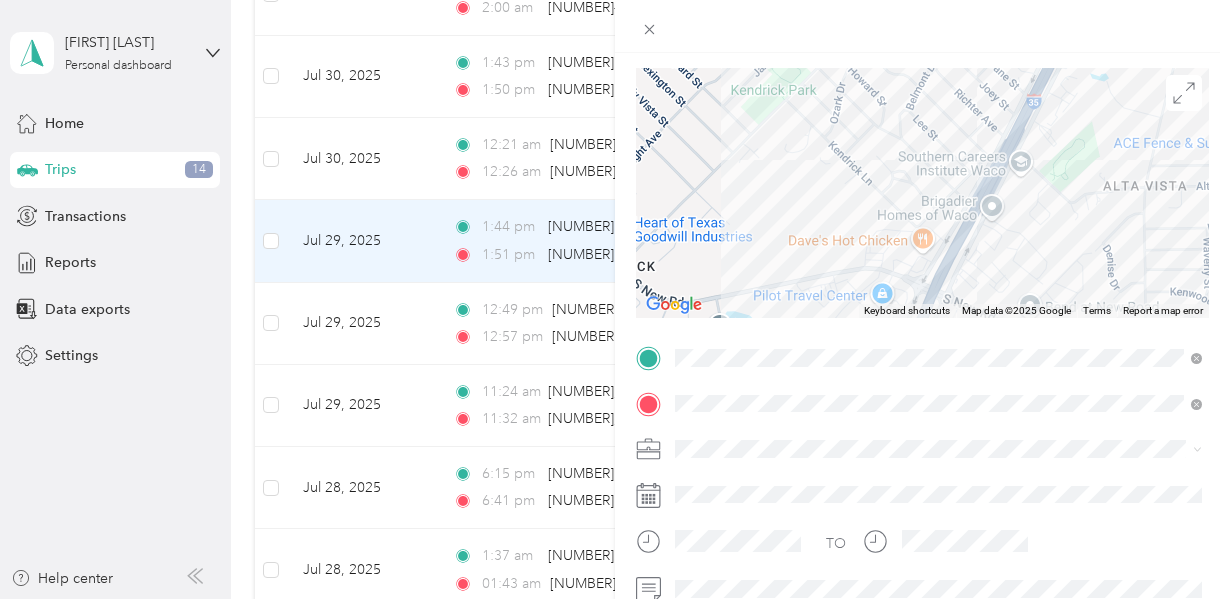 drag, startPoint x: 970, startPoint y: 213, endPoint x: 916, endPoint y: 141, distance: 90 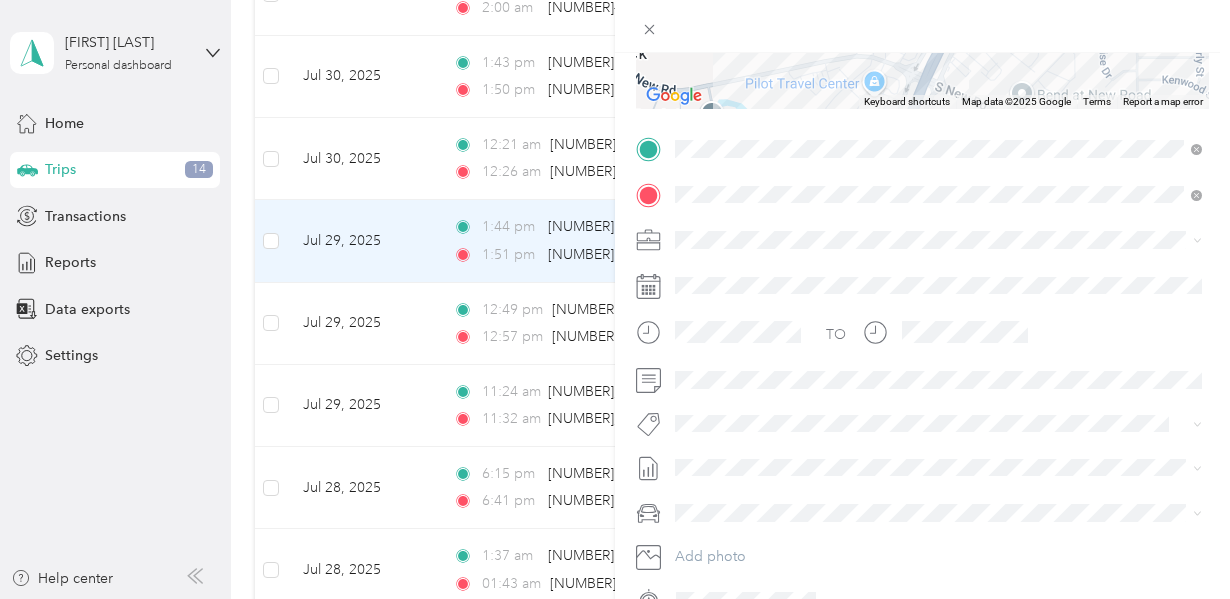 scroll, scrollTop: 377, scrollLeft: 0, axis: vertical 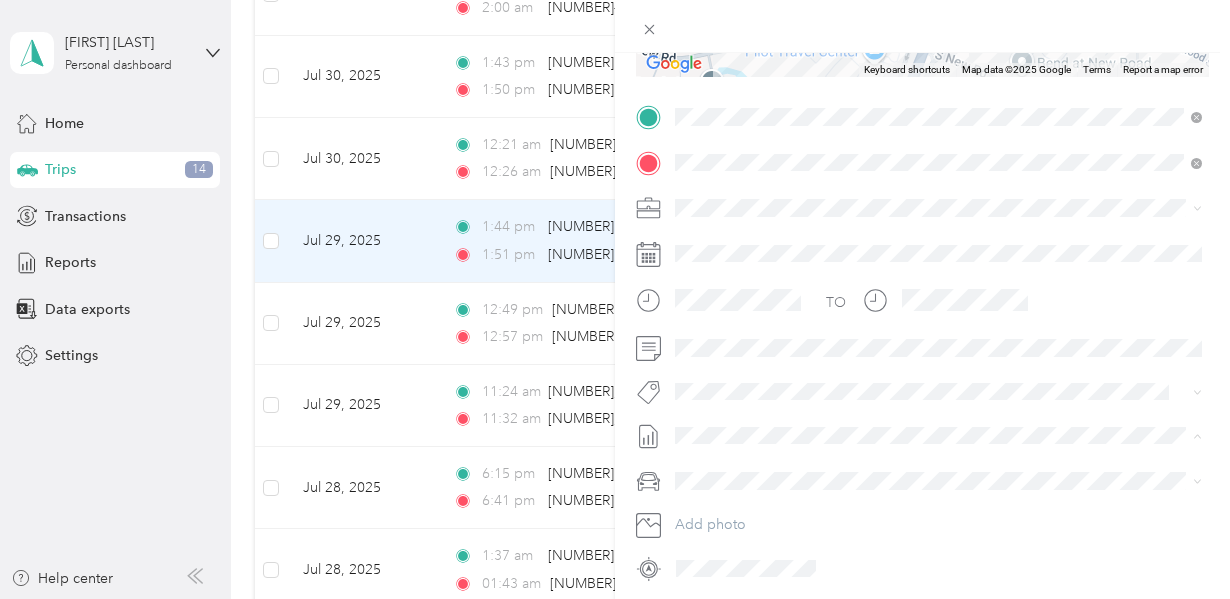 click on "[FIRST] [LAST] [CITY] Expense Report WE 2025-08-03" at bounding box center (844, 501) 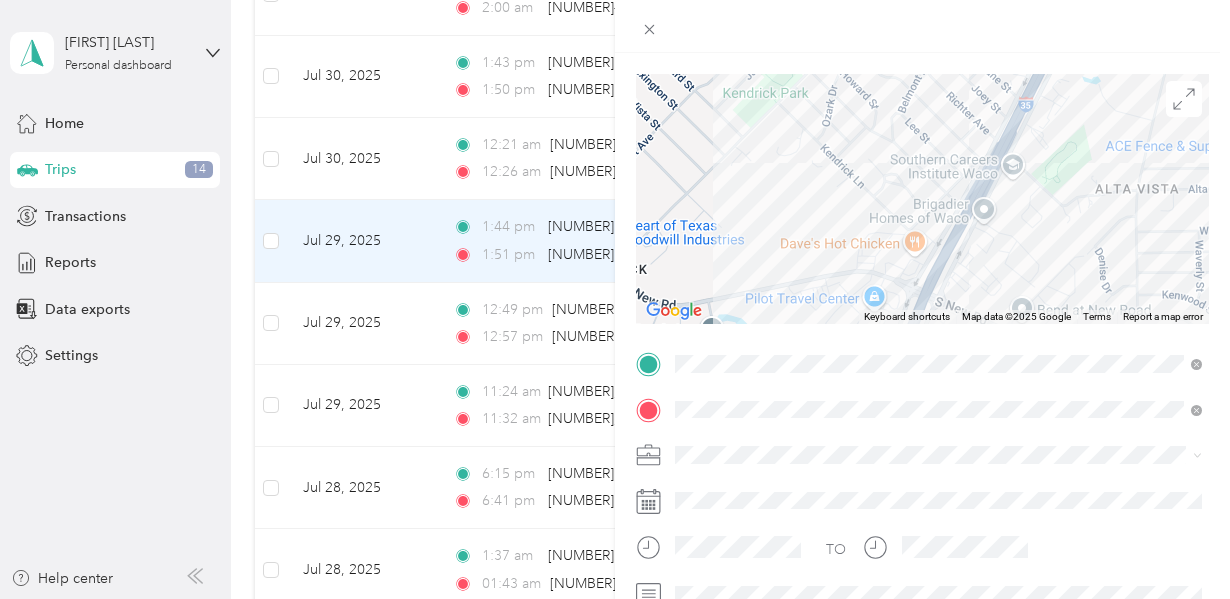 scroll, scrollTop: 104, scrollLeft: 0, axis: vertical 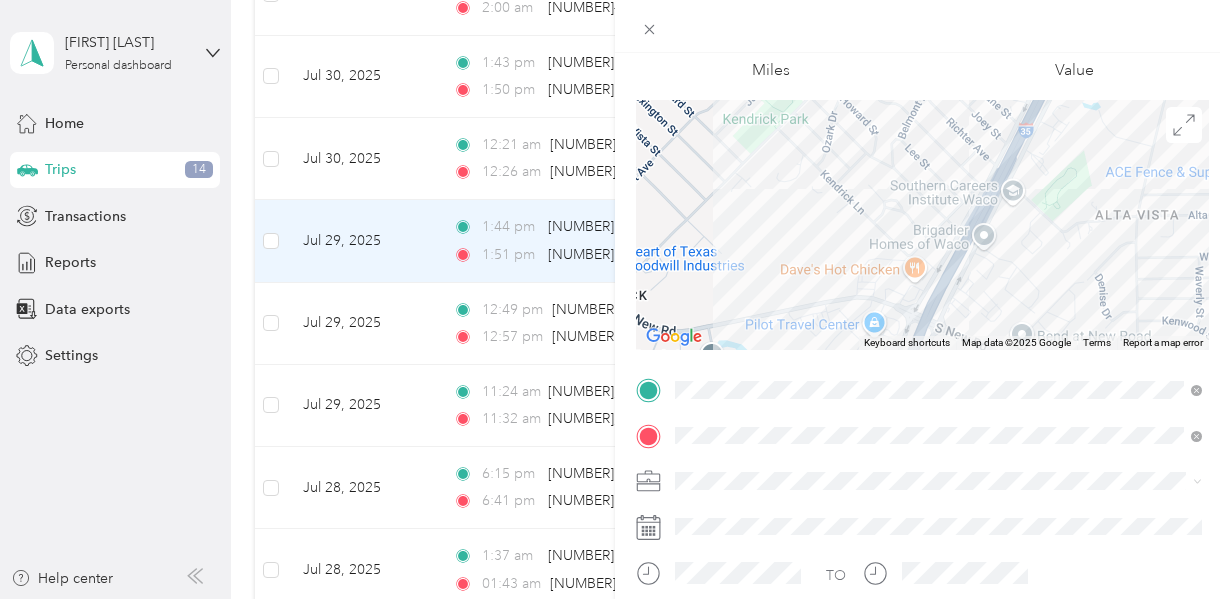 click on "Trip details Save This trip cannot be edited because it is either under review, approved, or paid. Contact your Team Manager to edit it. Miles 1.33 Value  ← Move left → Move right ↑ Move up ↓ Move down + Zoom in - Zoom out Home Jump left by 75% End Jump right by 75% Page Up Jump up by 75% Page Down Jump down by 75% Keyboard shortcuts Map Data Map data ©2025 Google Map data ©2025 Google 200 m  Click to toggle between metric and imperial units Terms Report a map error TO Add photo" at bounding box center [615, 299] 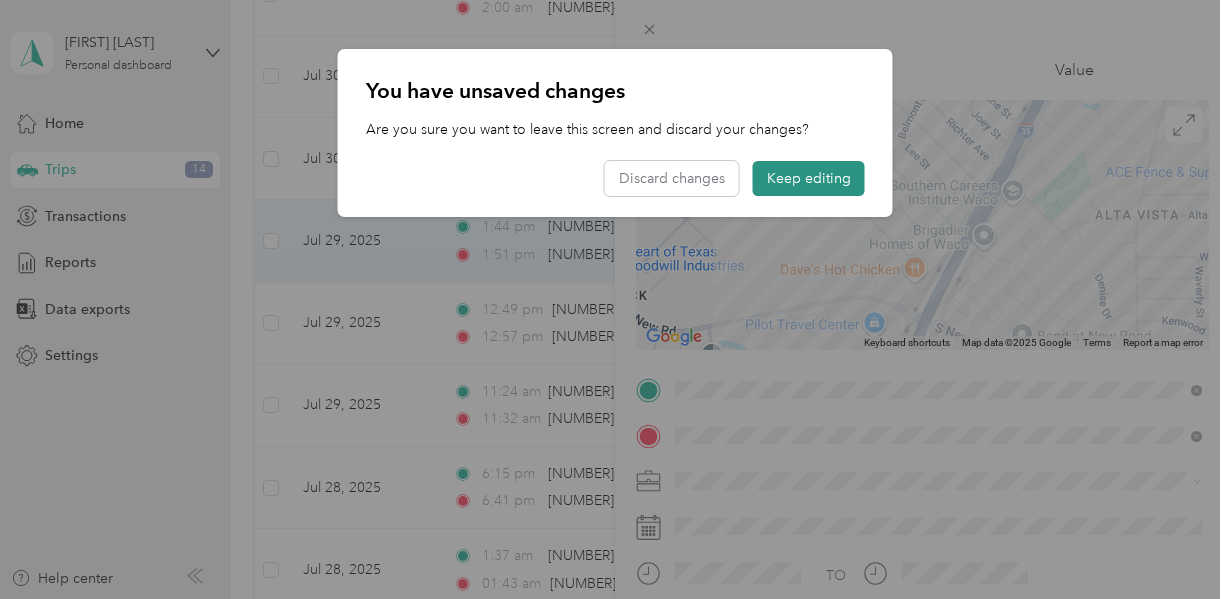 click on "Keep editing" at bounding box center (809, 178) 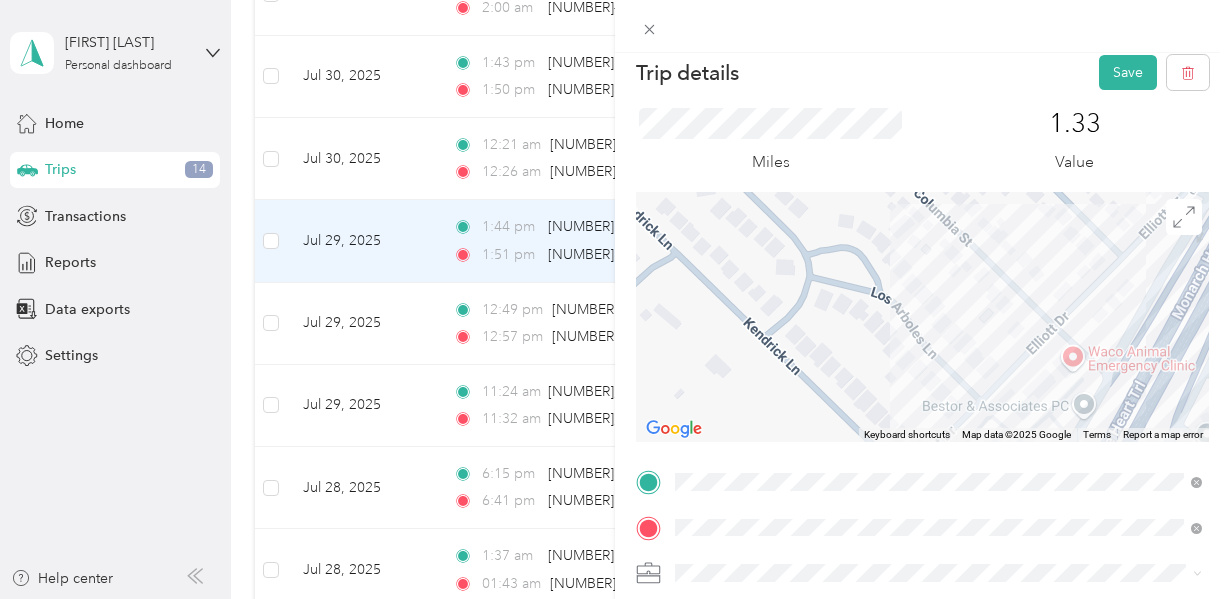 scroll, scrollTop: 0, scrollLeft: 0, axis: both 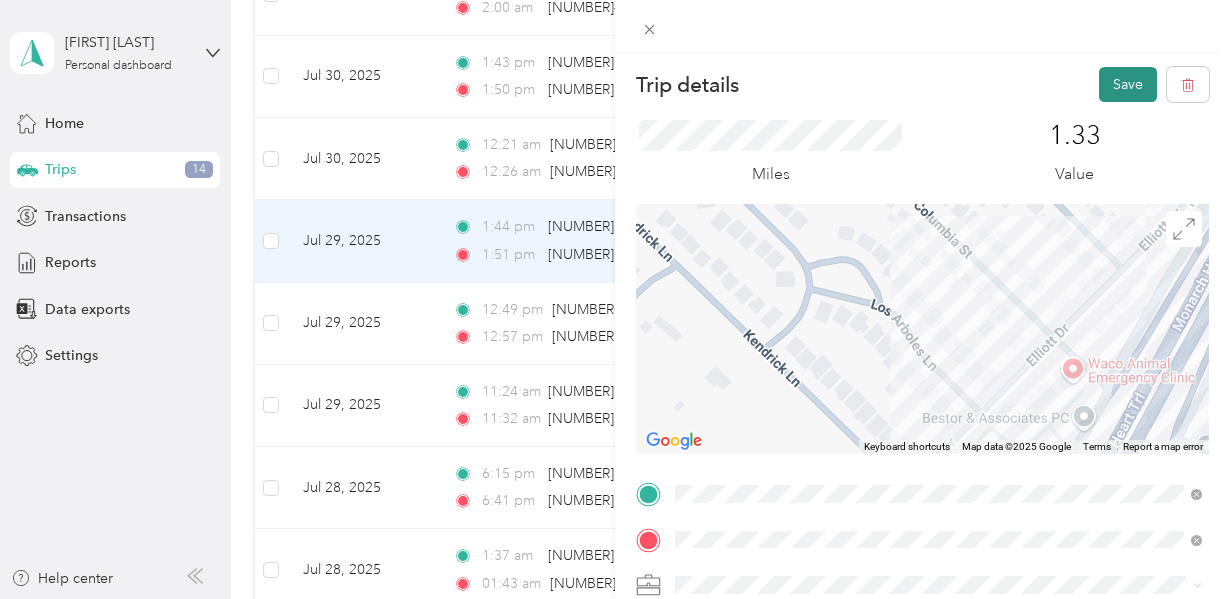 click on "Save" at bounding box center (1128, 84) 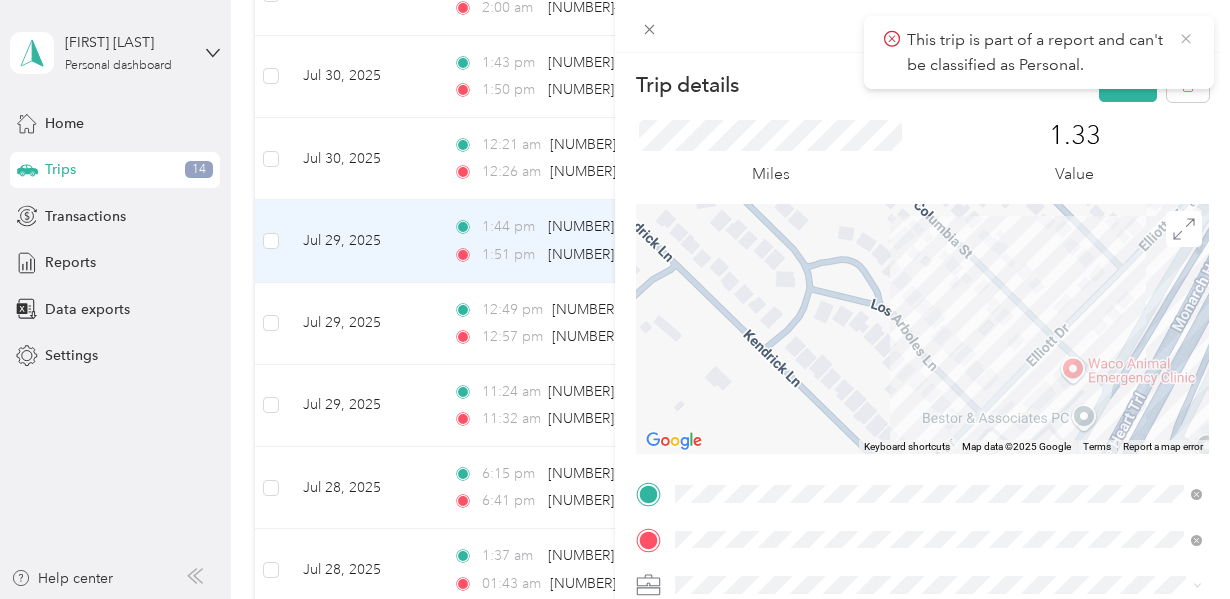 click 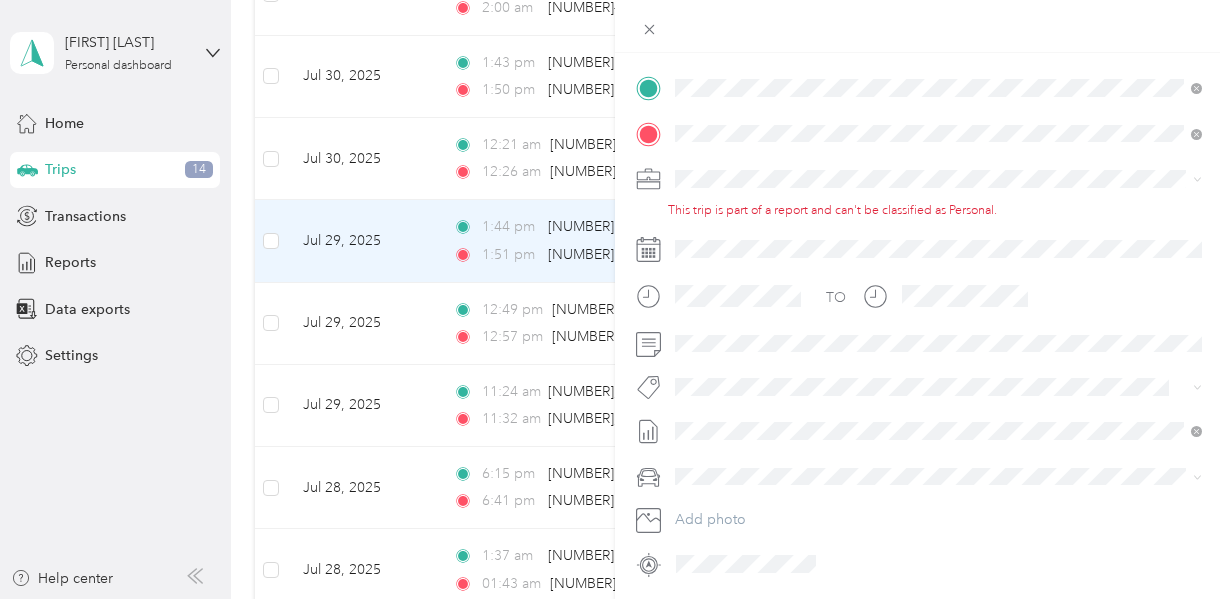 scroll, scrollTop: 403, scrollLeft: 0, axis: vertical 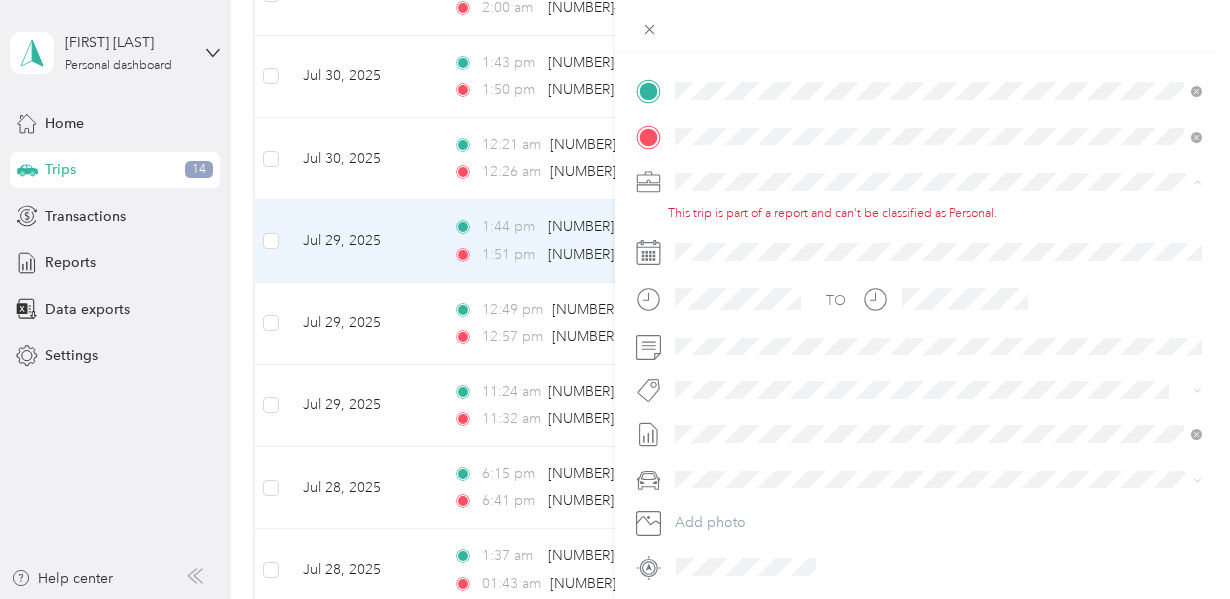 click on "GEN Korean BBQ House" at bounding box center (938, 217) 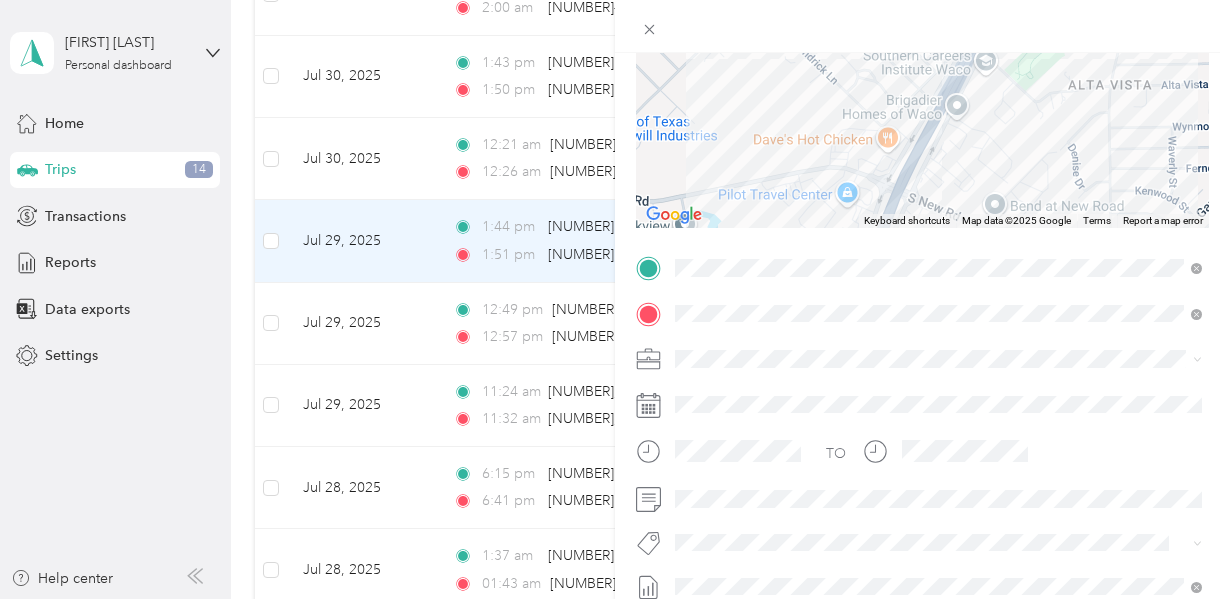 scroll, scrollTop: 0, scrollLeft: 0, axis: both 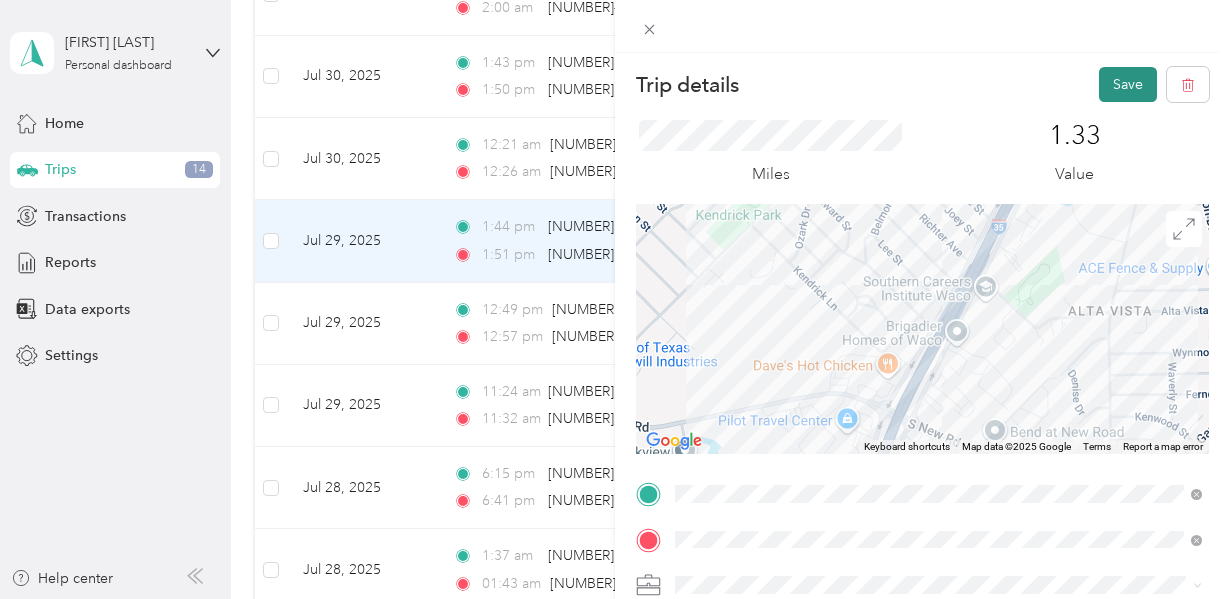 click on "Save" at bounding box center (1128, 84) 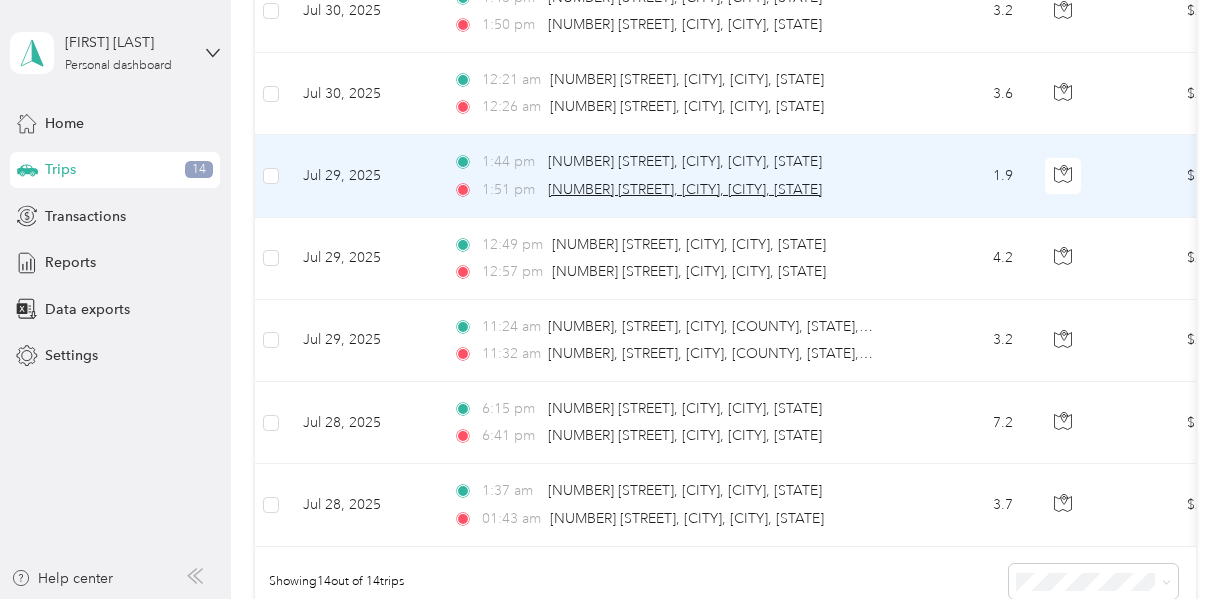 scroll, scrollTop: 940, scrollLeft: 0, axis: vertical 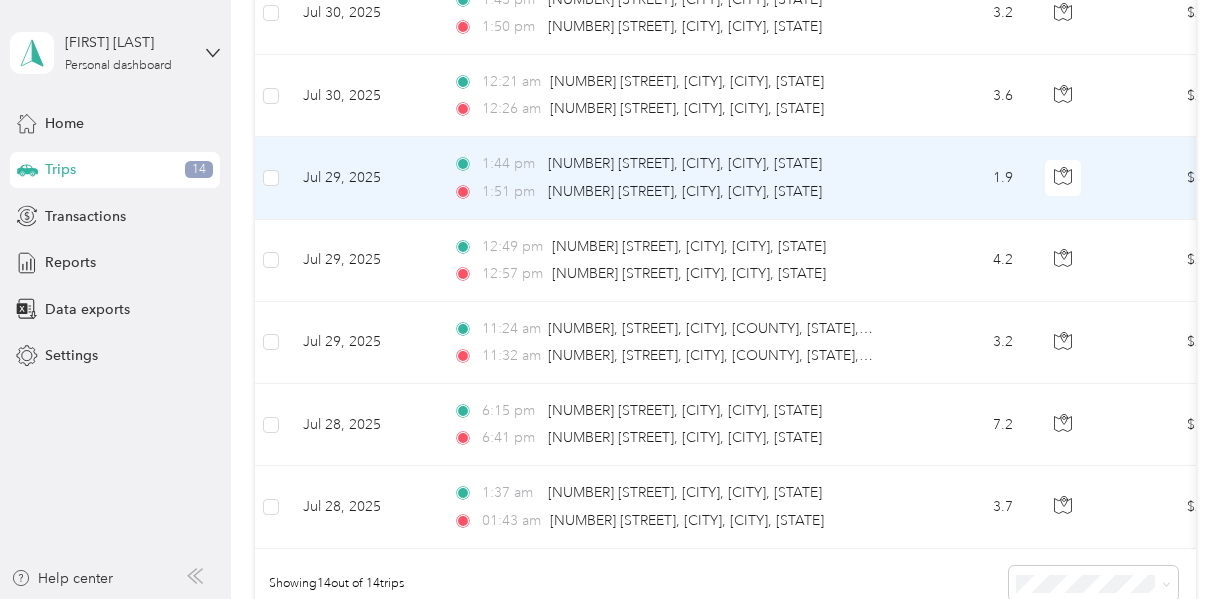 click on "1:44 pm [NUMBER] [STREET], [CITY], [CITY], [STATE] 1:51 pm [NUMBER] [STREET], [CITY], [CITY], [STATE]" at bounding box center (667, 178) 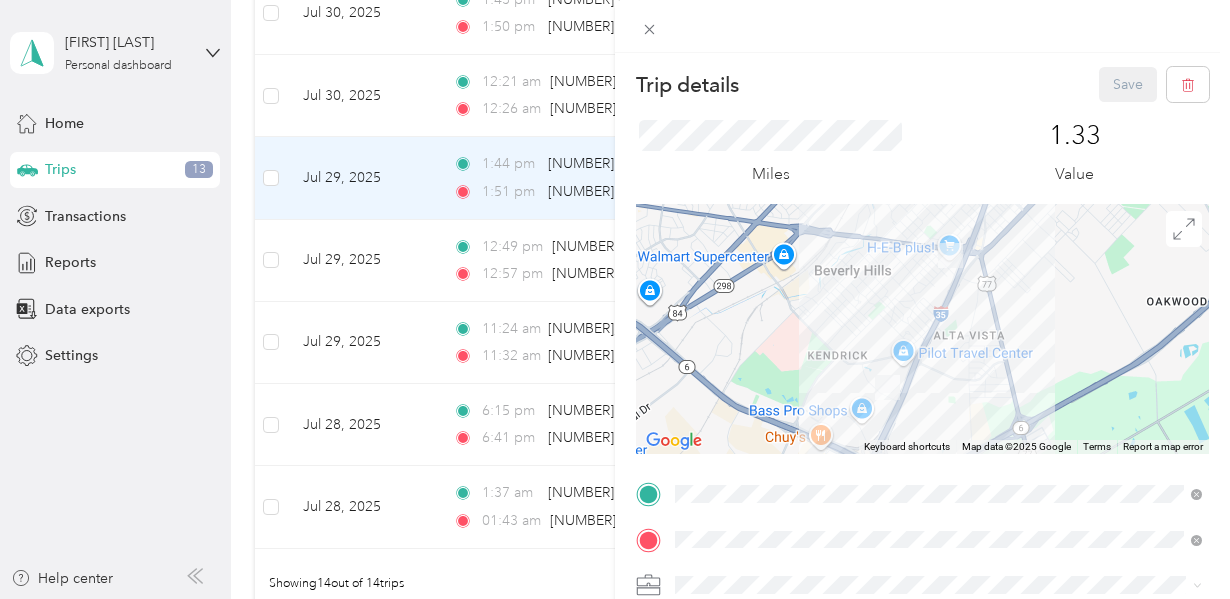 click on "Trip details Save This trip cannot be edited because it is either under review, approved, or paid. Contact your Team Manager to edit it. Miles 1.33 Value  ← Move left → Move right ↑ Move up ↓ Move down + Zoom in - Zoom out Home Jump left by 75% End Jump right by 75% Page Up Jump up by 75% Page Down Jump down by 75% Keyboard shortcuts Map Data Map data ©2025 Google Map data ©2025 Google 1 km  Click to toggle between metric and imperial units Terms Report a map error TO Add photo" at bounding box center [615, 299] 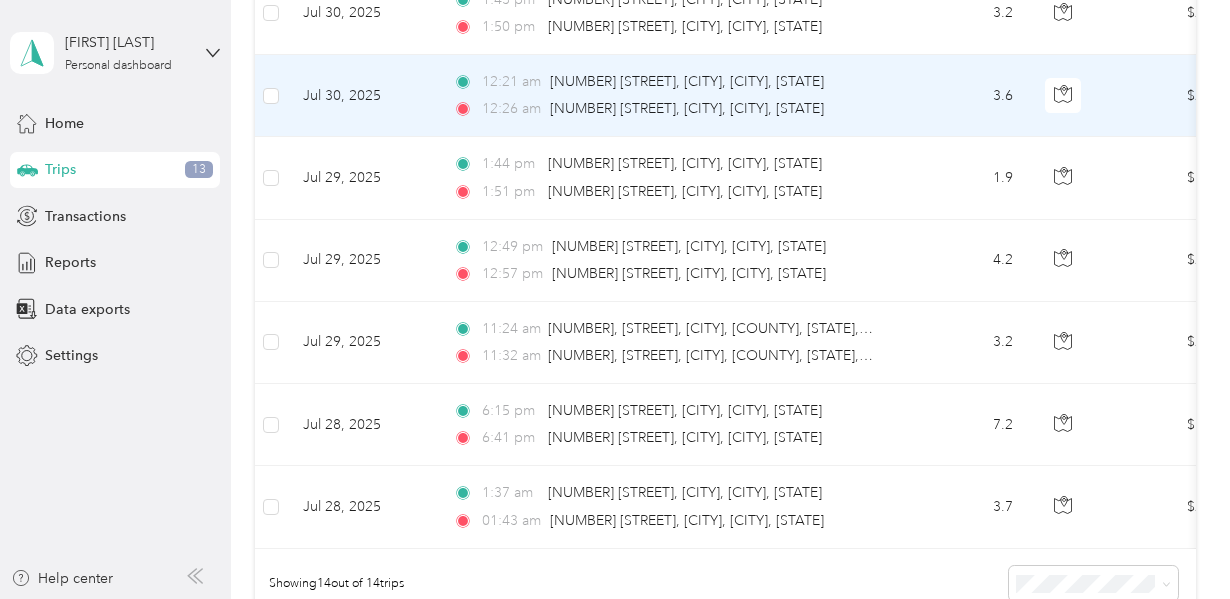 click on "Jul 30, 2025" at bounding box center (362, 96) 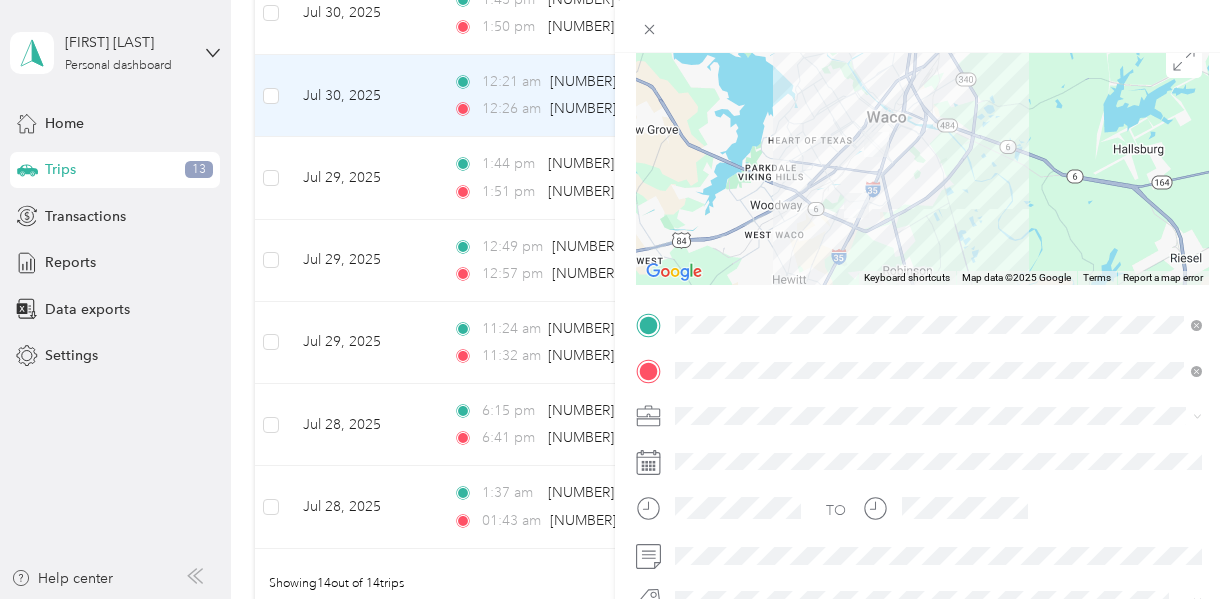 scroll, scrollTop: 196, scrollLeft: 0, axis: vertical 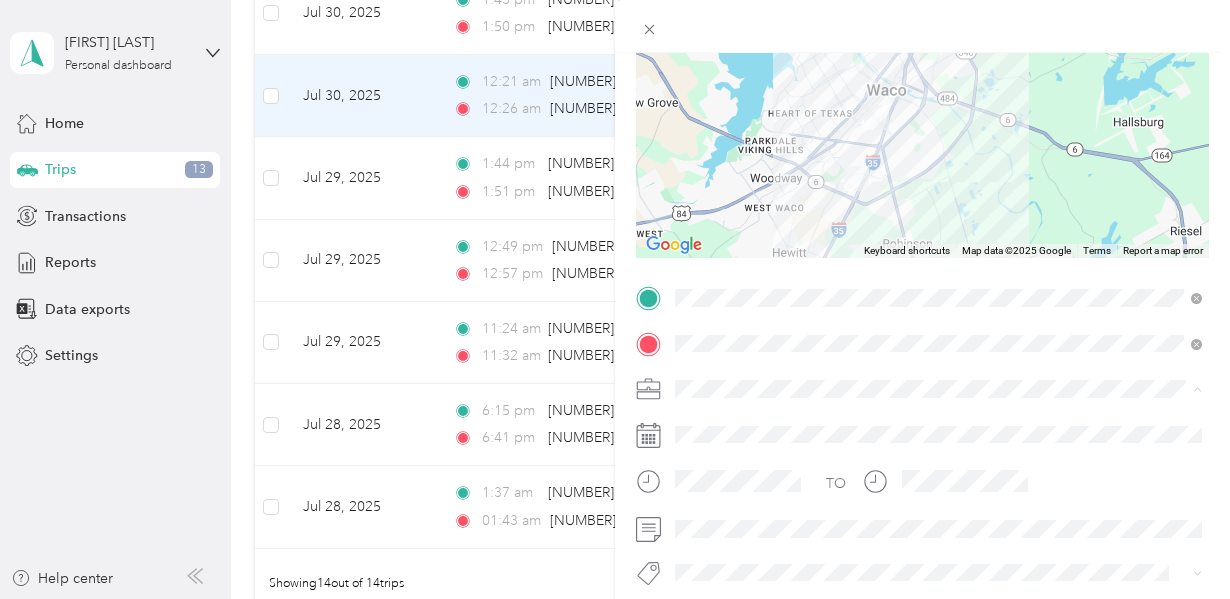 click on "GEN Korean BBQ House" at bounding box center [761, 424] 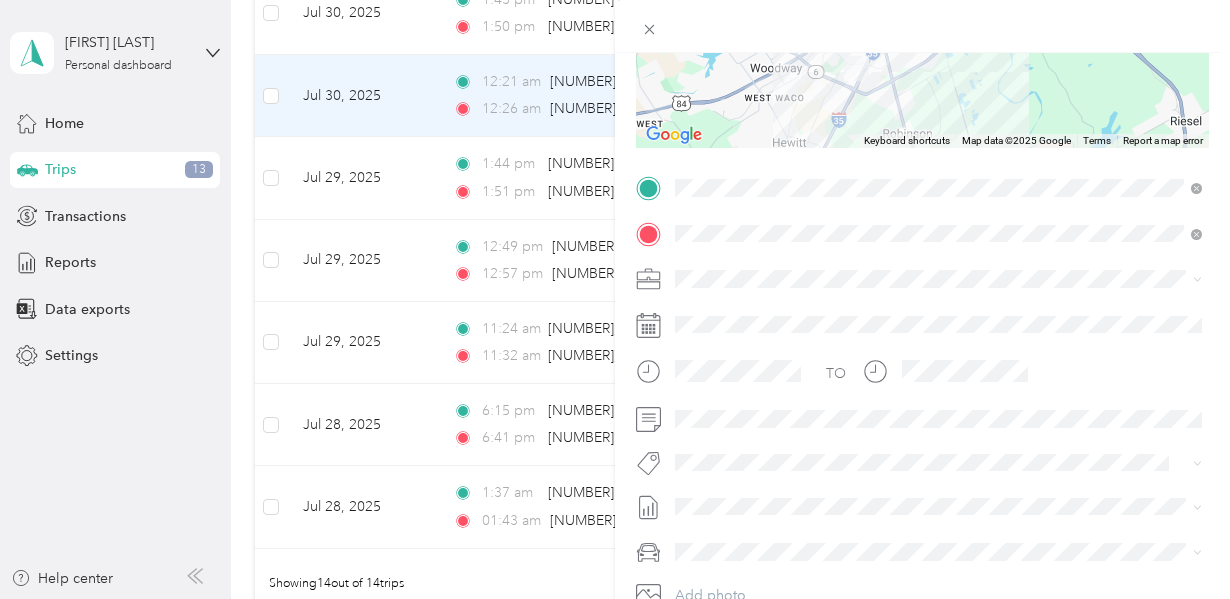 scroll, scrollTop: 355, scrollLeft: 0, axis: vertical 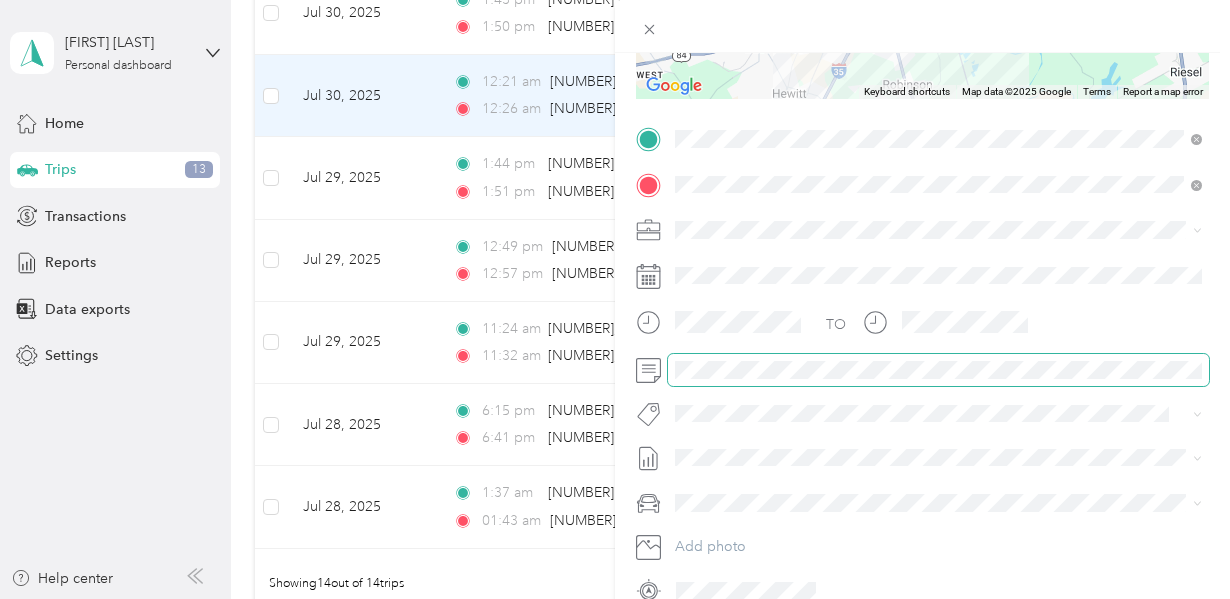 click at bounding box center [938, 370] 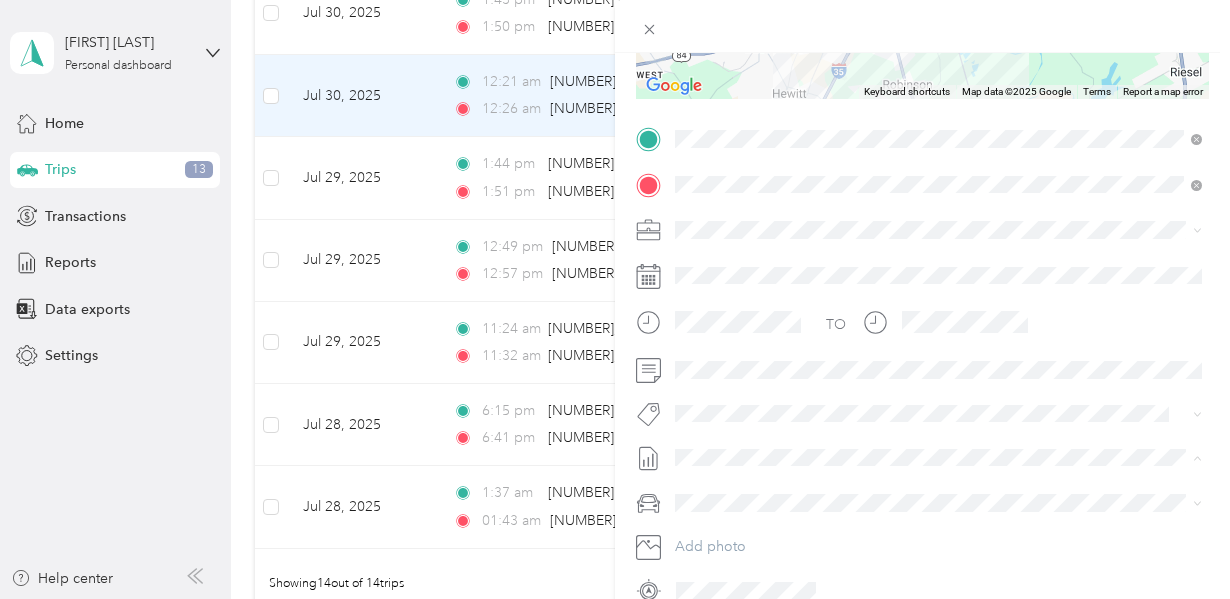 click on "[FIRST] [LAST] [CITY] Expense Report WE 2025-08-03" at bounding box center [844, 523] 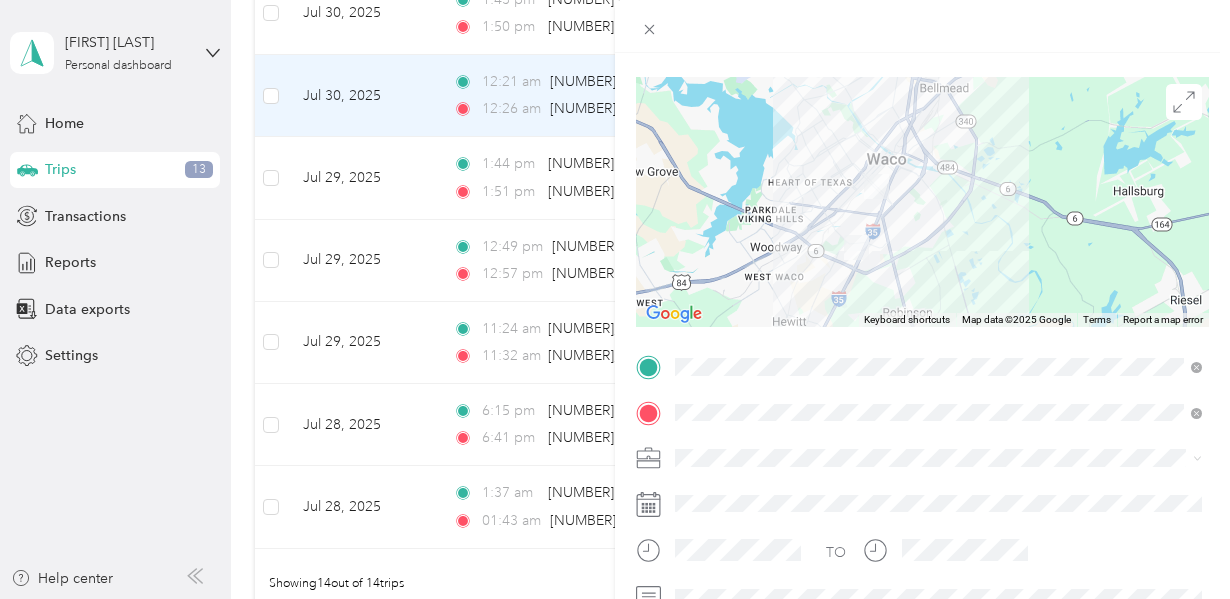 scroll, scrollTop: 0, scrollLeft: 0, axis: both 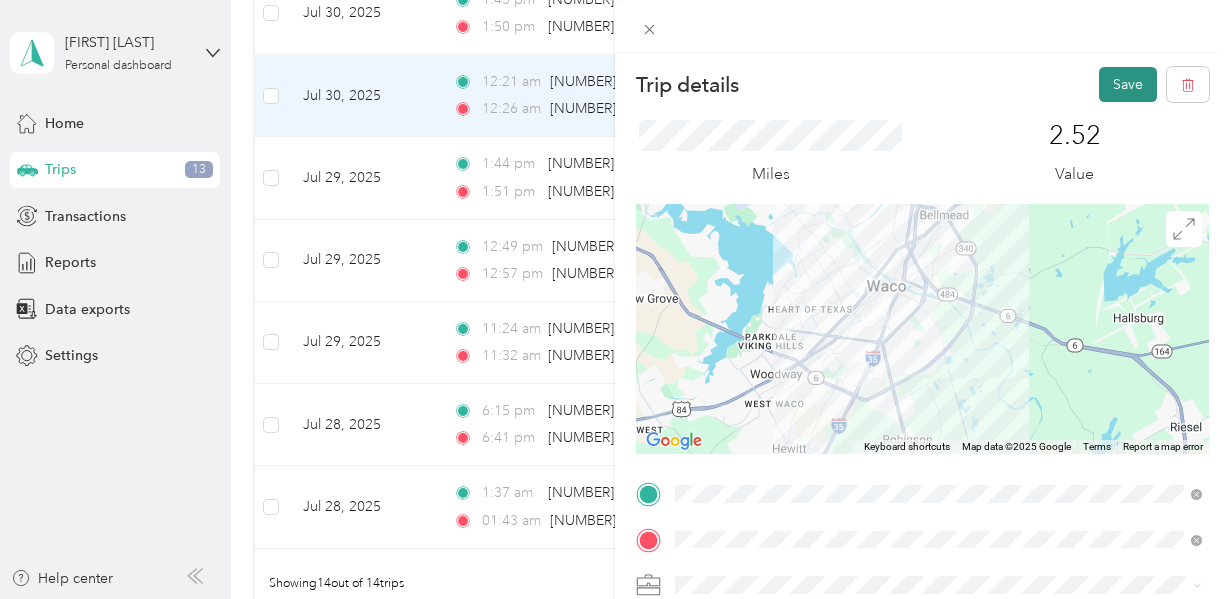 click on "Save" at bounding box center (1128, 84) 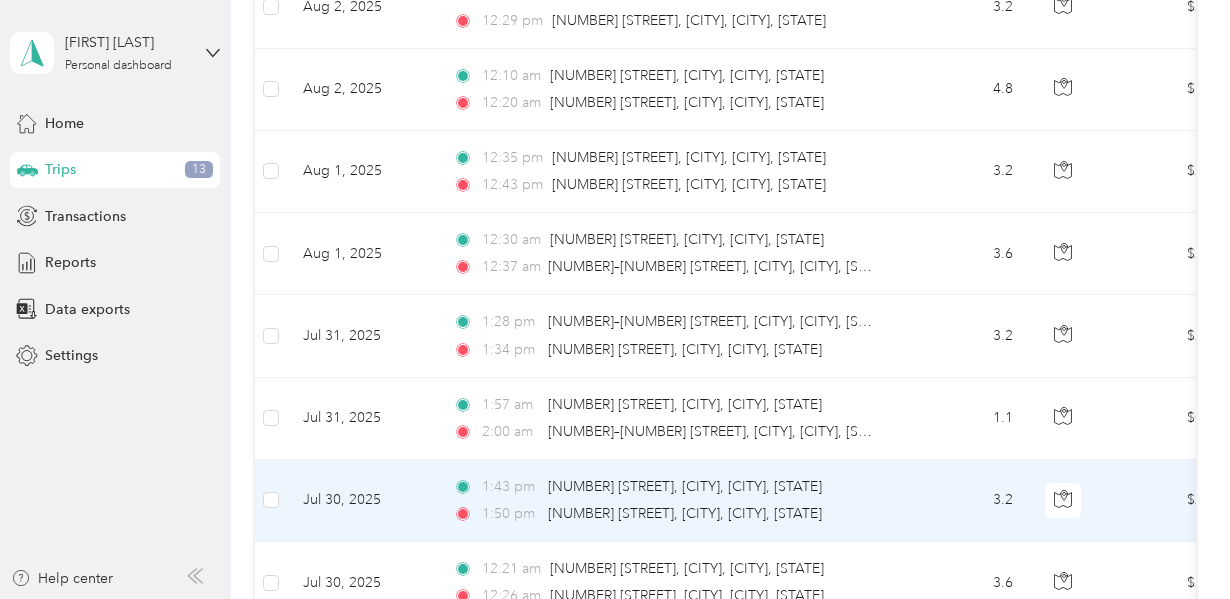 scroll, scrollTop: 463, scrollLeft: 0, axis: vertical 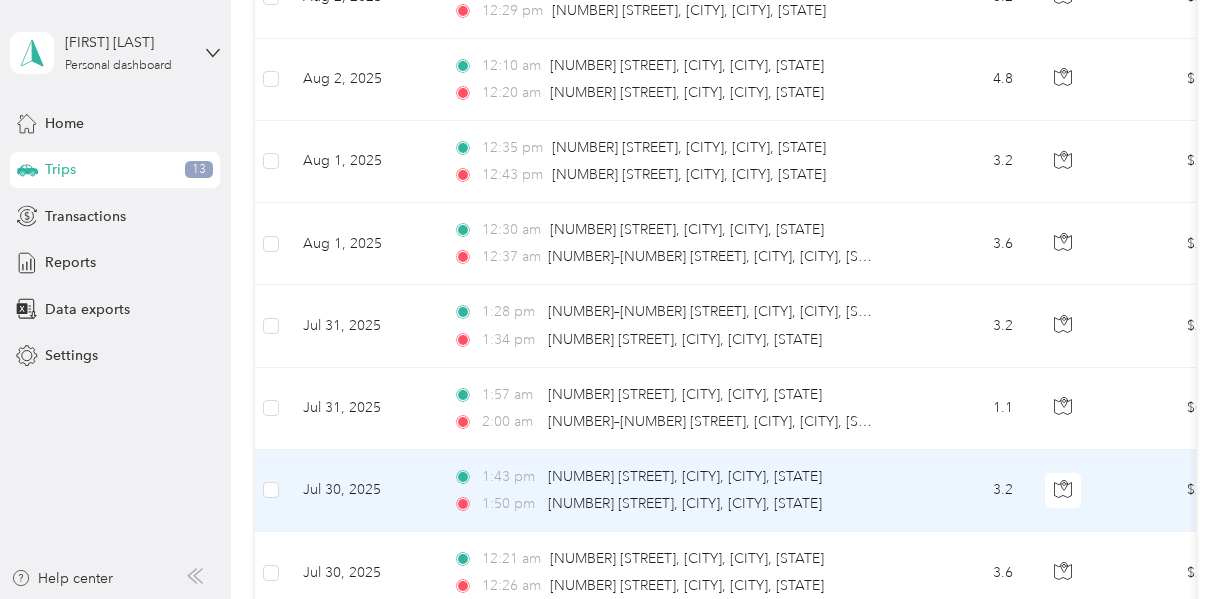 click on "1:43 pm [NUMBER]–[NUMBER] [STREET], [CITY], [CITY], [STATE] 1:50 pm [NUMBER] [STREET], [CITY], [CITY], [STATE]" at bounding box center (667, 491) 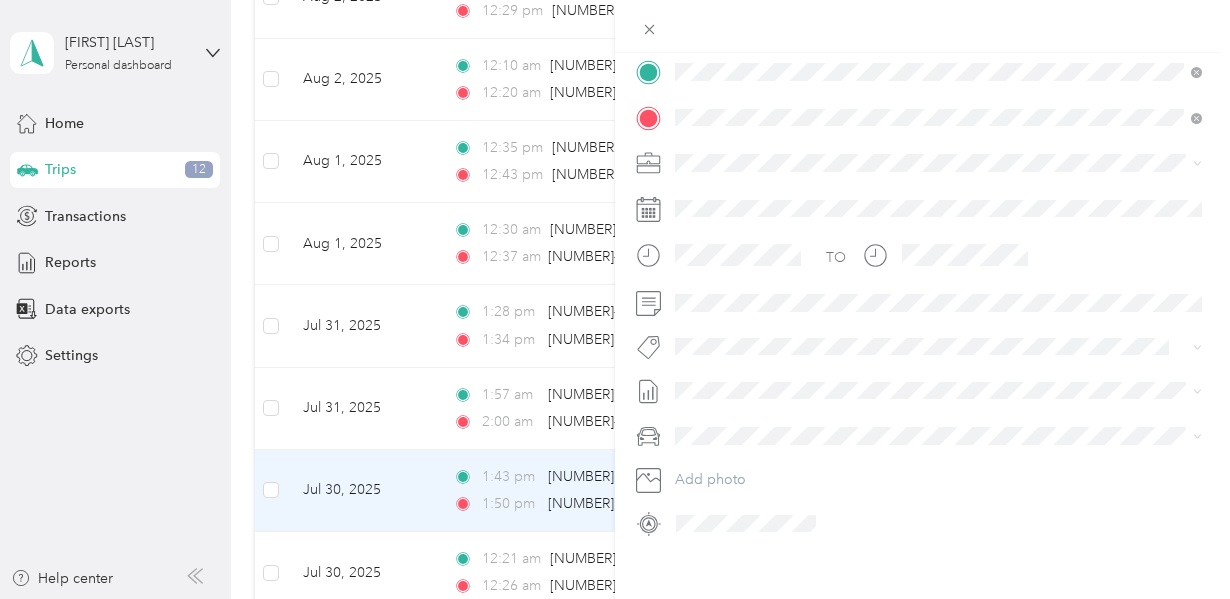 scroll, scrollTop: 435, scrollLeft: 0, axis: vertical 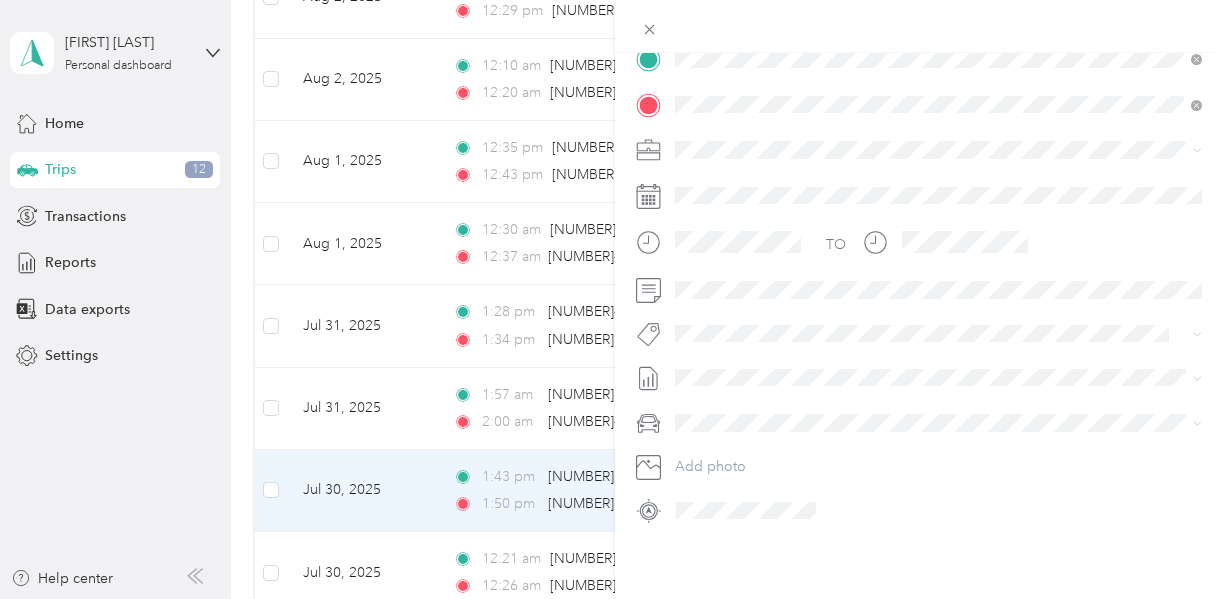 click 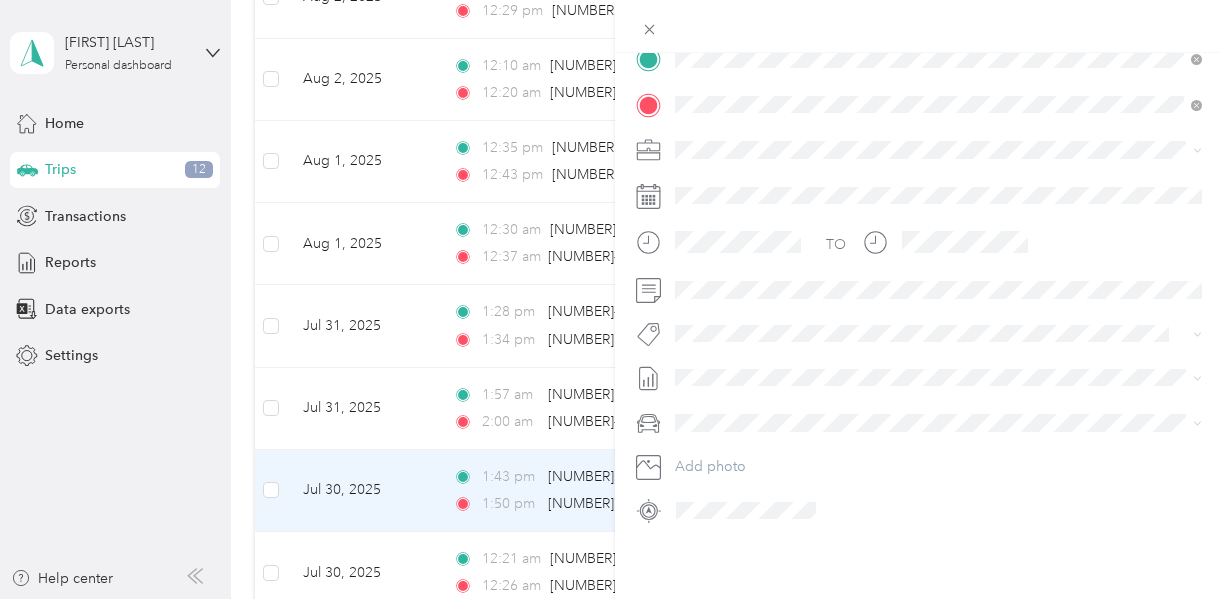 click on "[FIRST] [LAST] [CITY] Expense Report WE 2025-08-03" at bounding box center (844, 439) 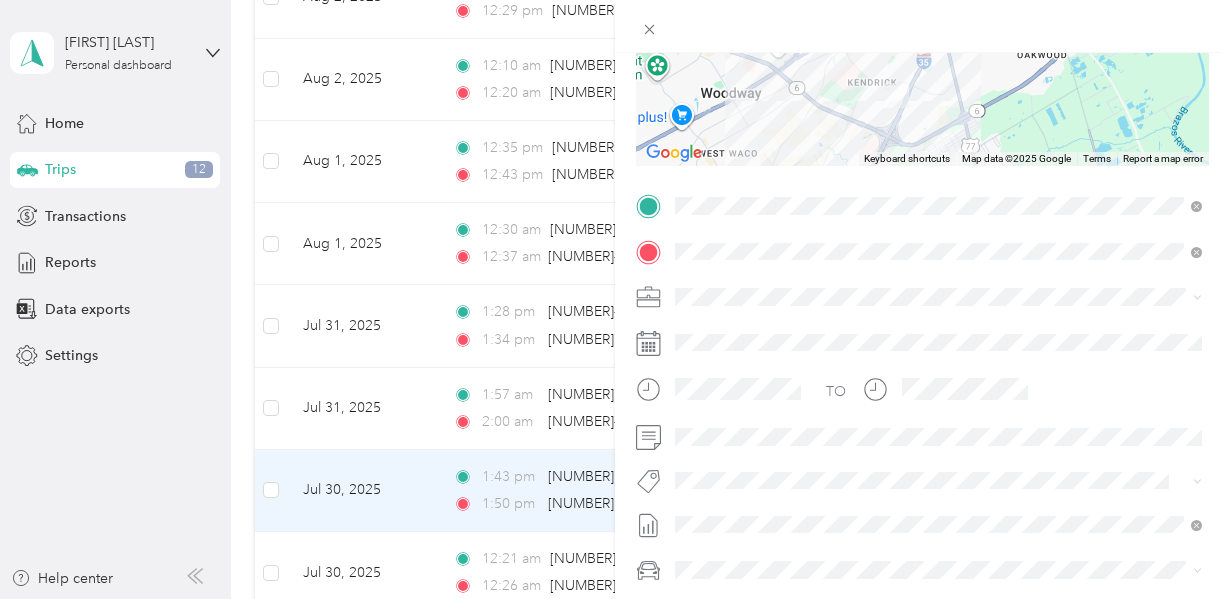 scroll, scrollTop: 276, scrollLeft: 0, axis: vertical 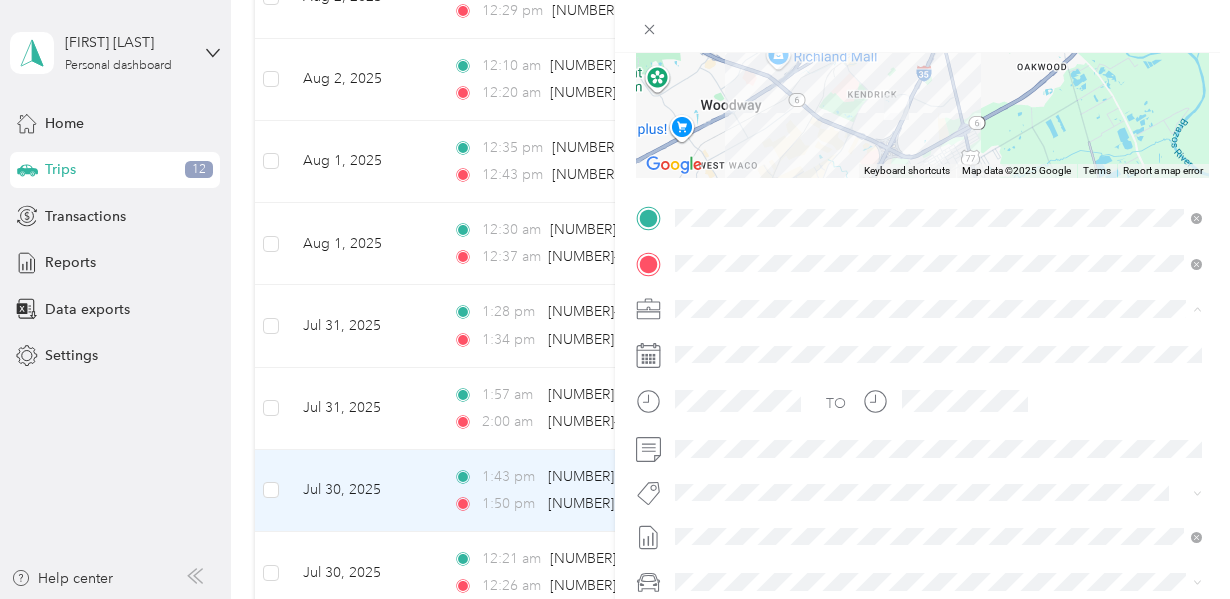 click on "GEN Korean BBQ House" at bounding box center (761, 343) 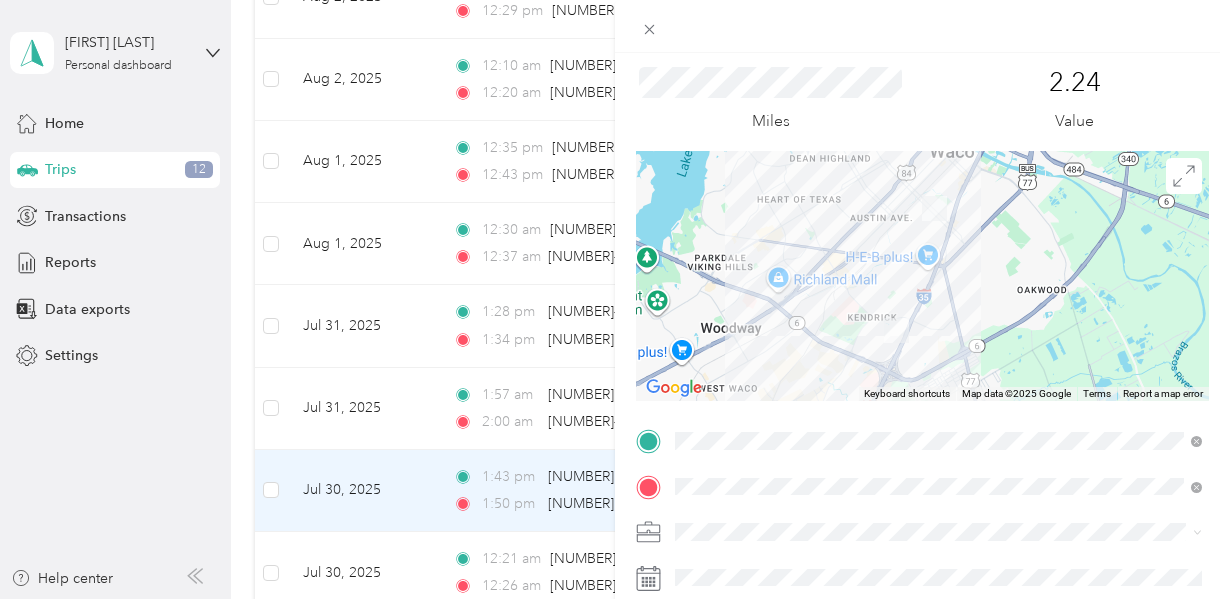 scroll, scrollTop: 0, scrollLeft: 0, axis: both 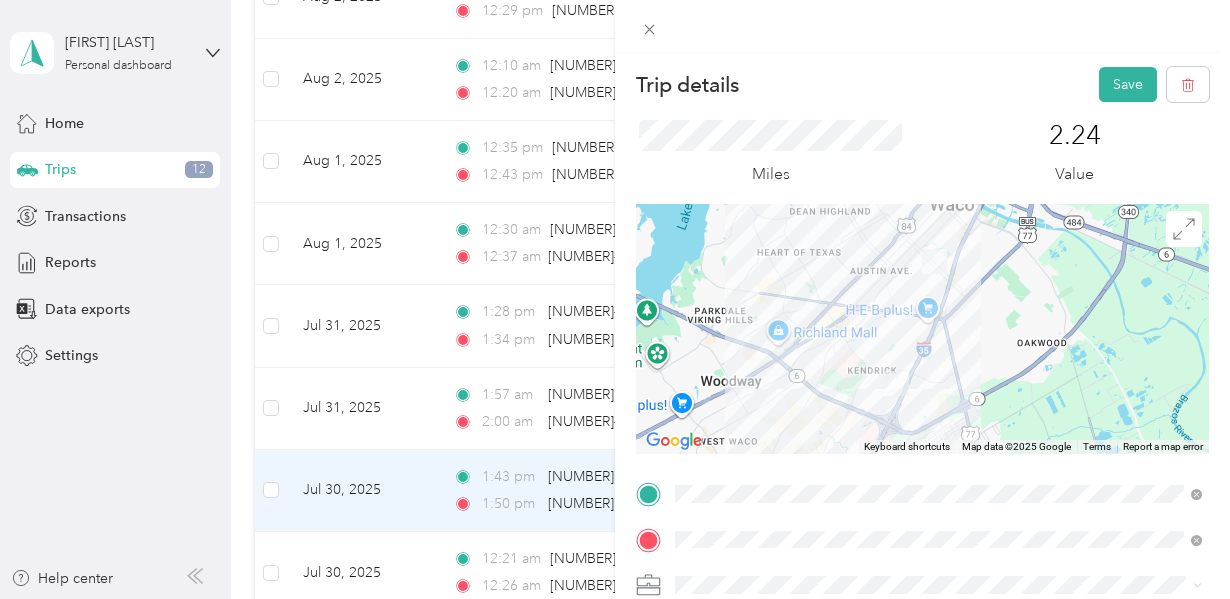 click on "Trip details Save This trip cannot be edited because it is either under review, approved, or paid. Contact your Team Manager to edit it. Miles 2.24 Value  ← Move left → Move right ↑ Move up ↓ Move down + Zoom in - Zoom out Home Jump left by 75% End Jump right by 75% Page Up Jump up by 75% Page Down Jump down by 75% Keyboard shortcuts Map Data Map data ©2025 Google Map data ©2025 Google 2 km  Click to toggle between metric and imperial units Terms Report a map error TO Add photo" at bounding box center [922, 352] 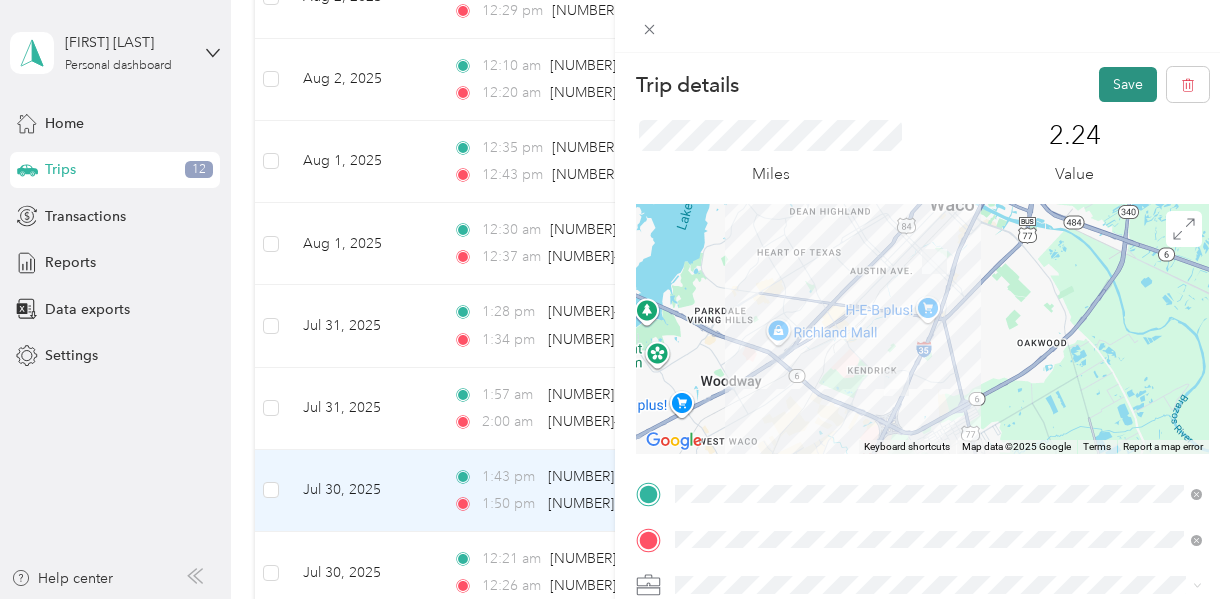 click on "Save" at bounding box center [1128, 84] 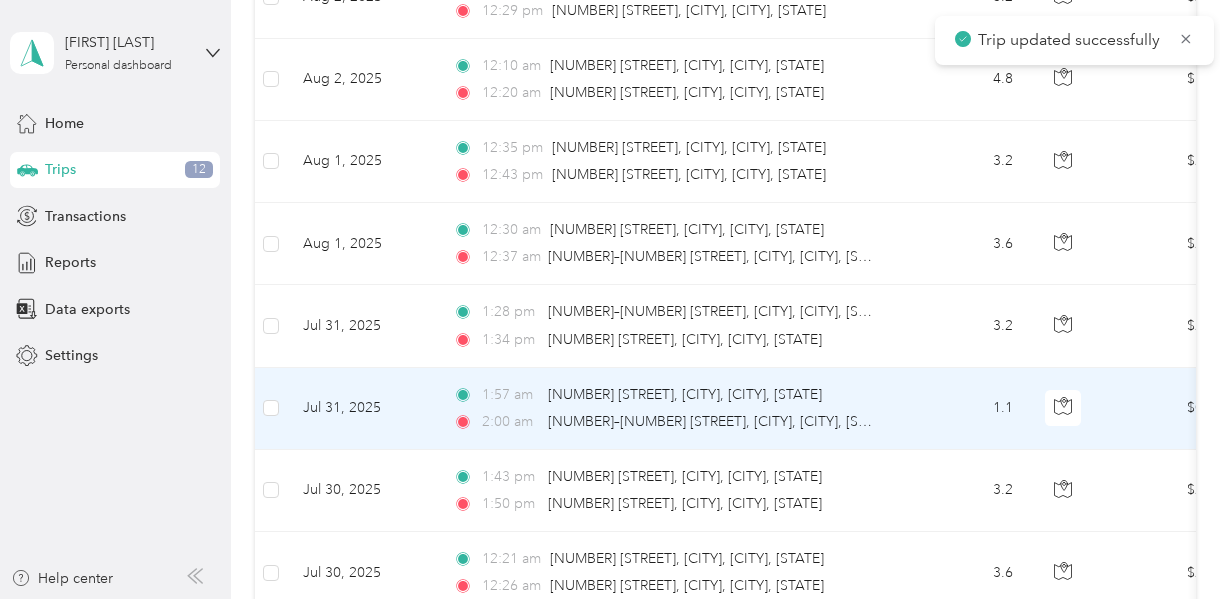 click on "Jul 31, 2025" at bounding box center [362, 409] 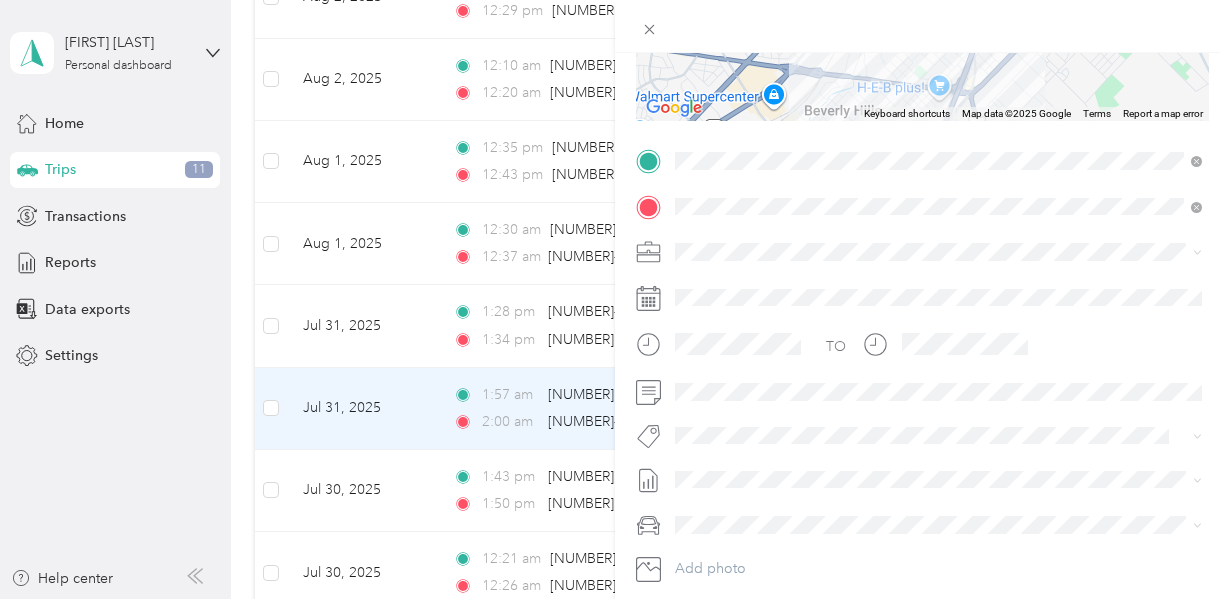 scroll, scrollTop: 0, scrollLeft: 0, axis: both 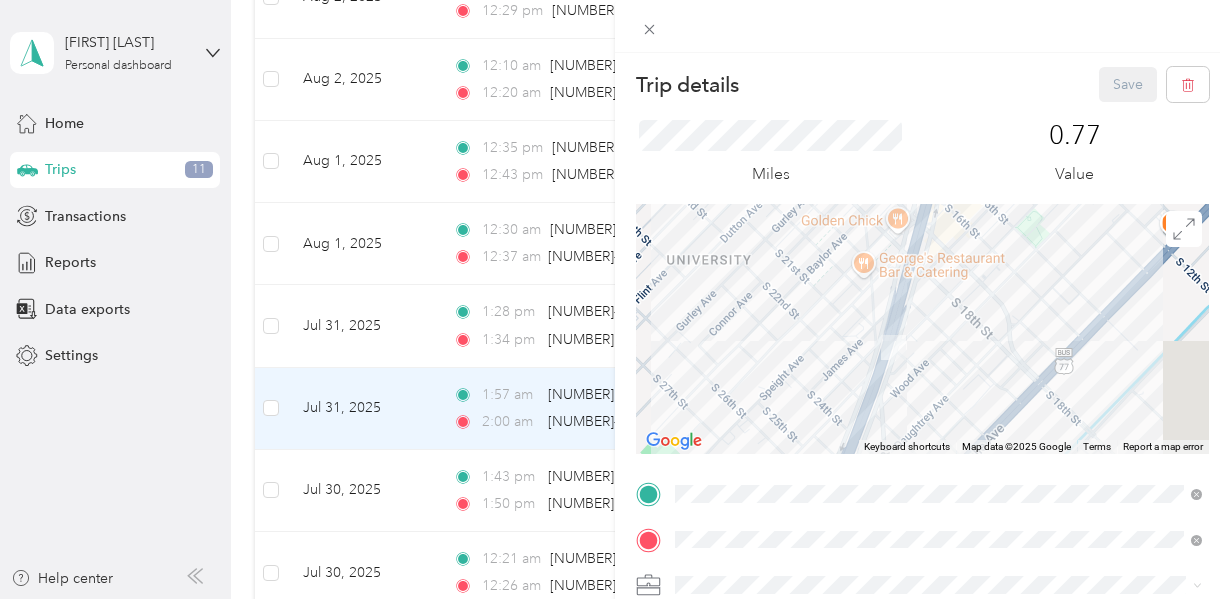 drag, startPoint x: 992, startPoint y: 343, endPoint x: 894, endPoint y: 206, distance: 168.44287 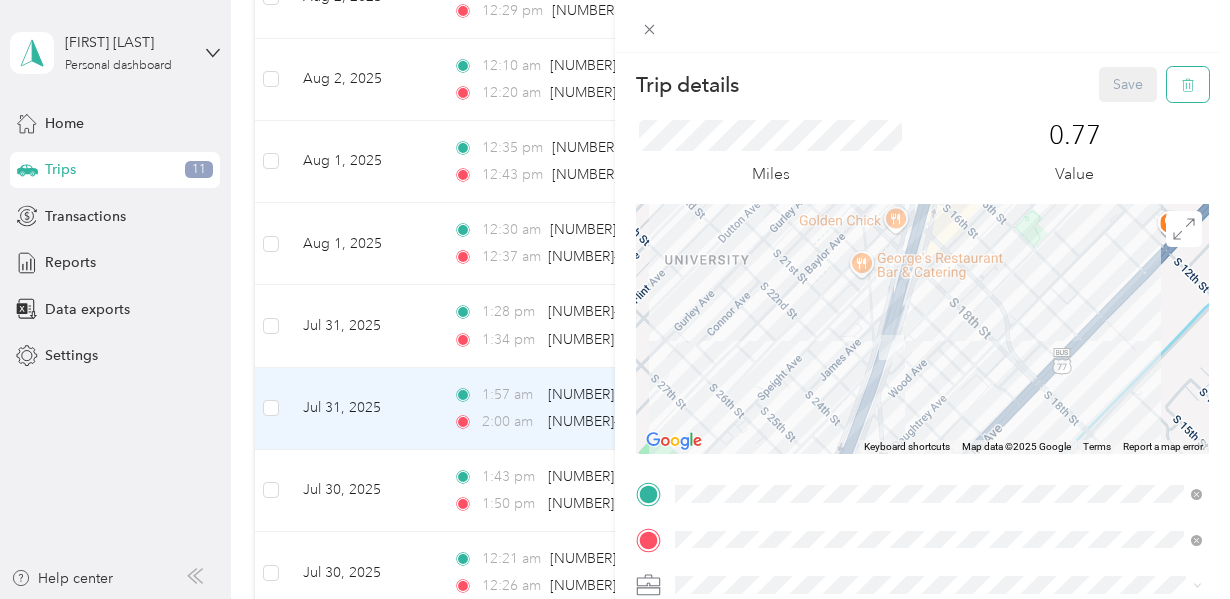 click 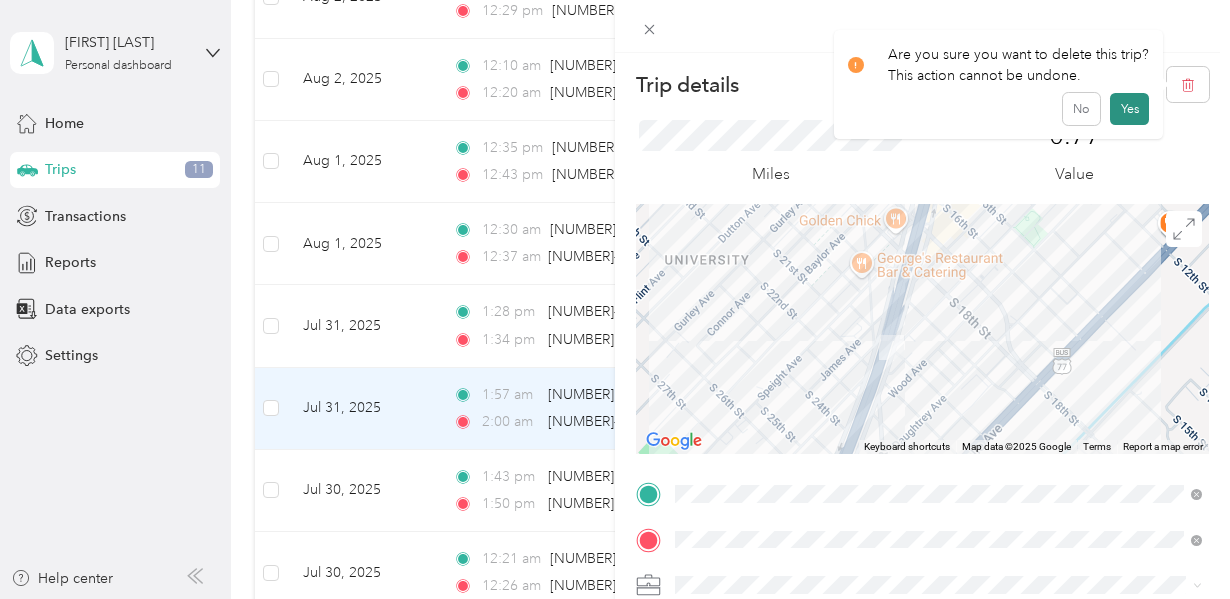 click on "Yes" at bounding box center (1129, 109) 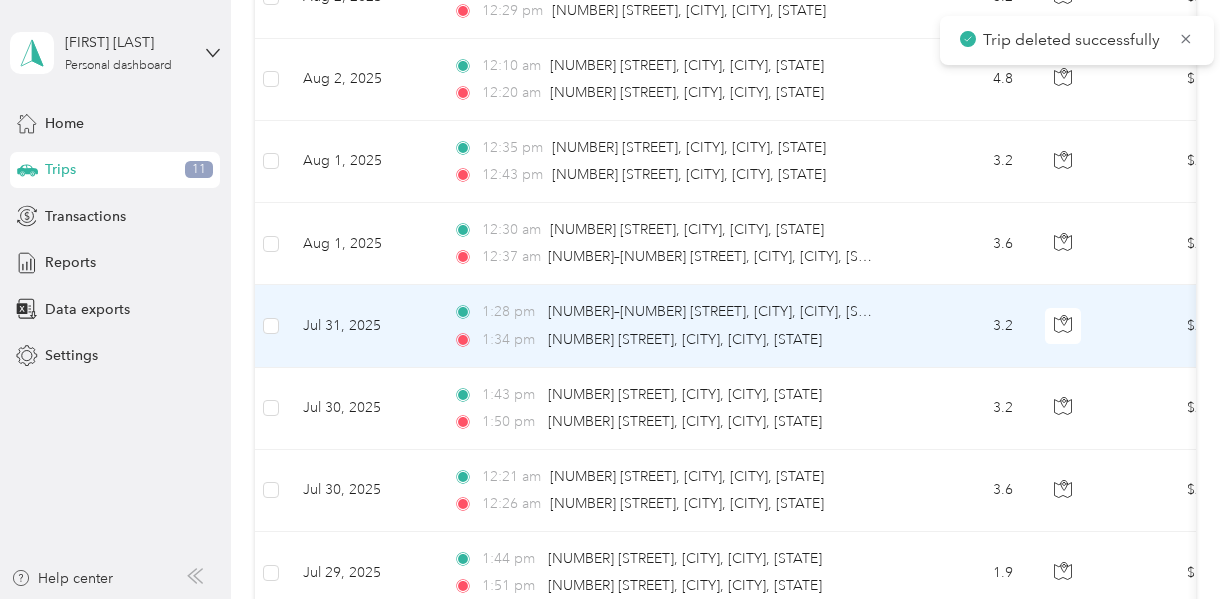 click on "3.2" at bounding box center (963, 326) 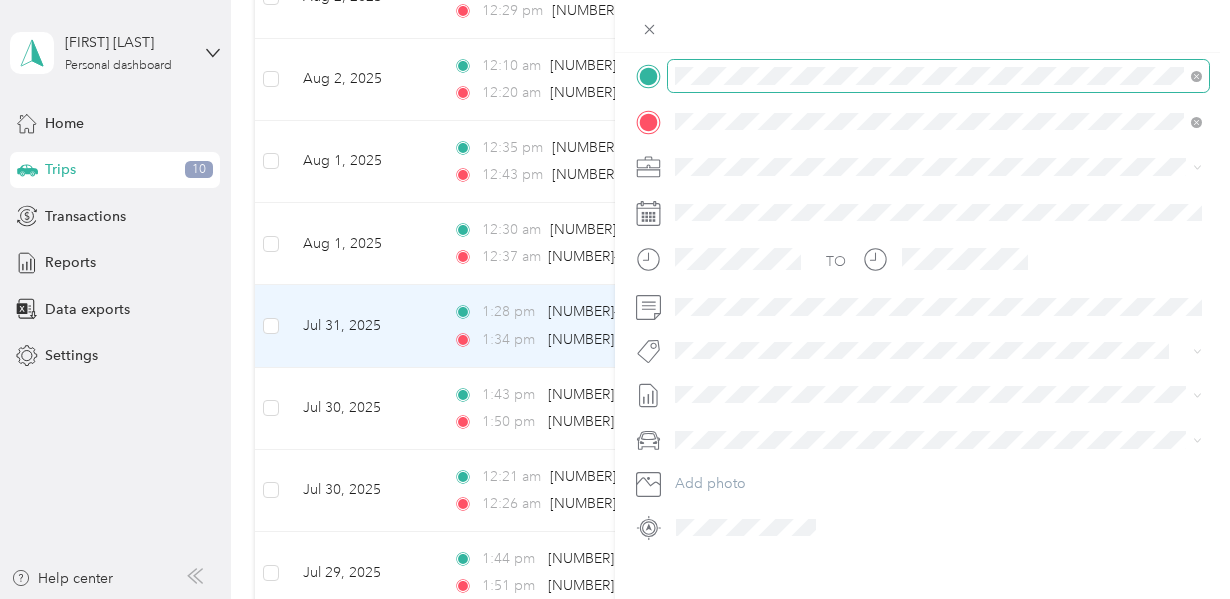 scroll, scrollTop: 435, scrollLeft: 0, axis: vertical 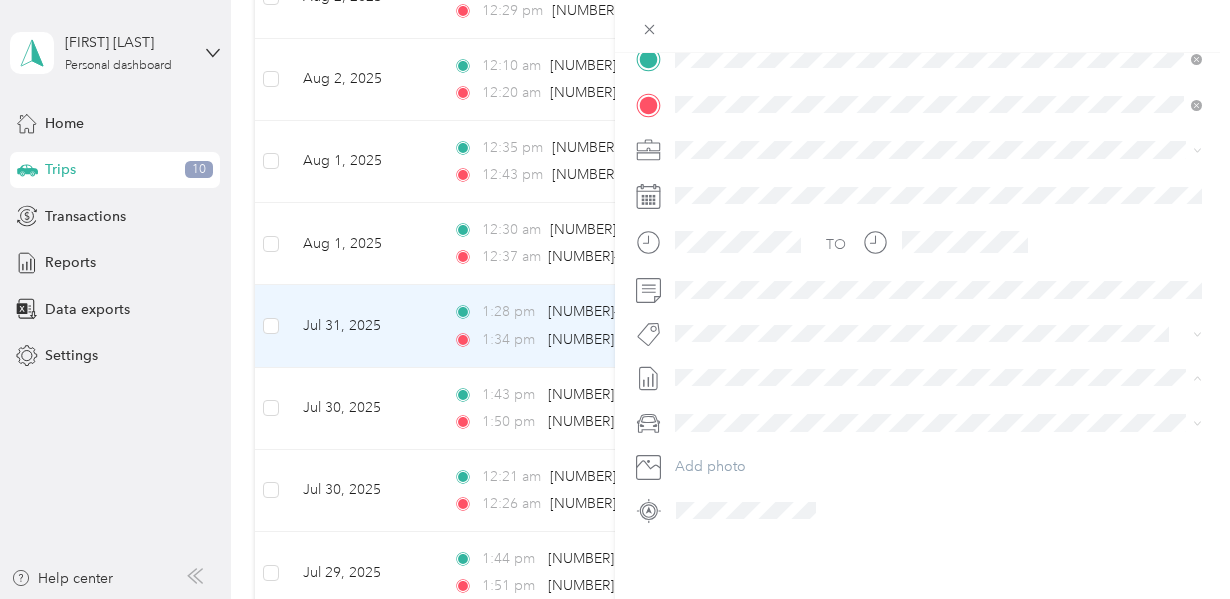 click on "[FIRST] [LAST] [CITY] Expense Report WE 2025-08-03" at bounding box center (844, 443) 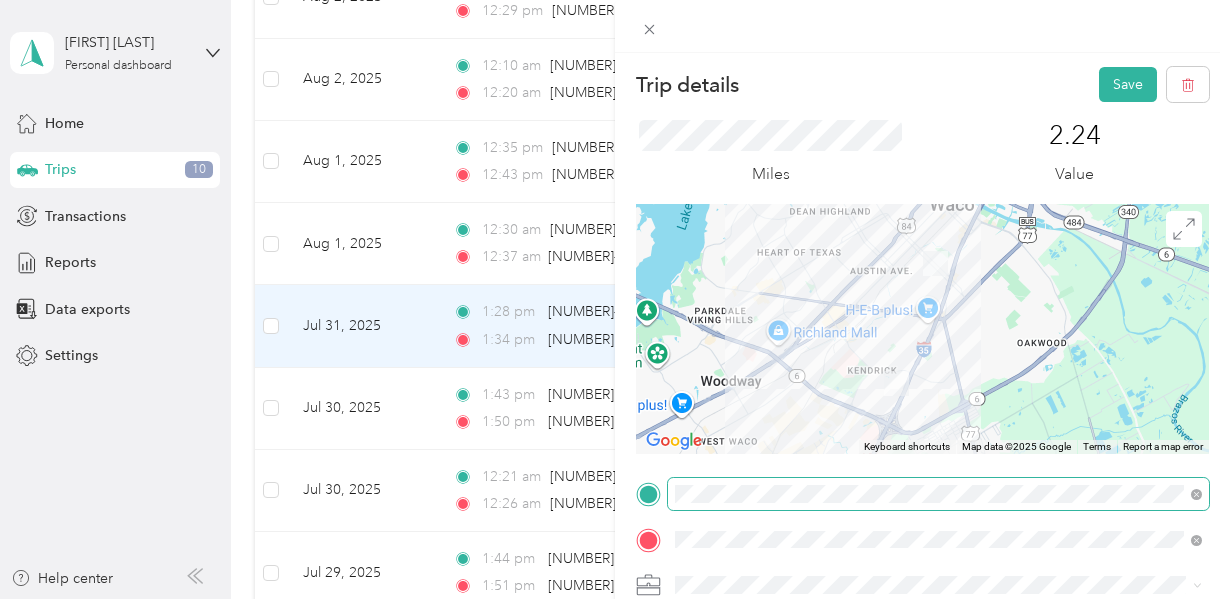 scroll, scrollTop: 61, scrollLeft: 0, axis: vertical 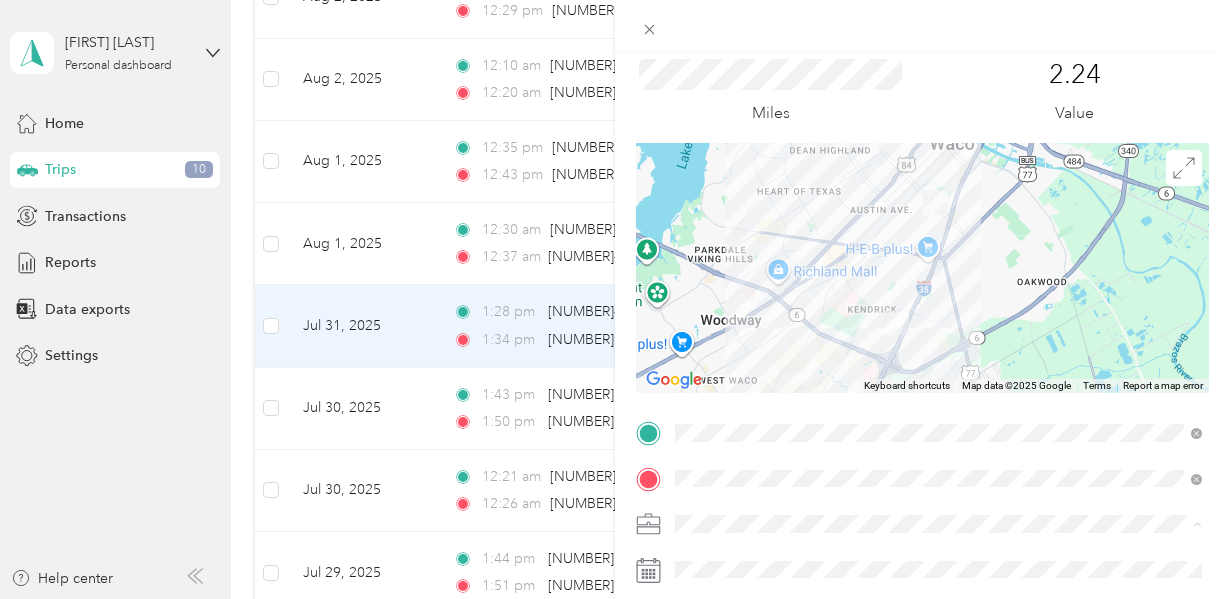 click on "GEN Korean BBQ House" at bounding box center (938, 453) 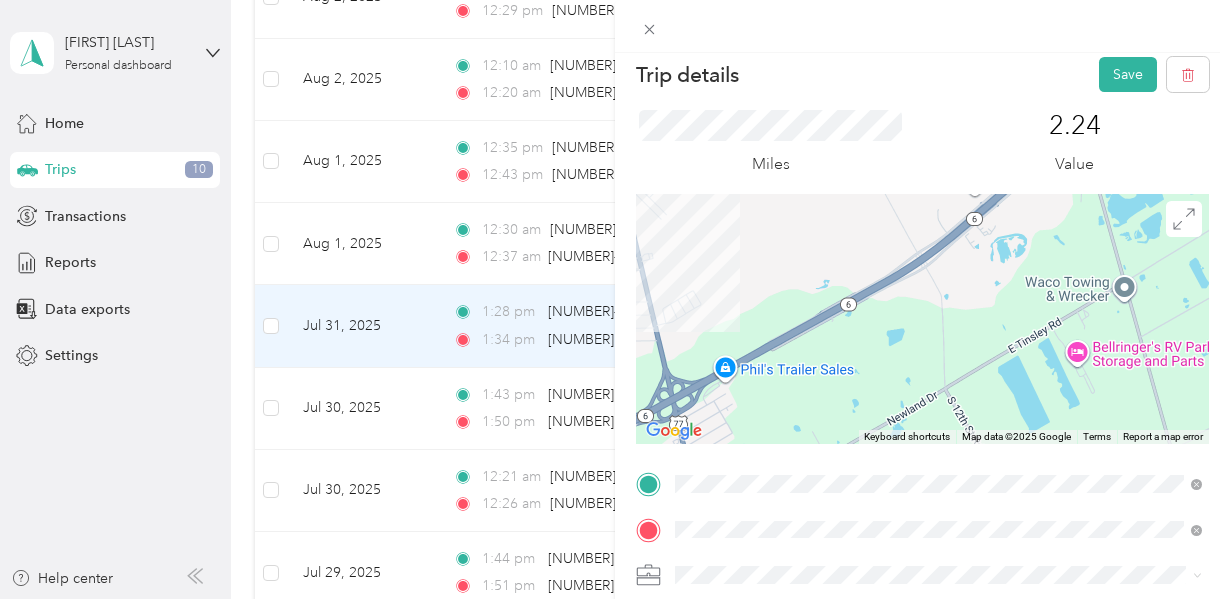 scroll, scrollTop: 0, scrollLeft: 0, axis: both 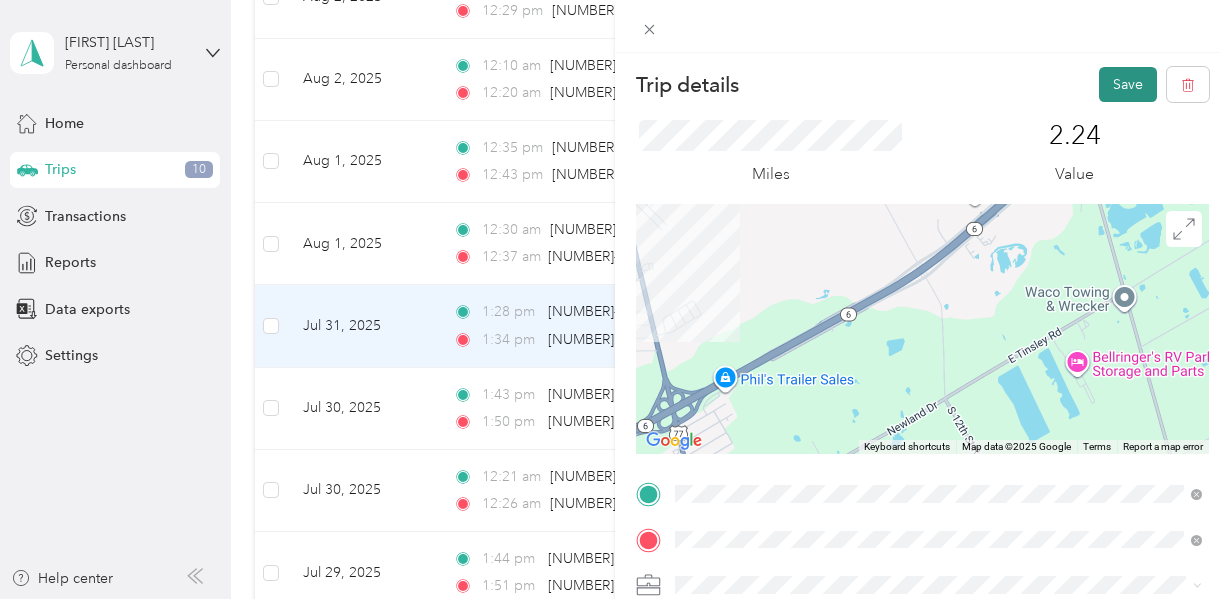click on "Save" at bounding box center (1128, 84) 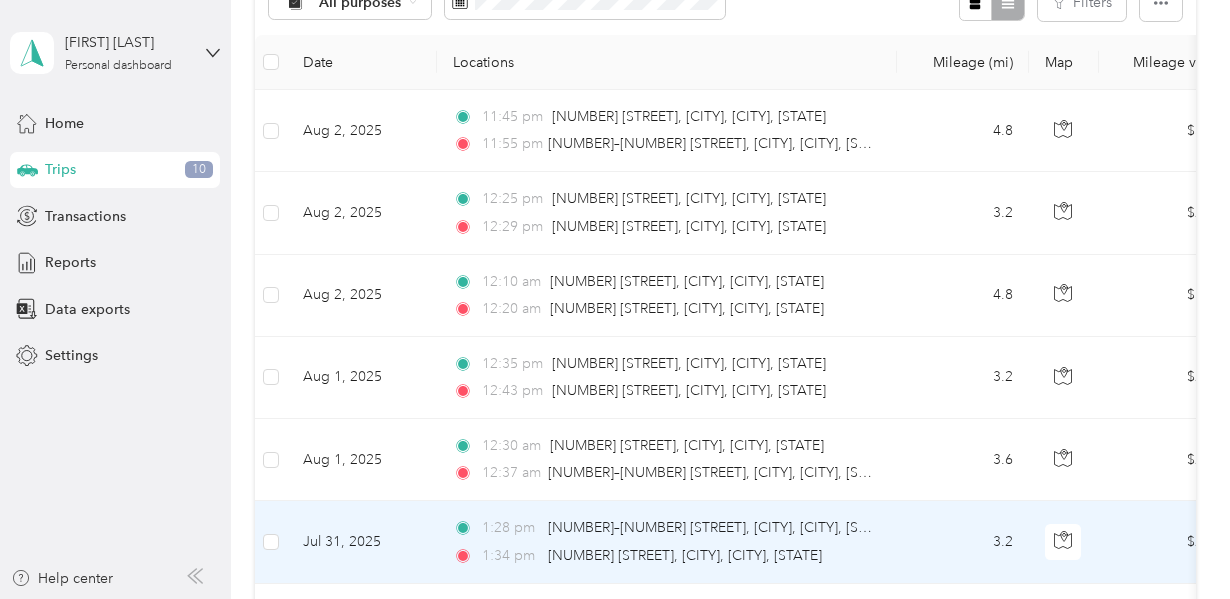 scroll, scrollTop: 238, scrollLeft: 0, axis: vertical 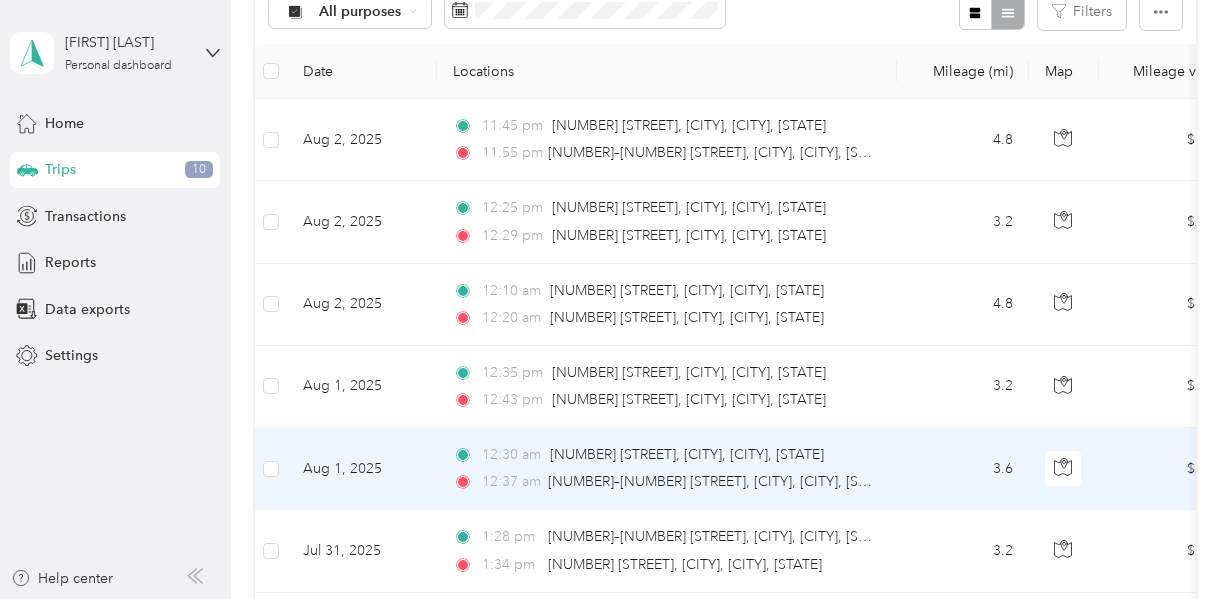 click on "12:37 am [NUMBER]–[NUMBER] [STREET], [CITY], [CITY], [STATE]" at bounding box center (663, 482) 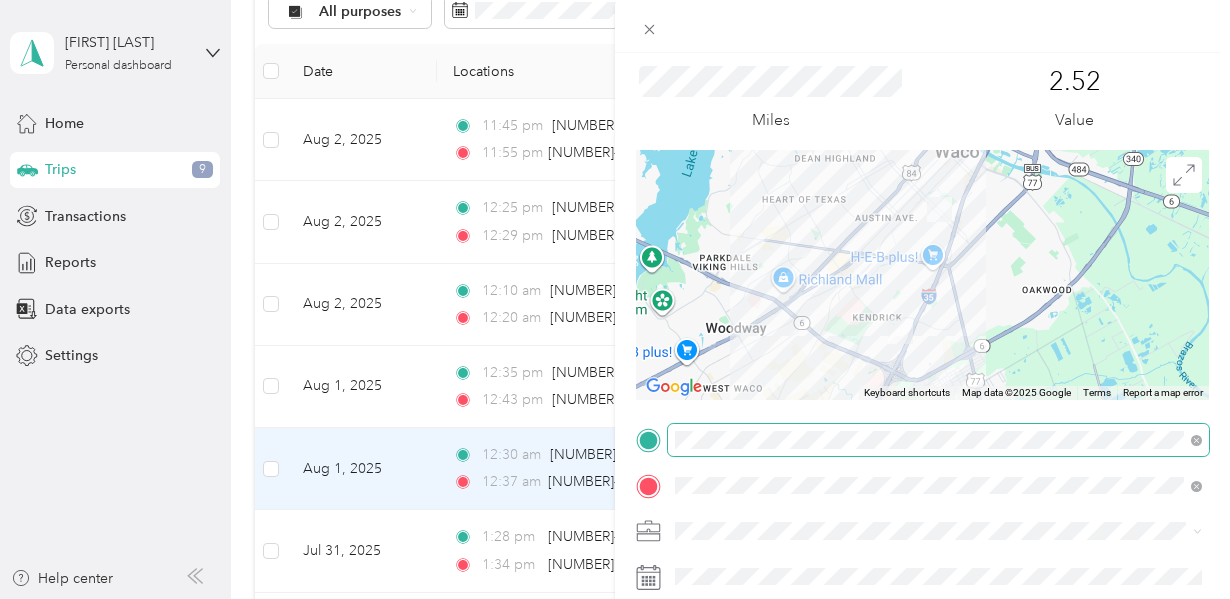 scroll, scrollTop: 92, scrollLeft: 0, axis: vertical 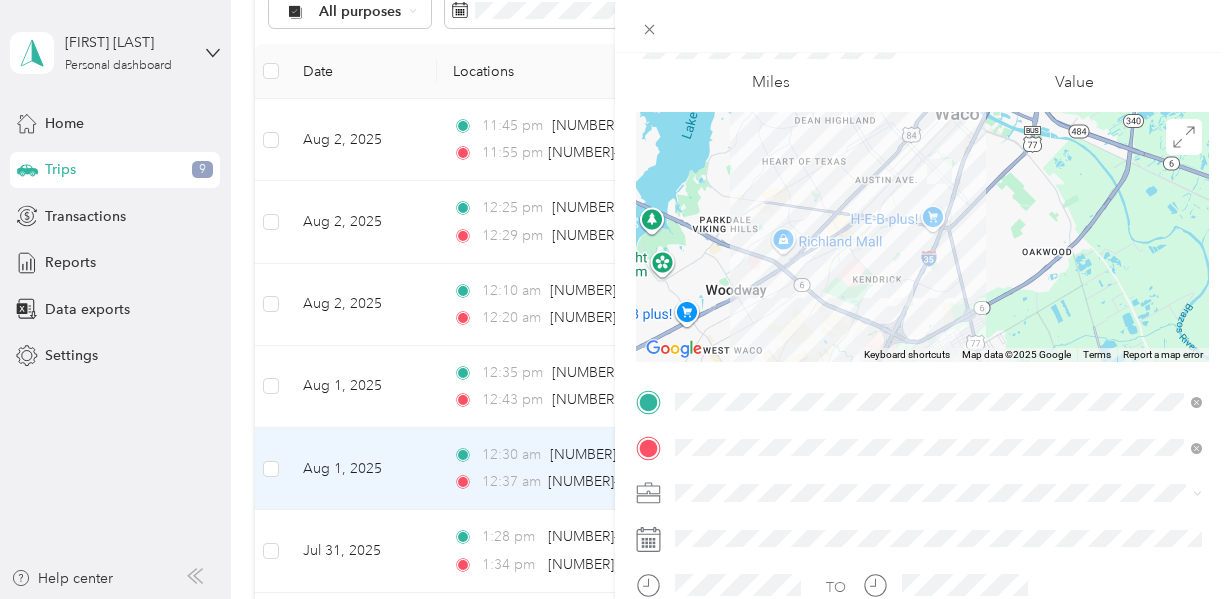 click on "TO Add photo" at bounding box center [922, 627] 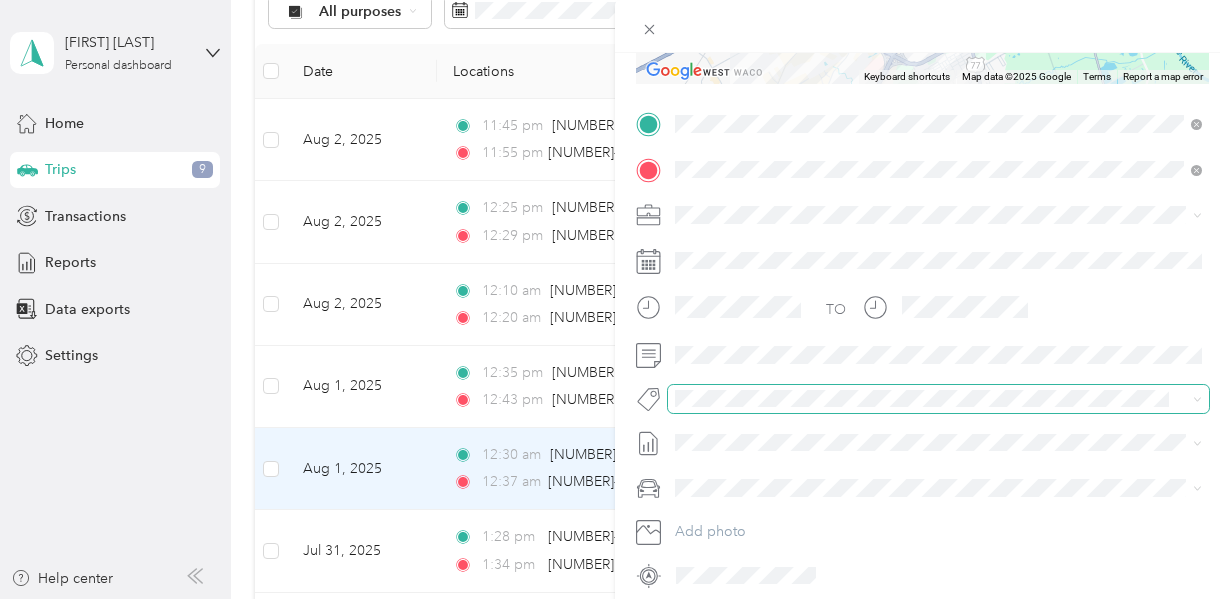 scroll, scrollTop: 374, scrollLeft: 0, axis: vertical 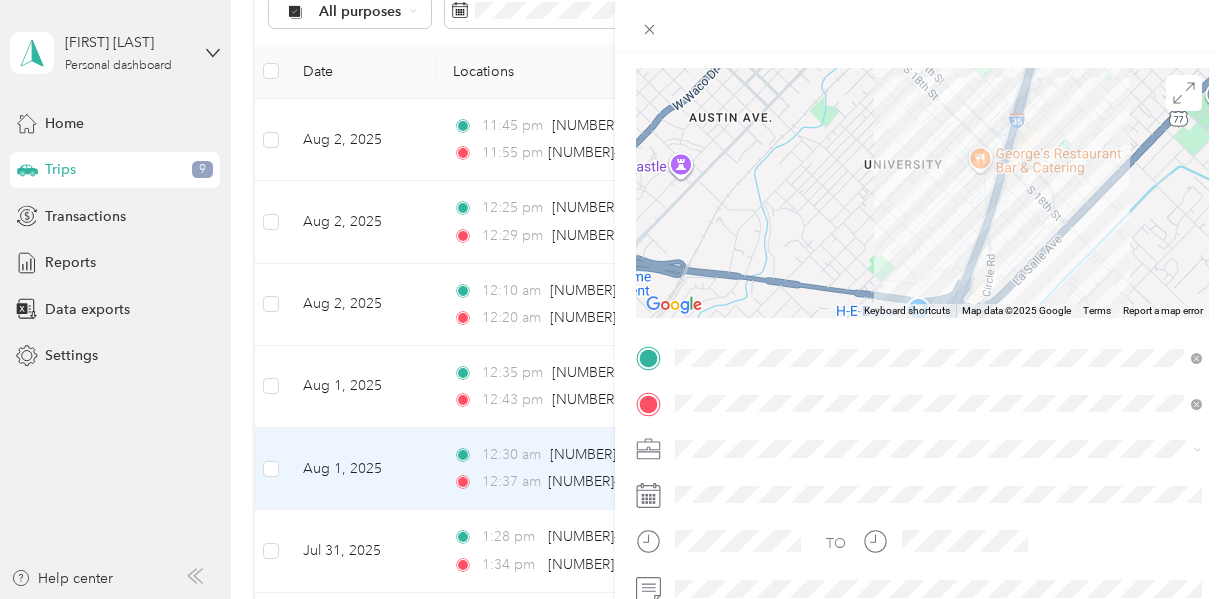 drag, startPoint x: 952, startPoint y: 117, endPoint x: 979, endPoint y: 279, distance: 164.23459 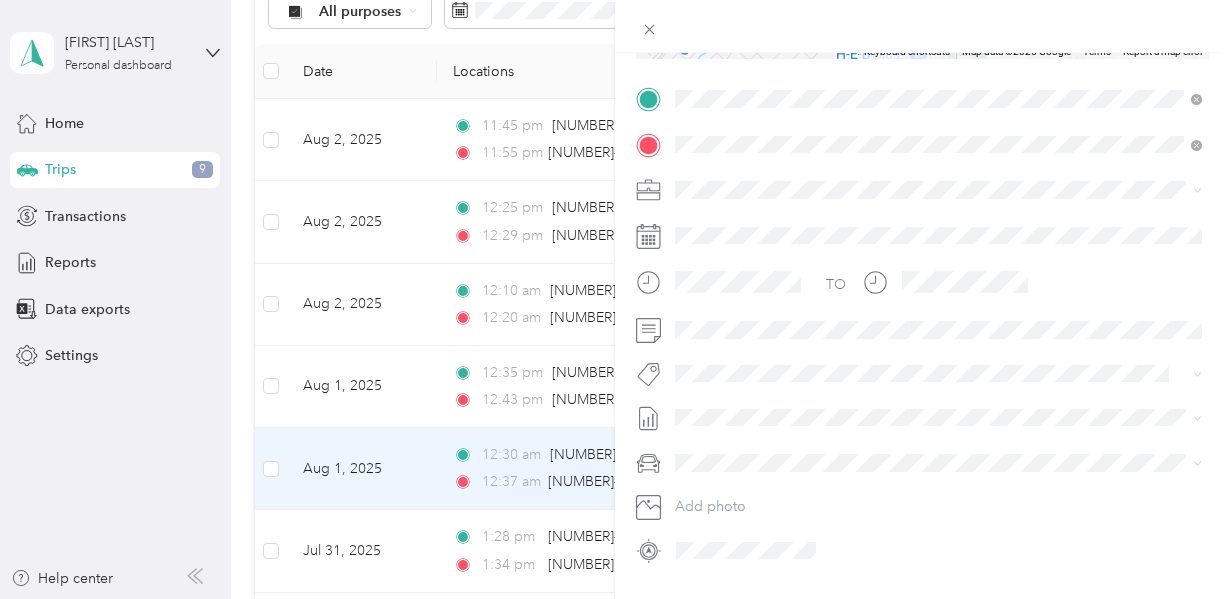 scroll, scrollTop: 401, scrollLeft: 0, axis: vertical 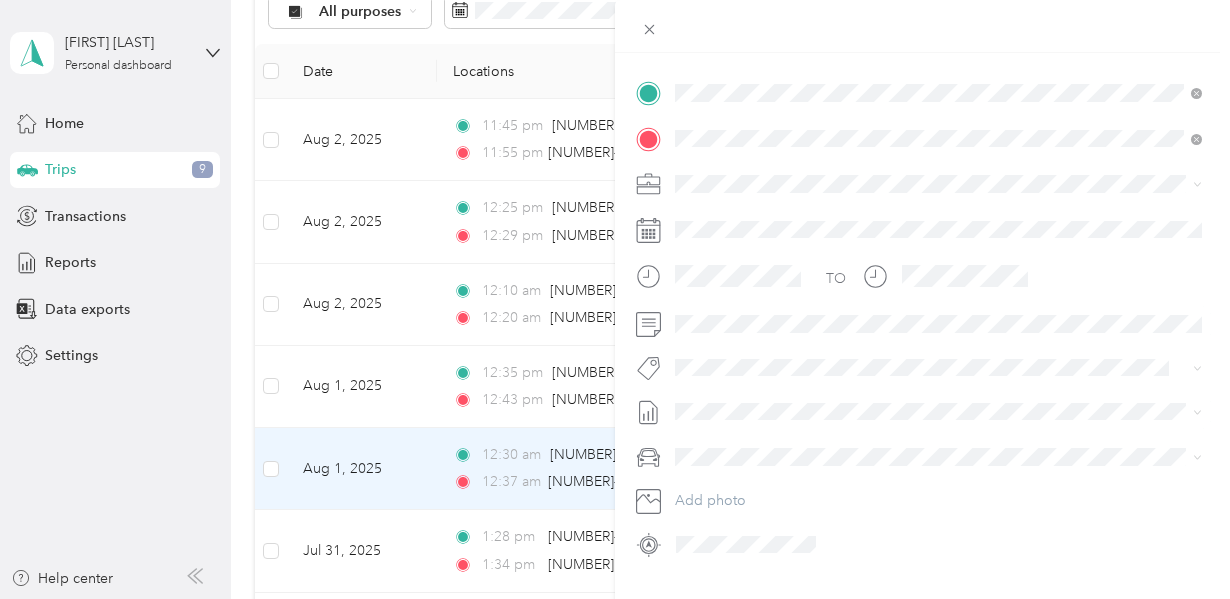 click on "[FIRST] [LAST] [CITY] Expense Report WE 2025-08-03" at bounding box center (844, 475) 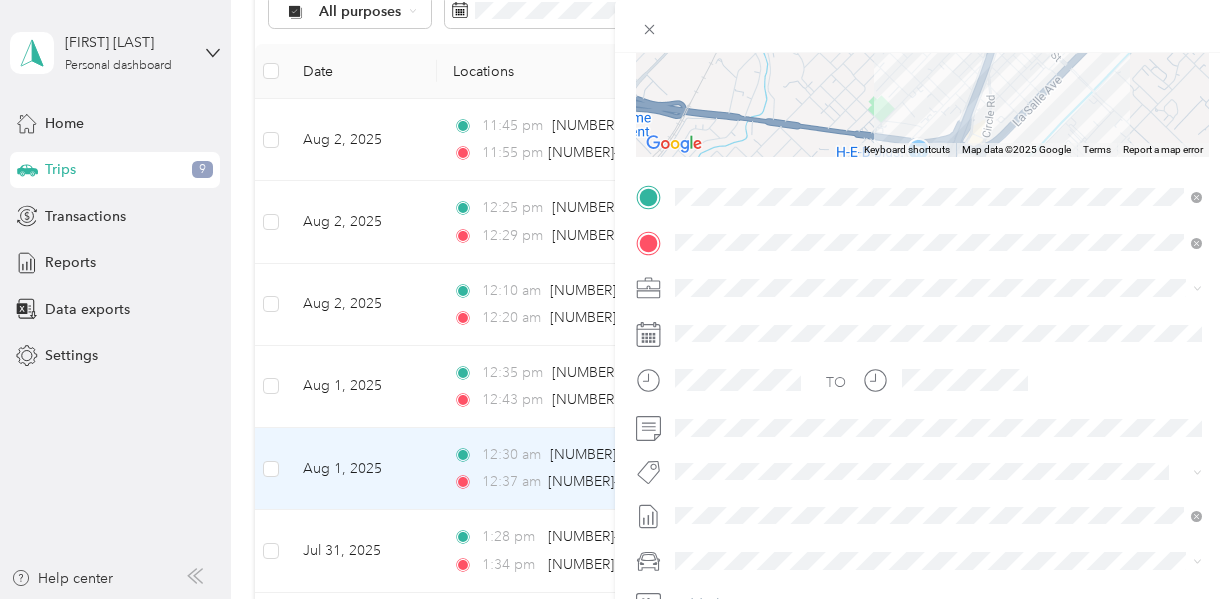 scroll, scrollTop: 0, scrollLeft: 0, axis: both 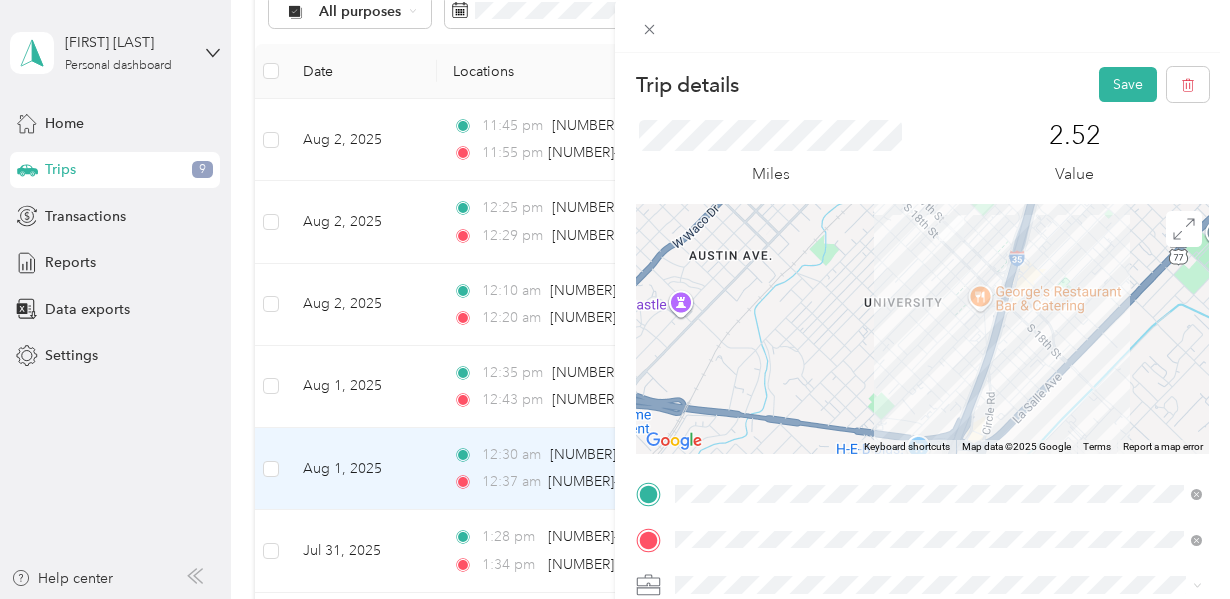 click on "Miles 2.52 Value" at bounding box center [922, 153] 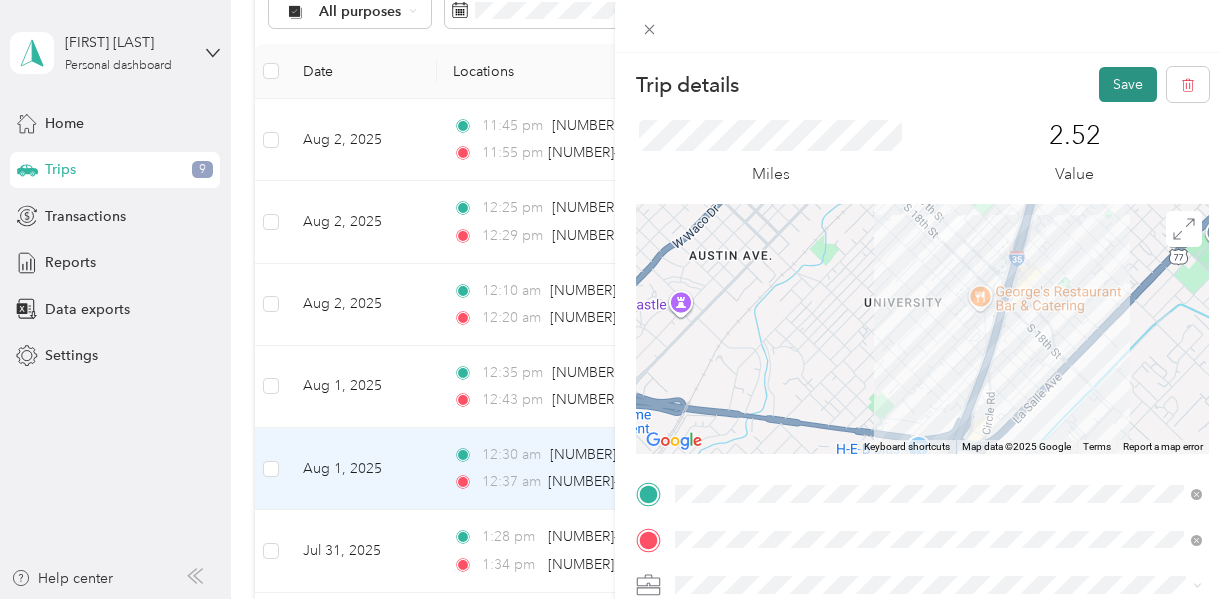 click on "Save" at bounding box center (1128, 84) 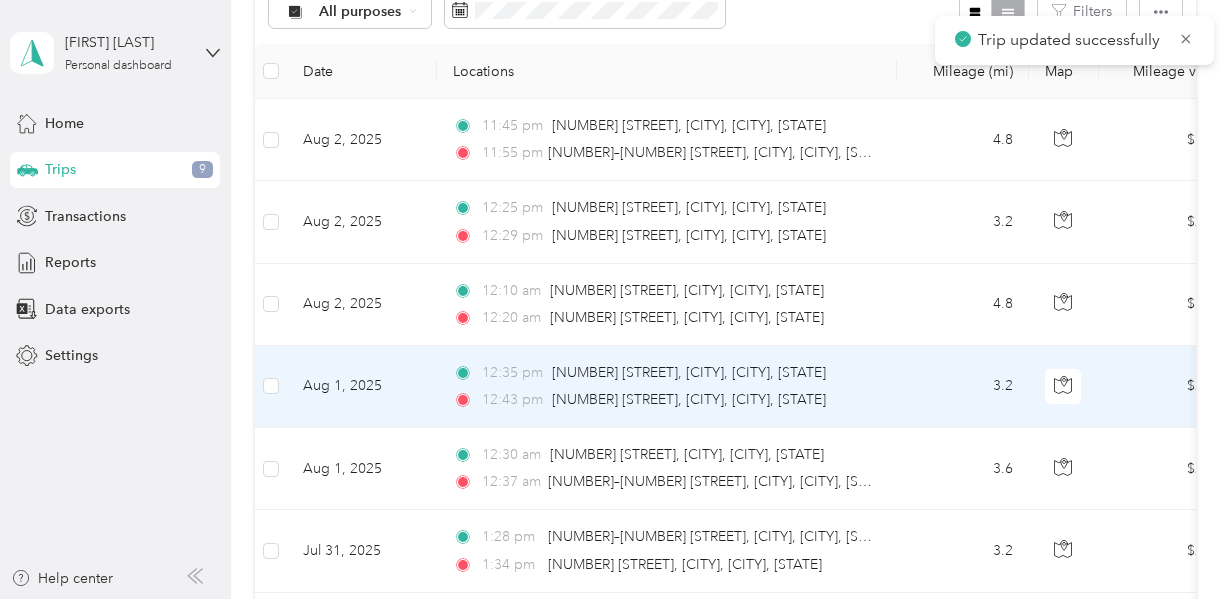 click on "12:35 pm [NUMBER]–[NUMBER] [STREET], [CITY], [CITY], [STATE]" at bounding box center [663, 373] 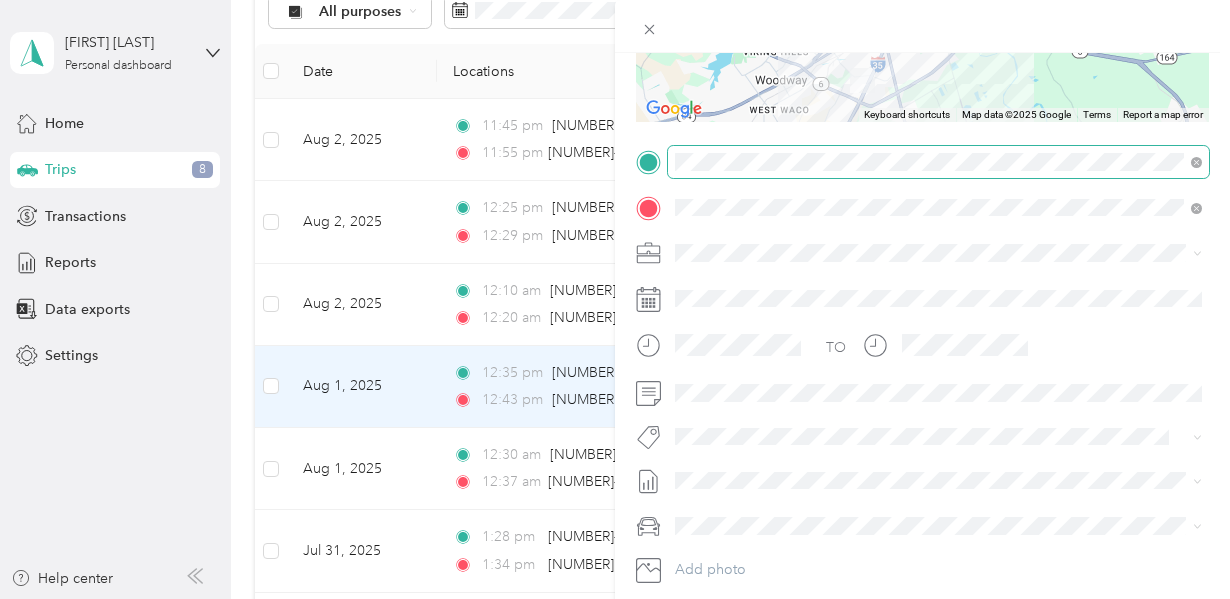 scroll, scrollTop: 369, scrollLeft: 0, axis: vertical 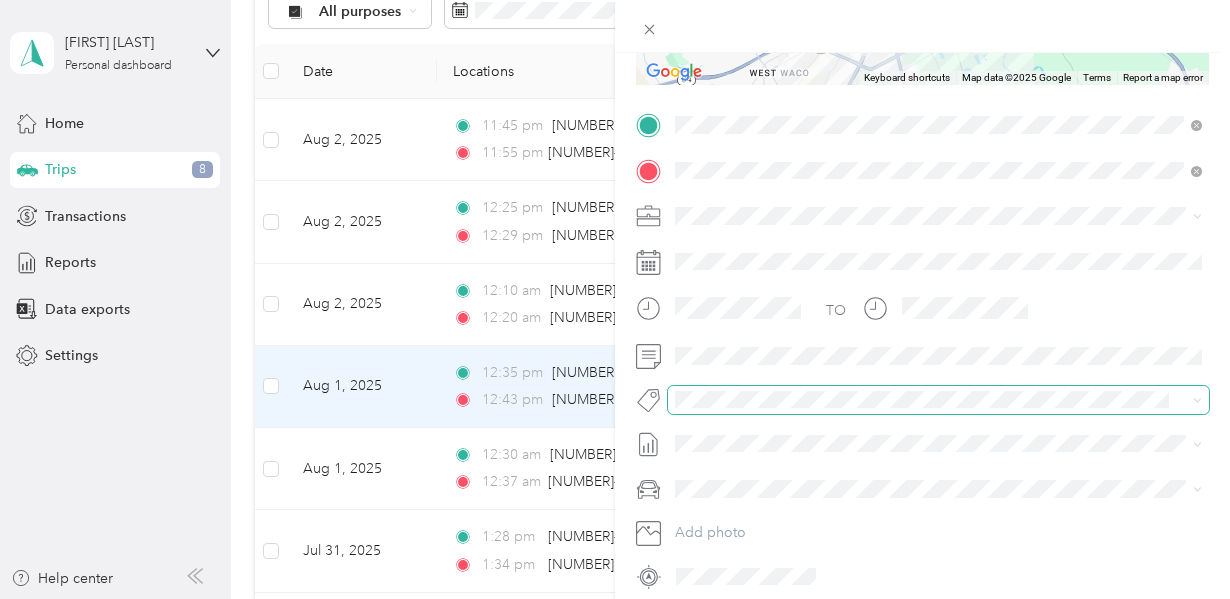 click on "Trip details Save This trip cannot be edited because it is either under review, approved, or paid. Contact your Team Manager to edit it. Miles 2.24 Value  ← Move left → Move right ↑ Move up ↓ Move down + Zoom in - Zoom out Home Jump left by 75% End Jump right by 75% Page Up Jump up by 75% Page Down Jump down by 75% Keyboard shortcuts Map Data Map data ©2025 Google Map data ©2025 Google 5 km  Click to toggle between metric and imperial units Terms Report a map error TO Add photo" at bounding box center (610, 599) 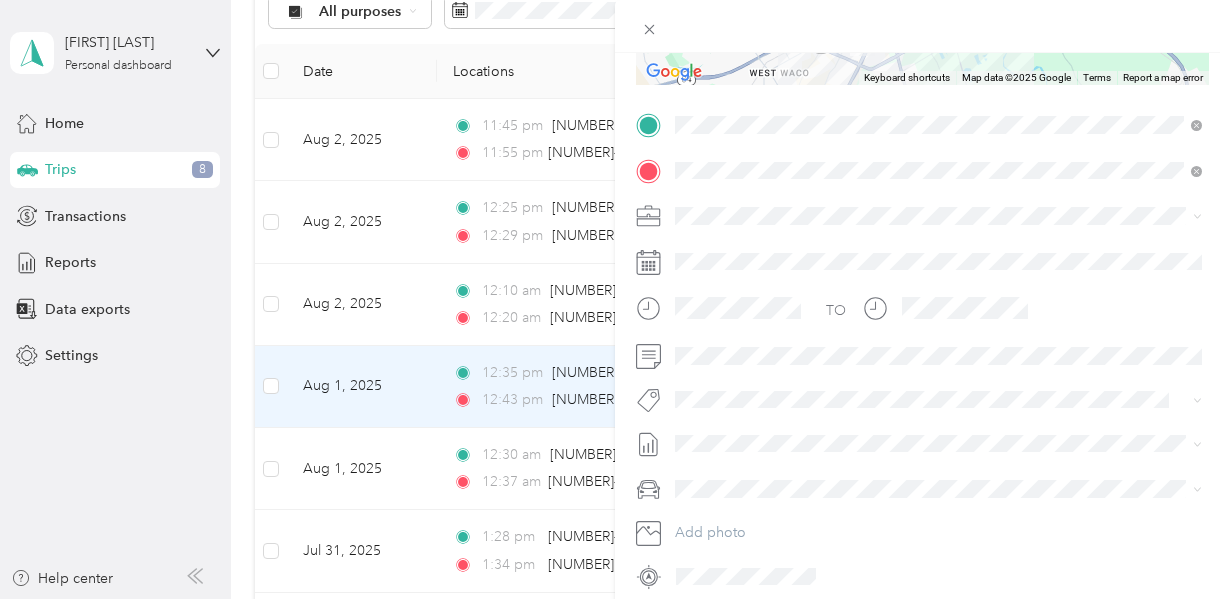 click at bounding box center [922, 444] 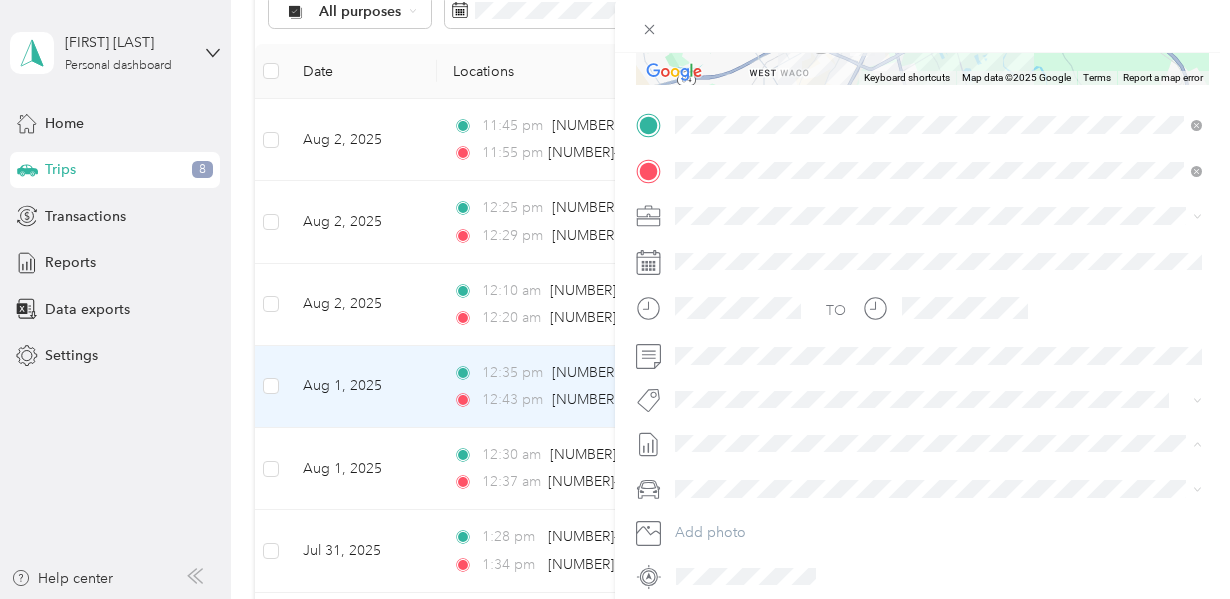 click on "[FIRST] [LAST] [CITY] Expense Report WE 2025-08-03" at bounding box center (844, 509) 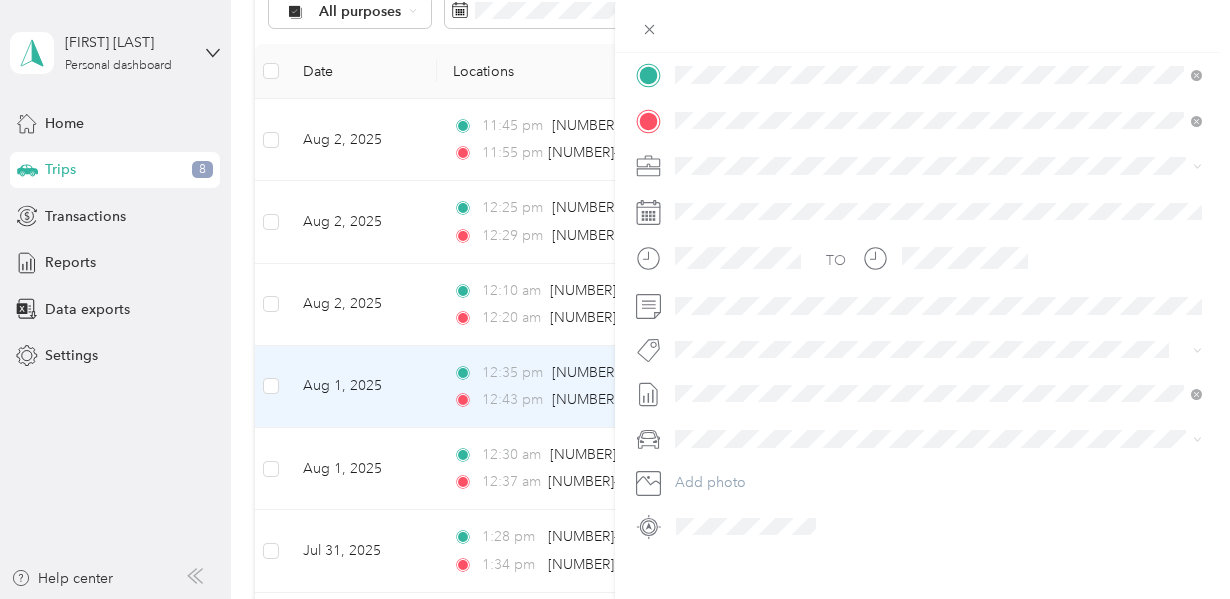 scroll, scrollTop: 435, scrollLeft: 0, axis: vertical 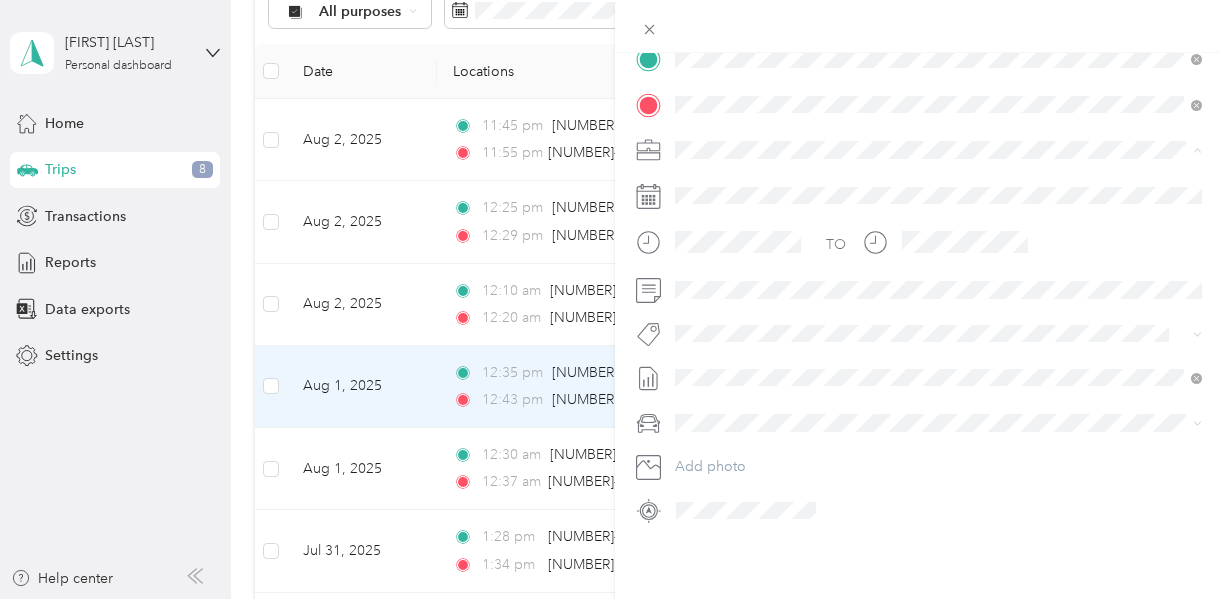 click on "GEN Korean BBQ House" at bounding box center (938, 184) 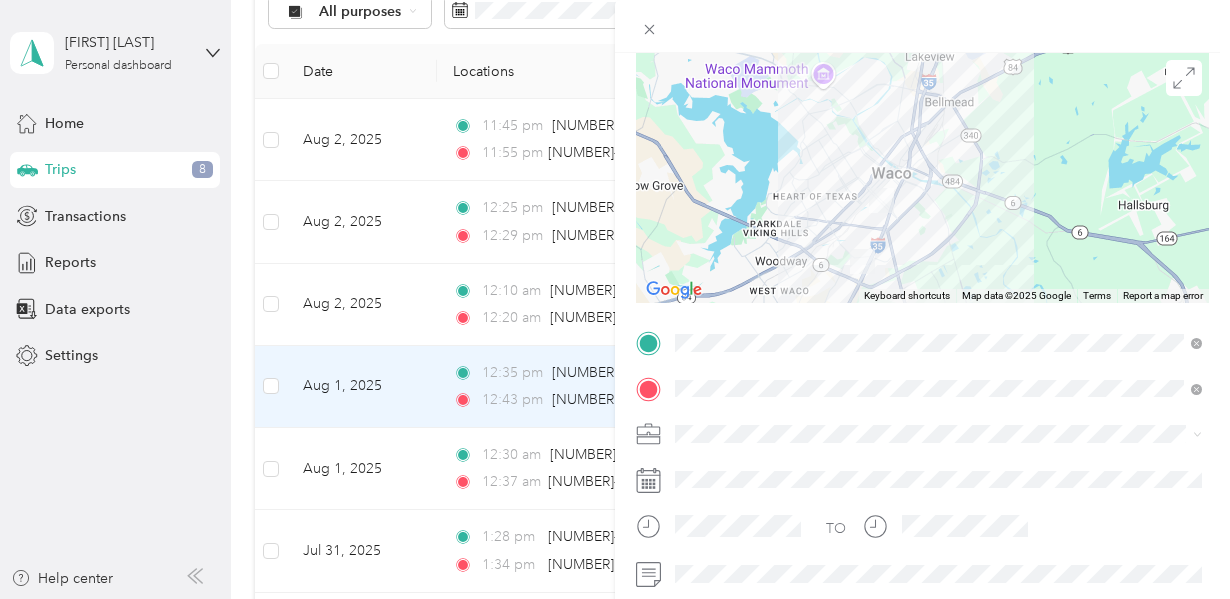 scroll, scrollTop: 0, scrollLeft: 0, axis: both 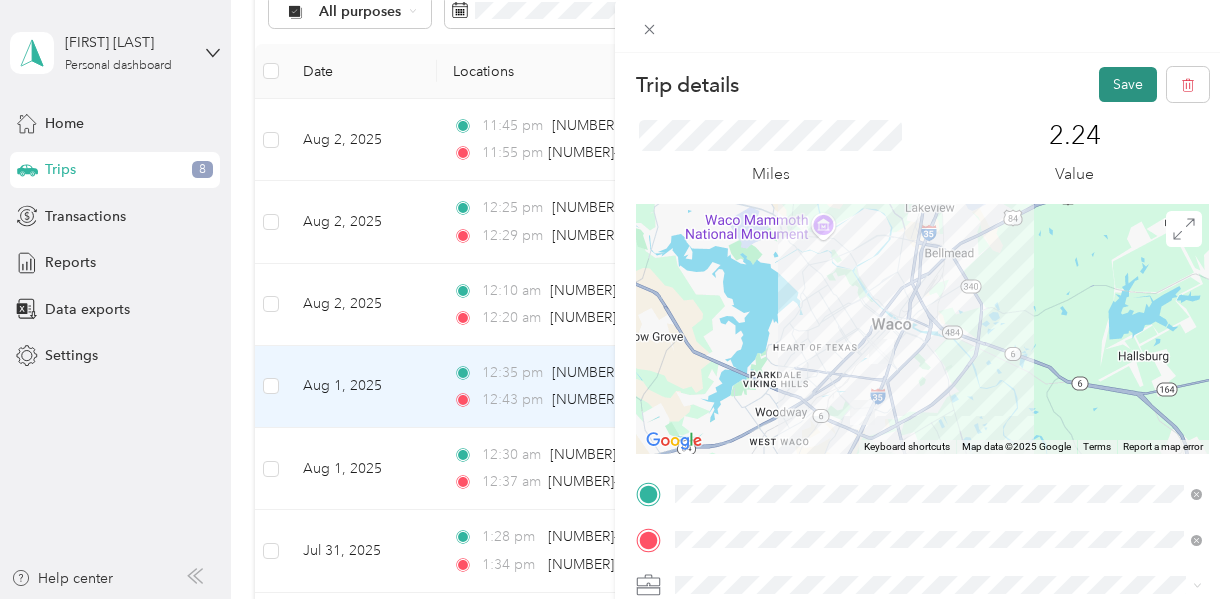 click on "Save" at bounding box center [1128, 84] 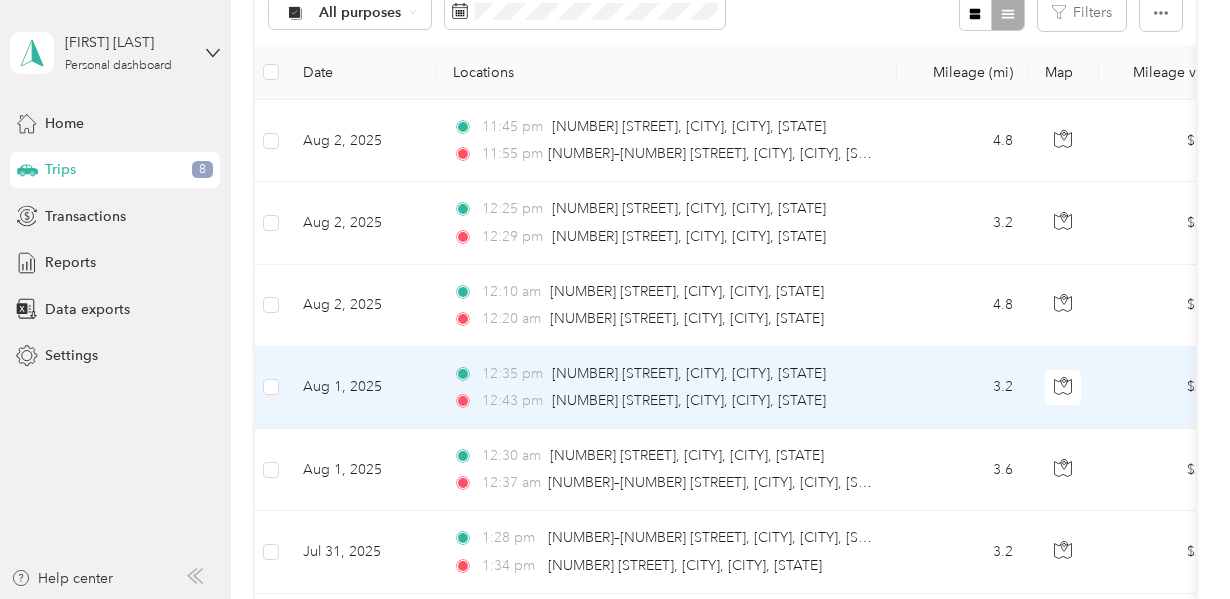 scroll, scrollTop: 195, scrollLeft: 0, axis: vertical 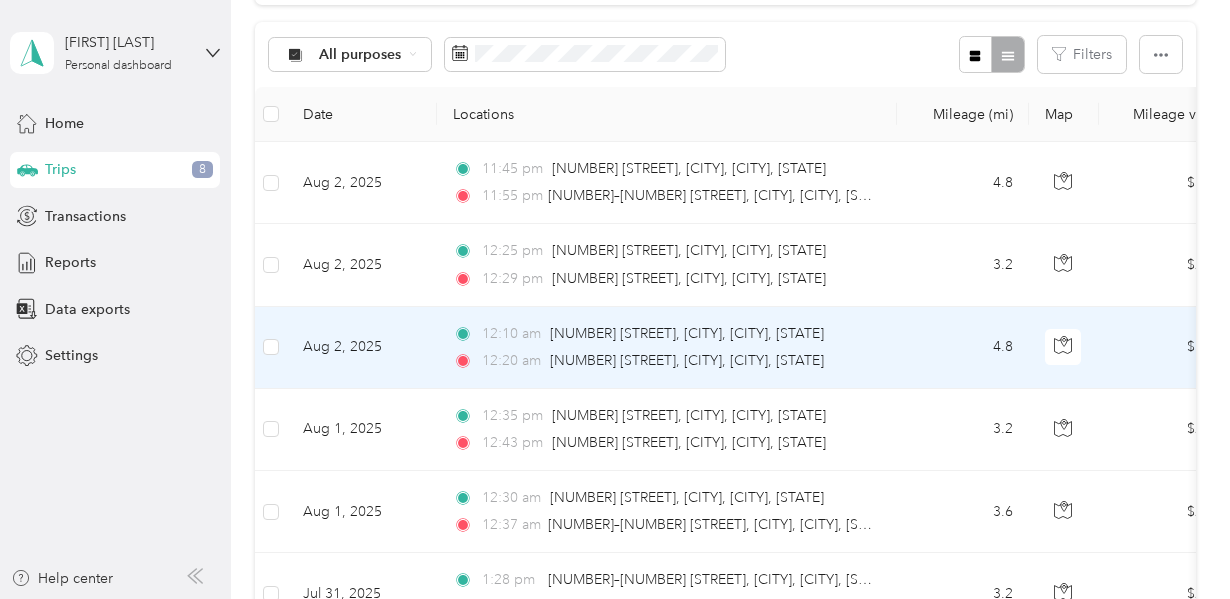 click on "12:20 am [NUMBER] [STREET], [CITY], [CITY], [STATE]" at bounding box center (663, 361) 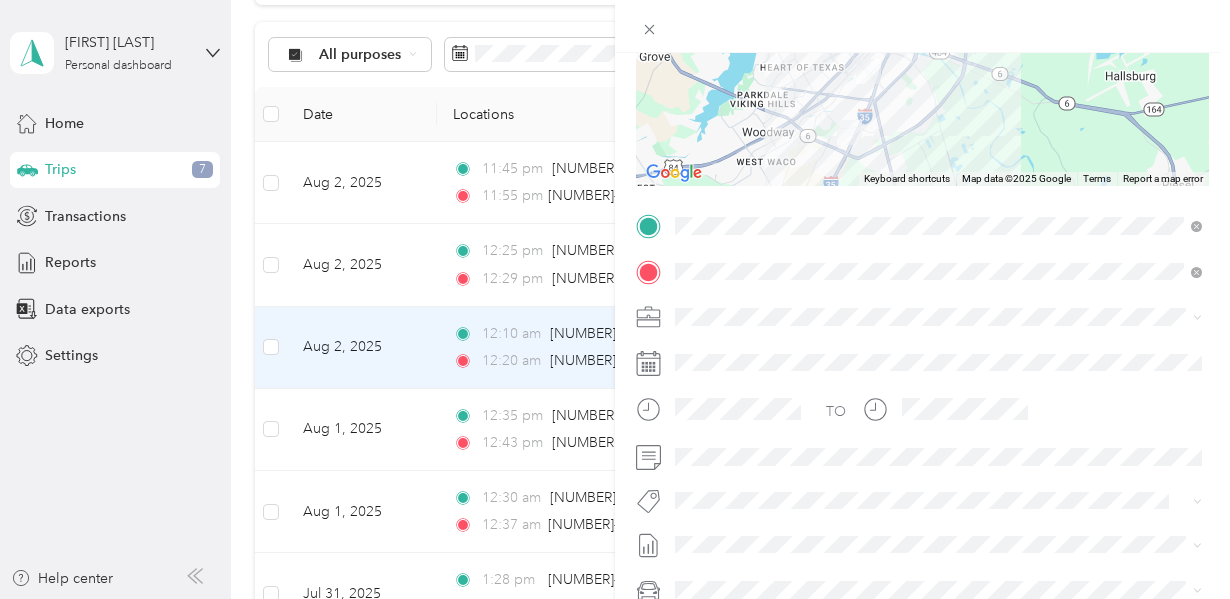 scroll, scrollTop: 379, scrollLeft: 0, axis: vertical 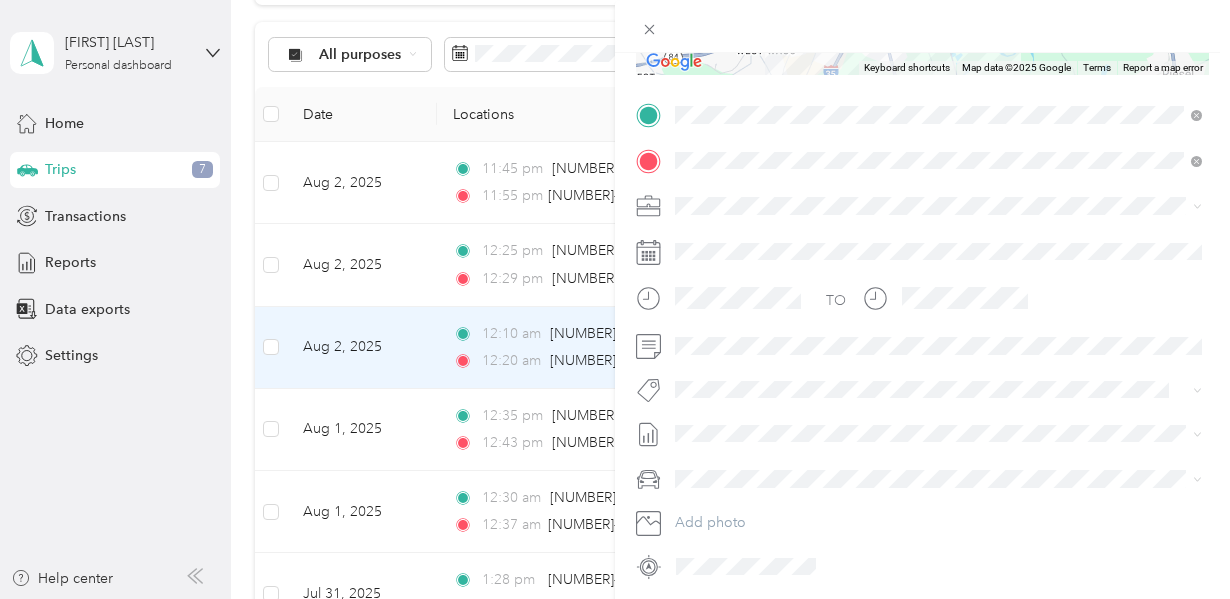 click on "GEN Korean BBQ House" at bounding box center (938, 239) 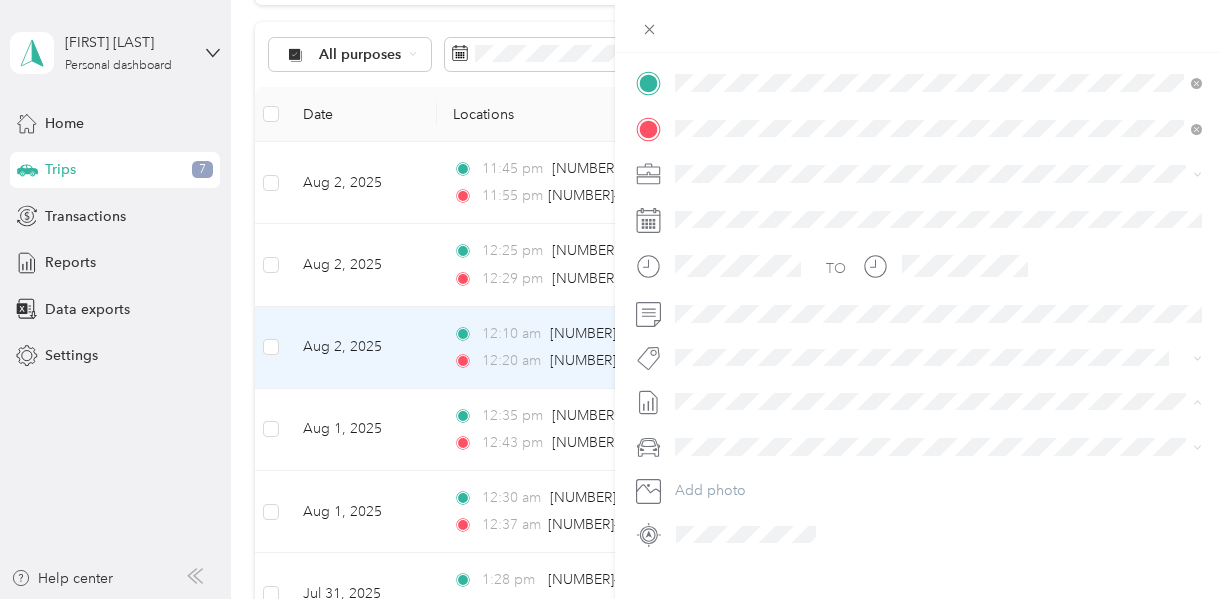 click on "[FIRST] [LAST] [CITY] Expense Report WE 2025-08-03" at bounding box center [844, 467] 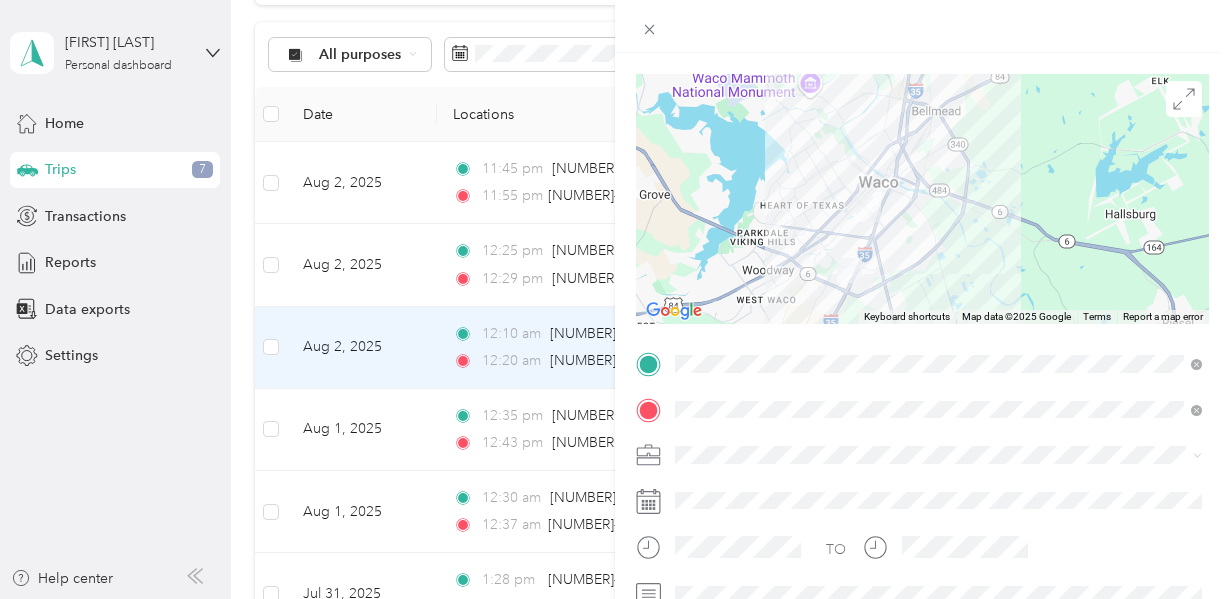 scroll, scrollTop: 0, scrollLeft: 0, axis: both 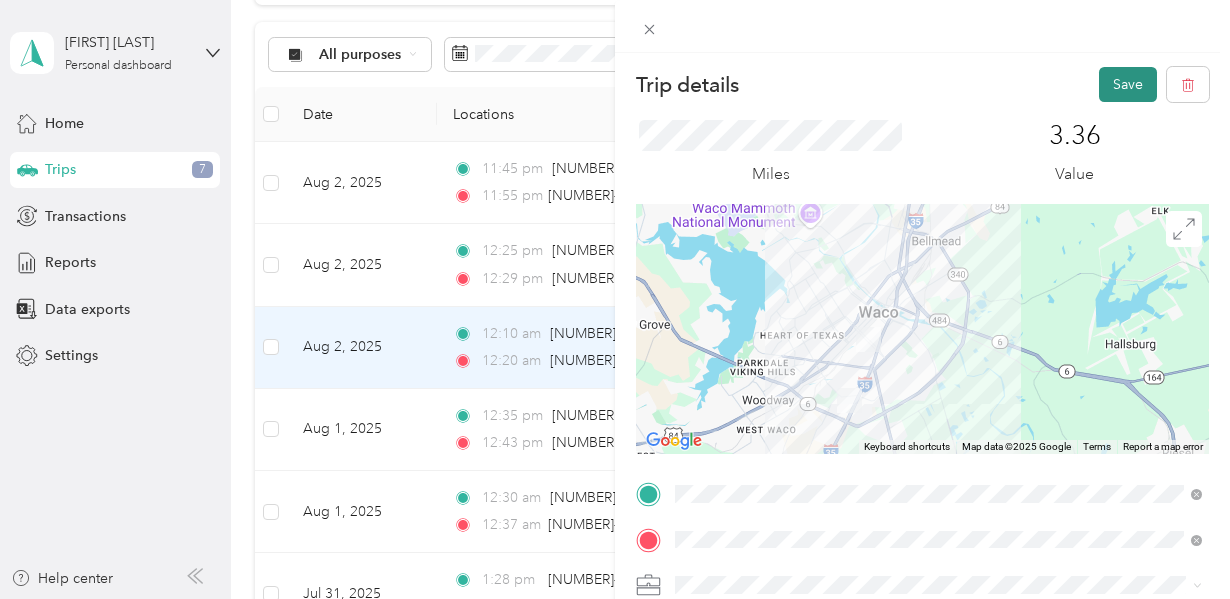 click on "Save" at bounding box center (1128, 84) 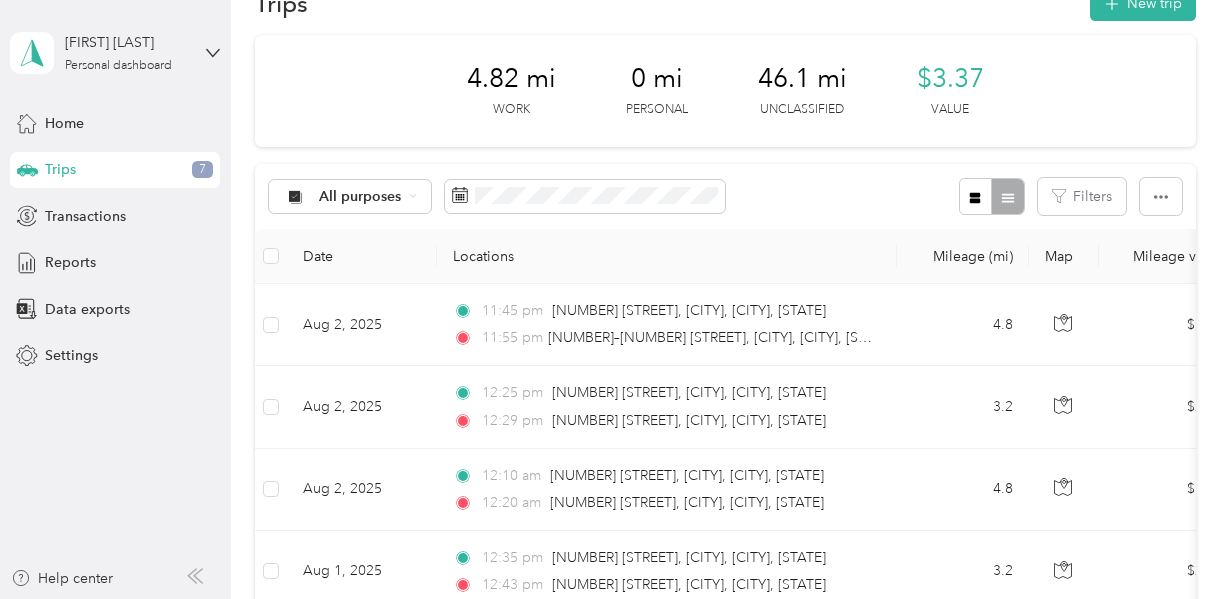 scroll, scrollTop: 38, scrollLeft: 0, axis: vertical 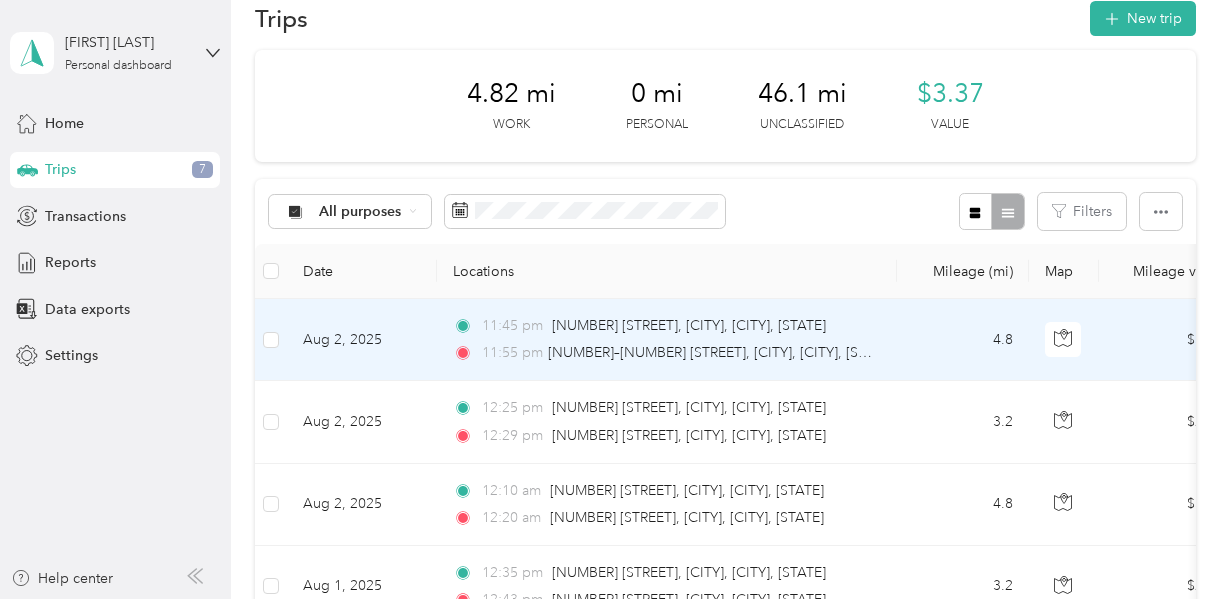 click on "11:45 pm [NUMBER] [STREET], [CITY], [CITY], [STATE]" at bounding box center (663, 326) 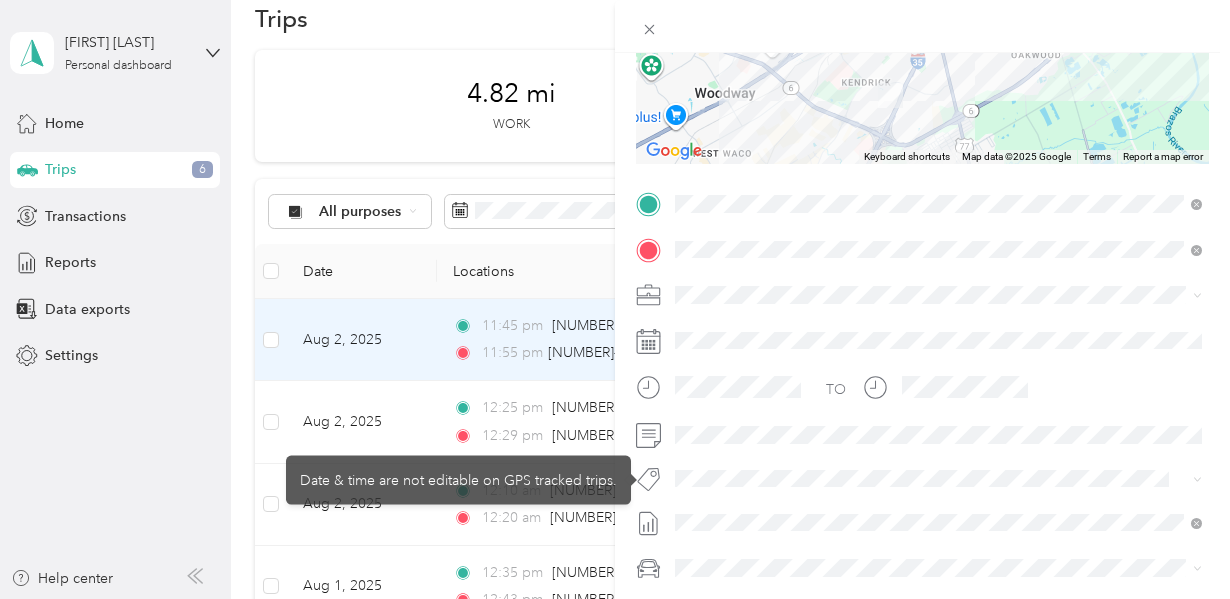 scroll, scrollTop: 292, scrollLeft: 0, axis: vertical 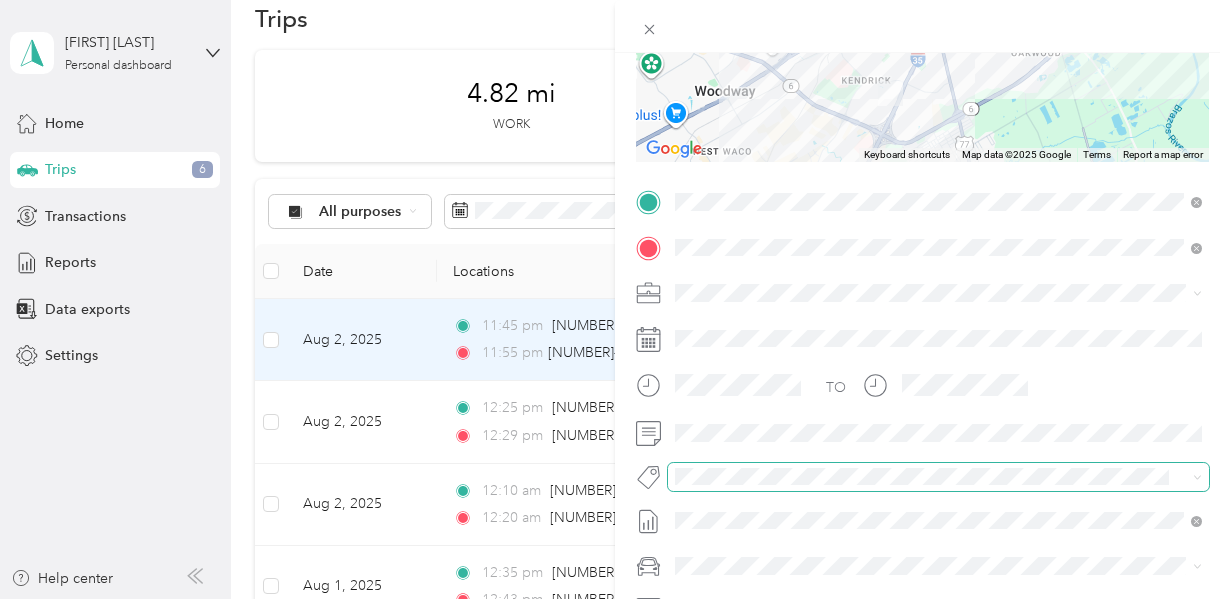 click at bounding box center (922, 476) 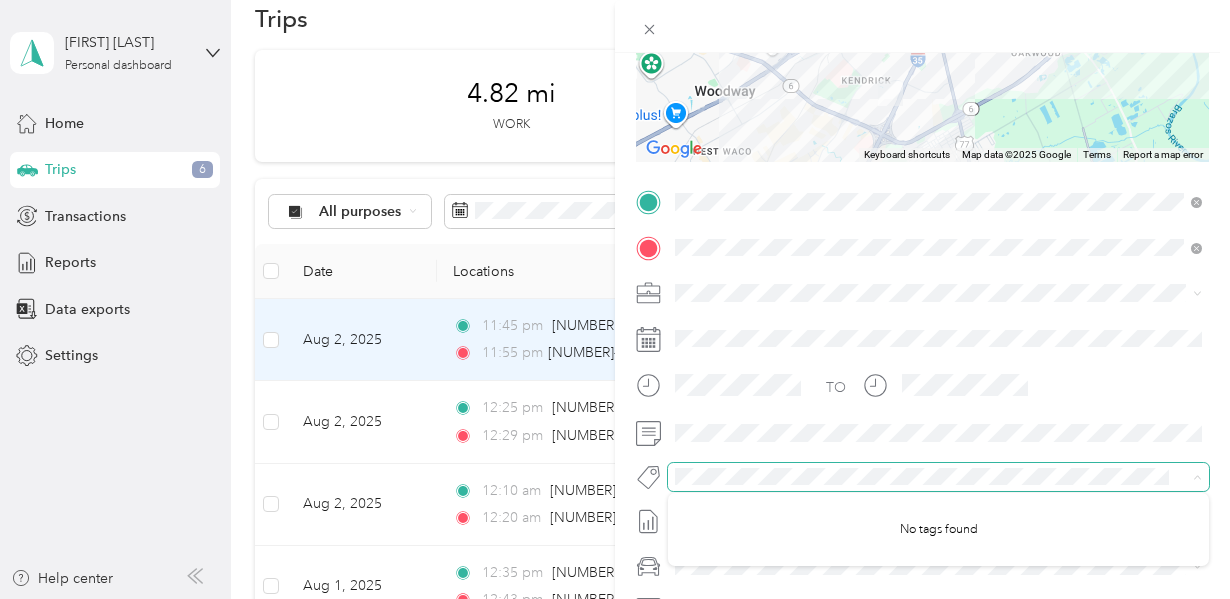 scroll, scrollTop: 435, scrollLeft: 0, axis: vertical 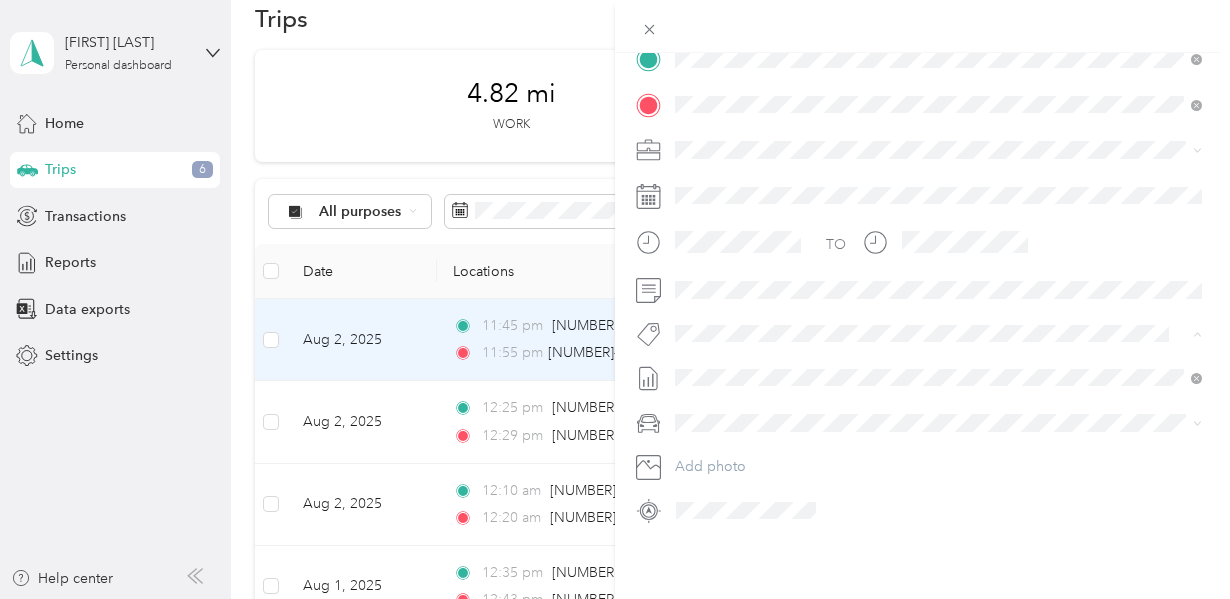 click 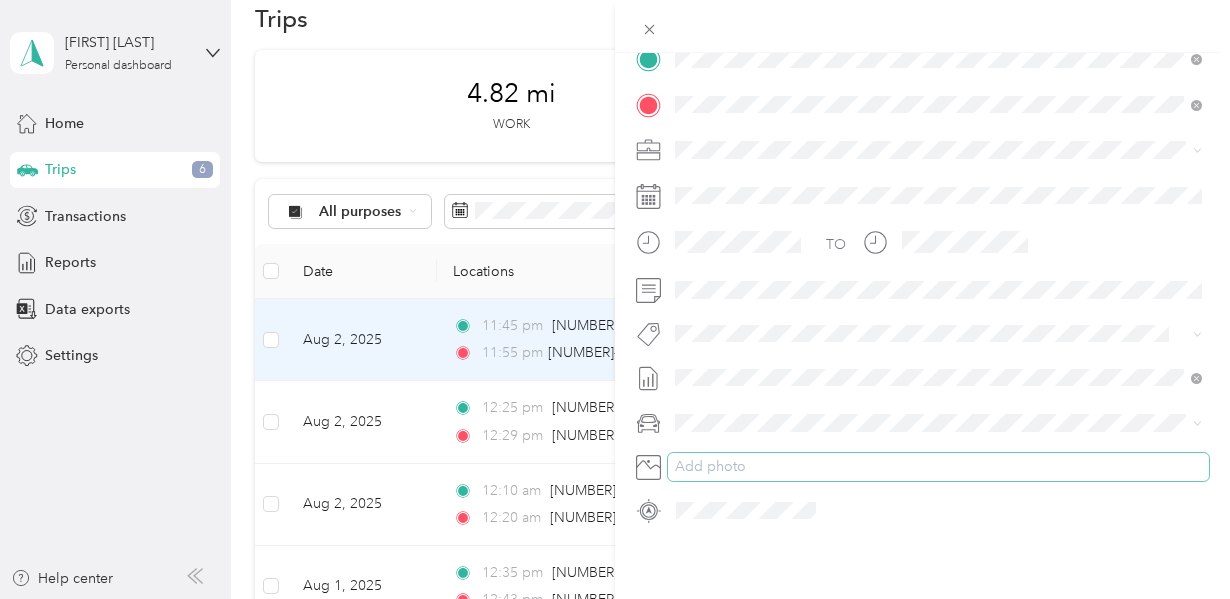 scroll, scrollTop: 270, scrollLeft: 0, axis: vertical 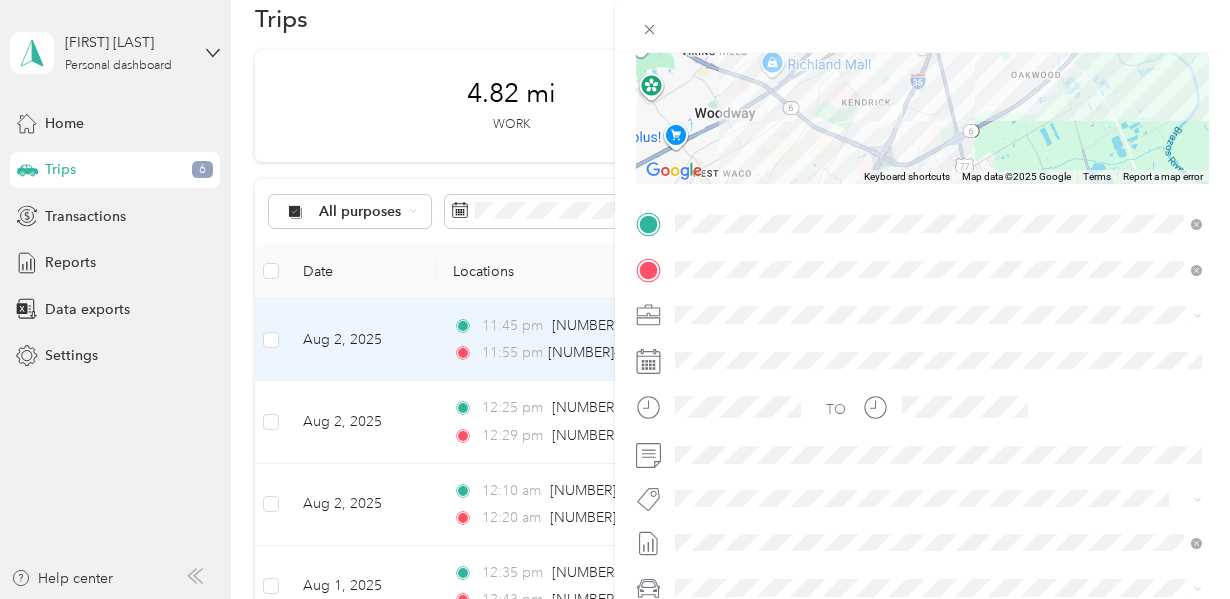 click on "Trip details Save This trip cannot be edited because it is either under review, approved, or paid. Contact your Team Manager to edit it. Miles 3.37 Value  ← Move left → Move right ↑ Move up ↓ Move down + Zoom in - Zoom out Home Jump left by 75% End Jump right by 75% Page Up Jump up by 75% Page Down Jump down by 75% Keyboard shortcuts Map Data Map data ©2025 Google Map data ©2025 Google 2 km  Click to toggle between metric and imperial units Terms Report a map error TO Add photo" at bounding box center (615, 299) 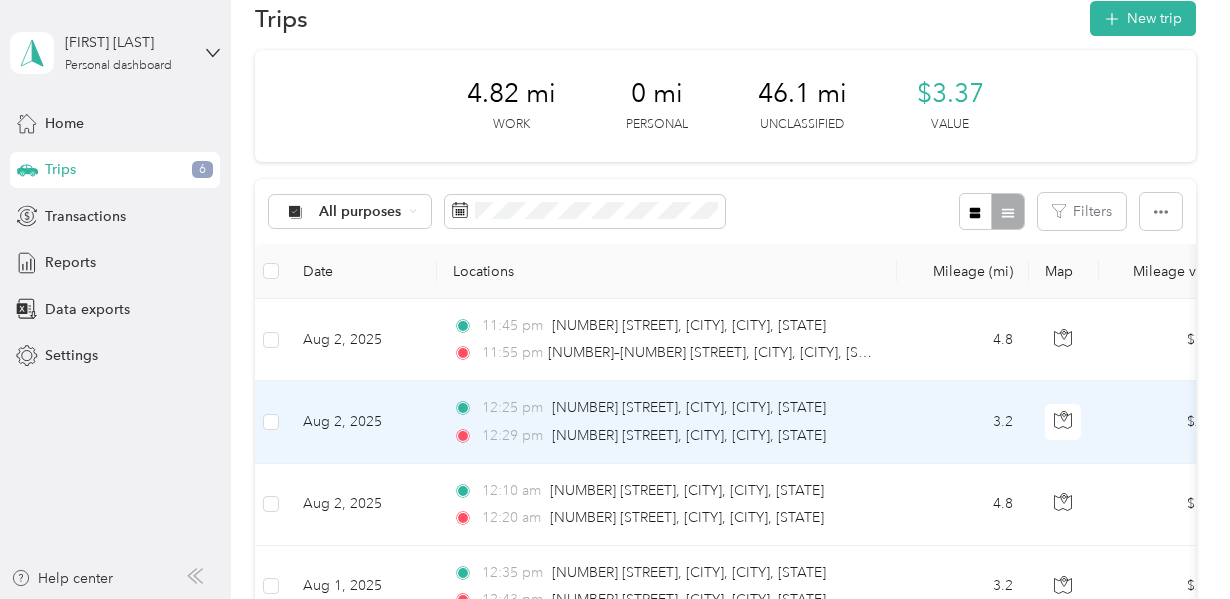 click on "Aug 2, 2025" at bounding box center [362, 422] 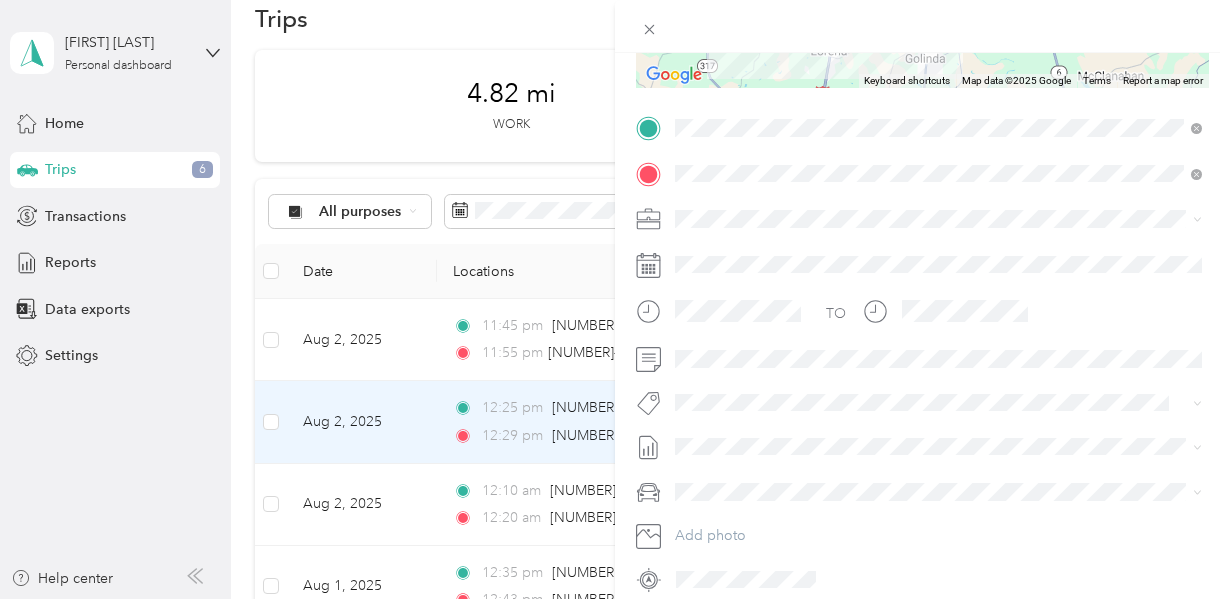 scroll, scrollTop: 378, scrollLeft: 0, axis: vertical 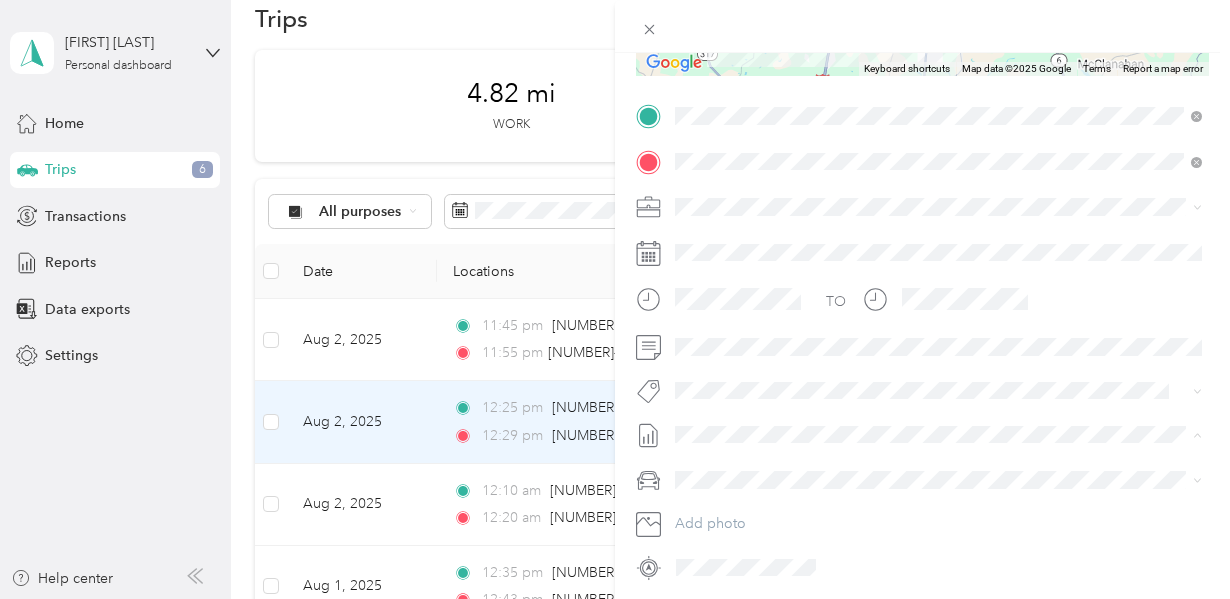 click on "[FIRST] [LAST] [CITY] Expense Report WE 2025-08-03" at bounding box center (844, 500) 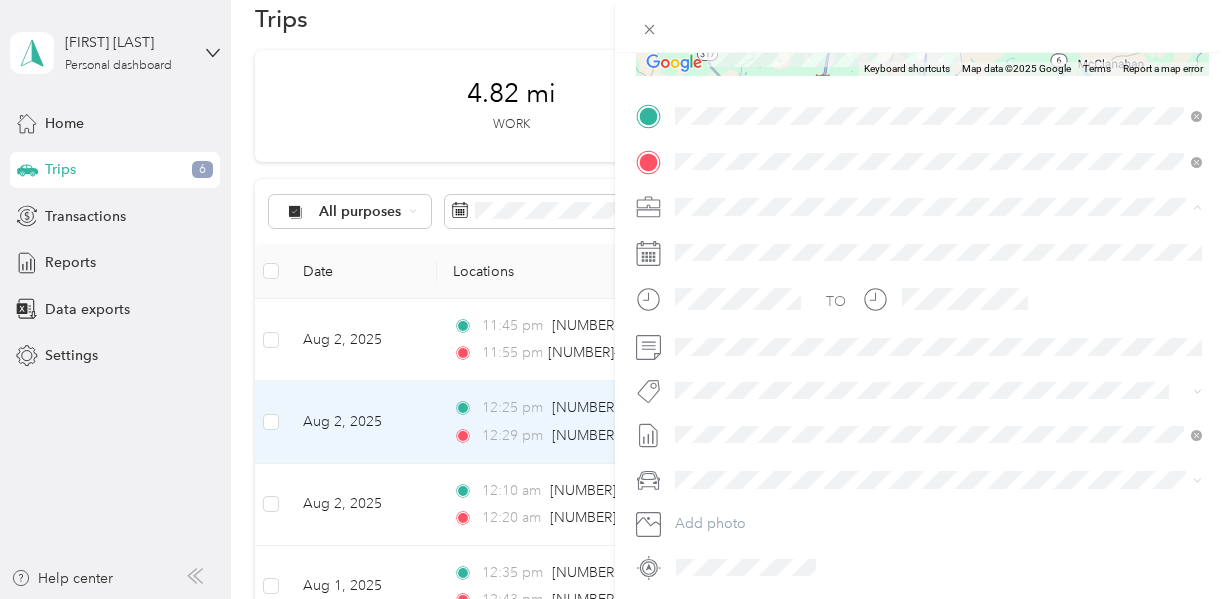 click on "GEN Korean BBQ House" at bounding box center [761, 242] 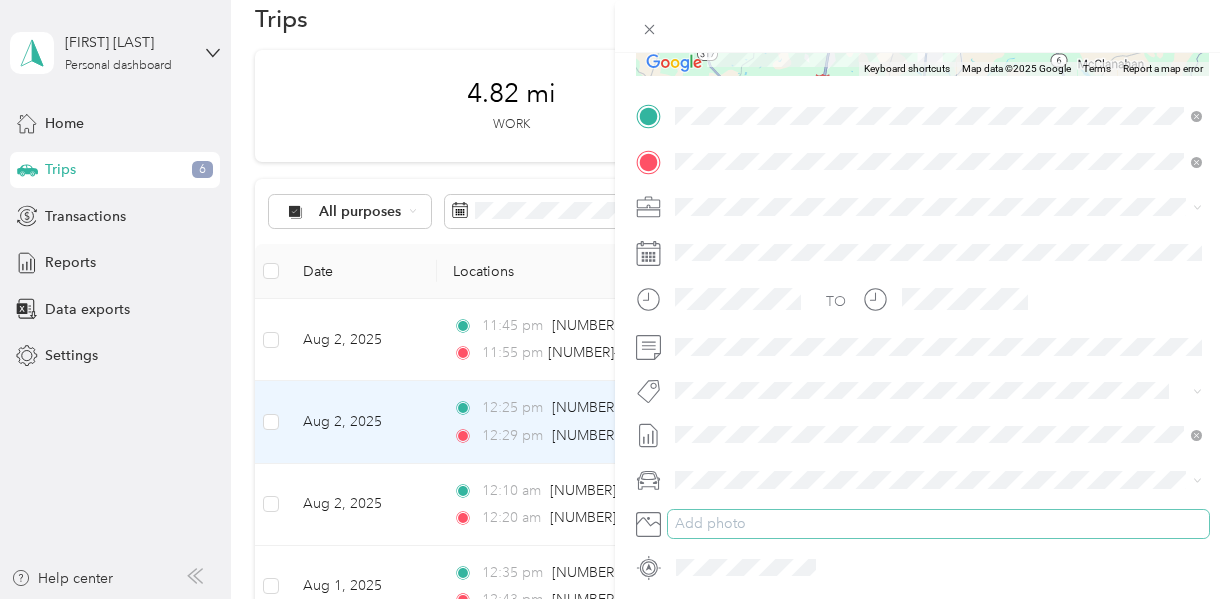 scroll, scrollTop: 435, scrollLeft: 0, axis: vertical 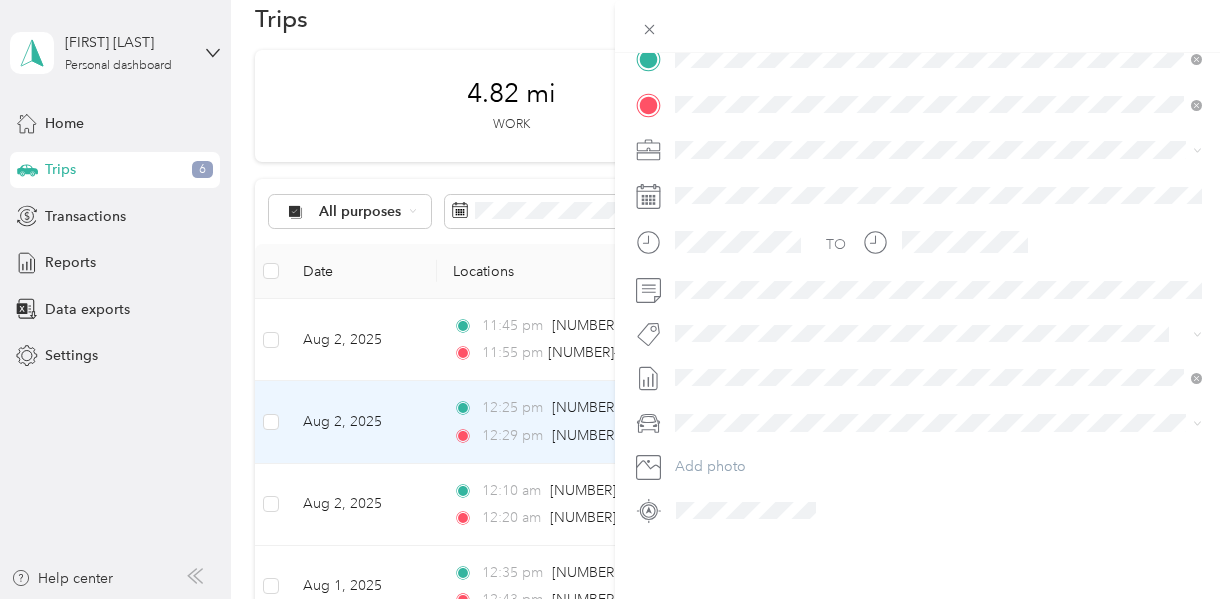 click on "Trip details Save This trip cannot be edited because it is either under review, approved, or paid. Contact your Team Manager to edit it. Miles 2.24 Value  ← Move left → Move right ↑ Move up ↓ Move down + Zoom in - Zoom out Home Jump left by 75% End Jump right by 75% Page Up Jump up by 75% Page Down Jump down by 75% Keyboard shortcuts Map Data Map data ©2025 Google Map data ©2025 Google 10 km  Click to toggle between metric and imperial units Terms Report a map error TO Add photo" at bounding box center [615, 299] 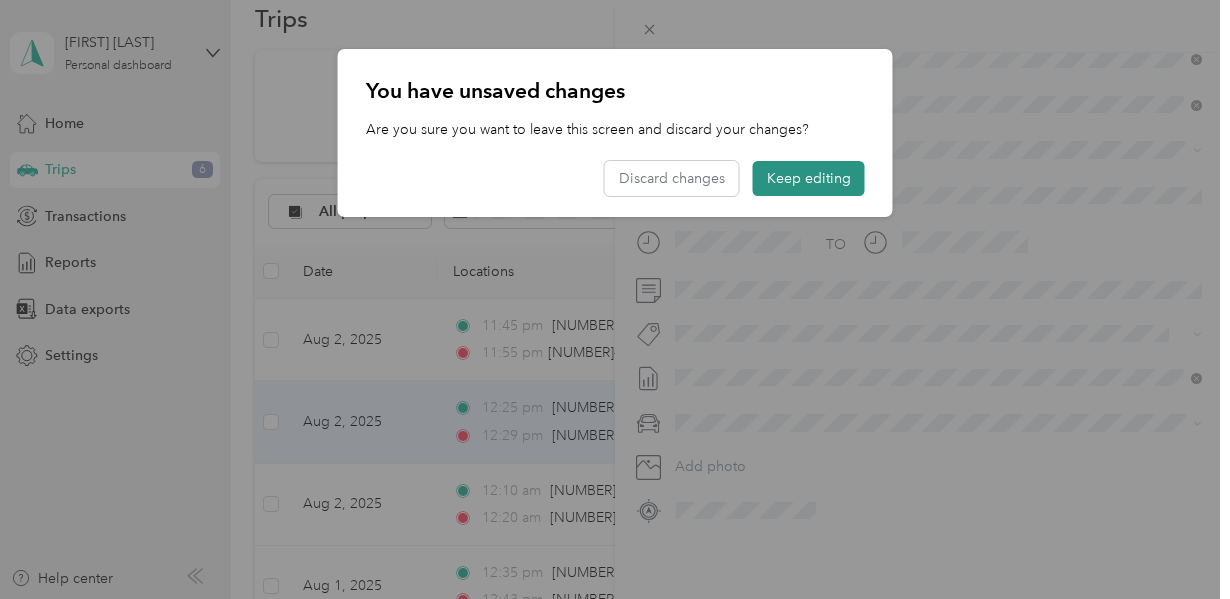 click on "Keep editing" at bounding box center [809, 178] 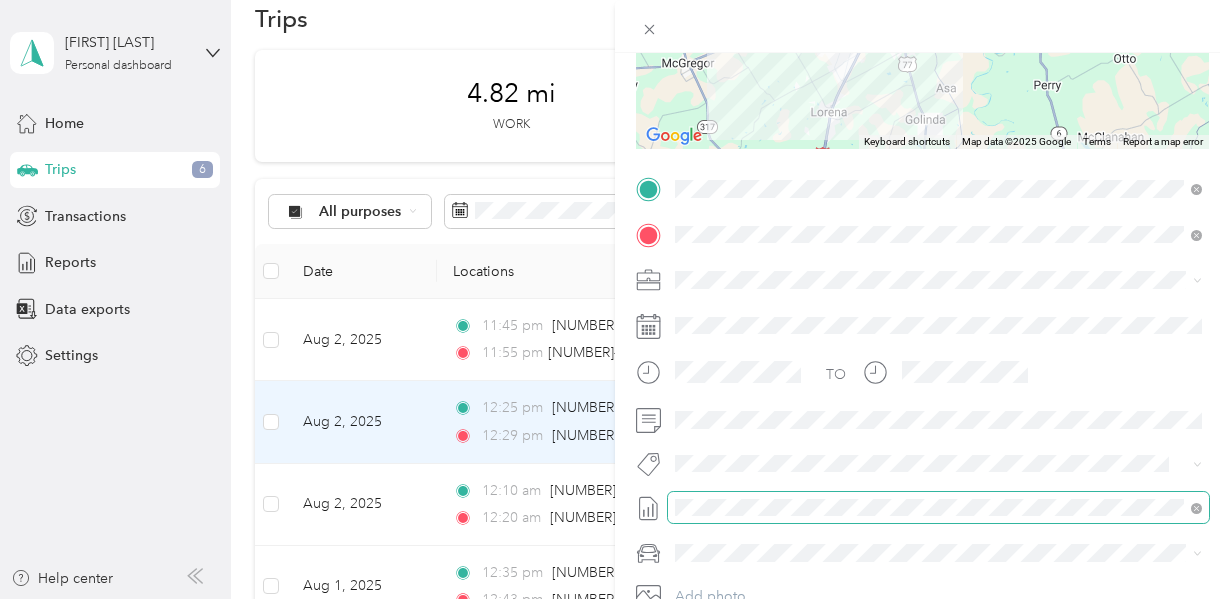 scroll, scrollTop: 0, scrollLeft: 0, axis: both 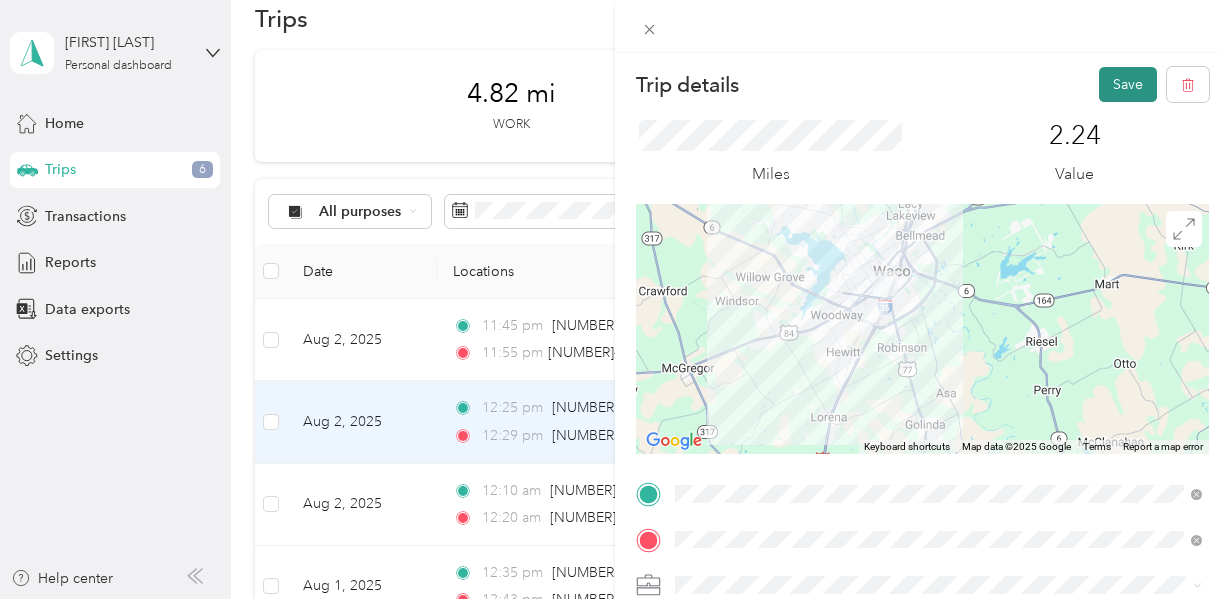 click on "Save" at bounding box center (1128, 84) 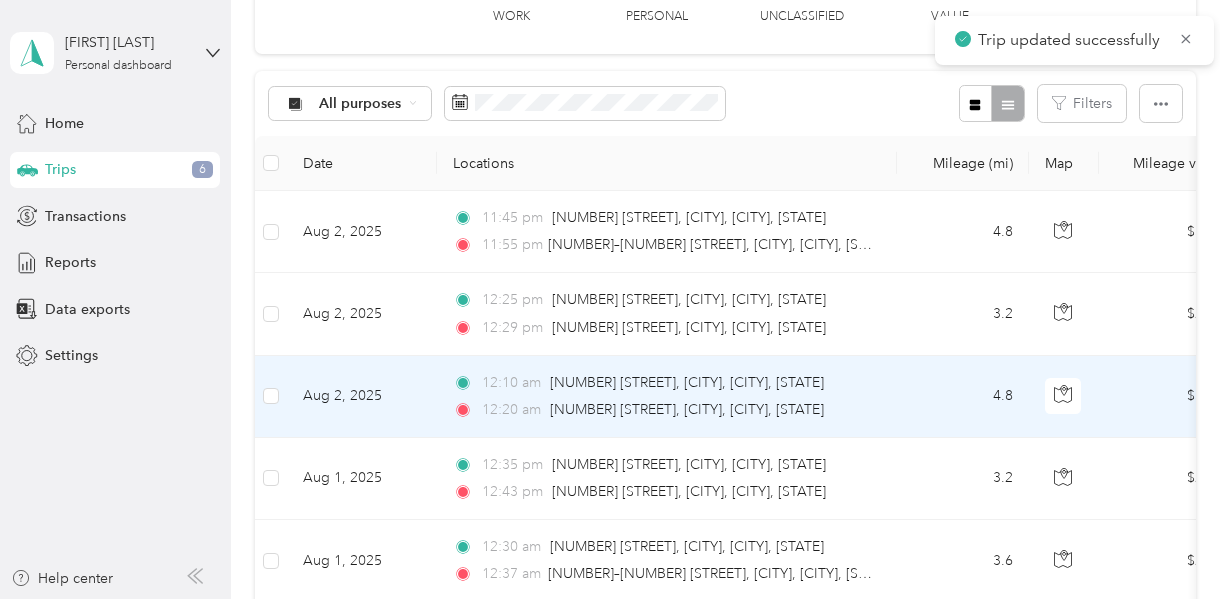 scroll, scrollTop: 214, scrollLeft: 0, axis: vertical 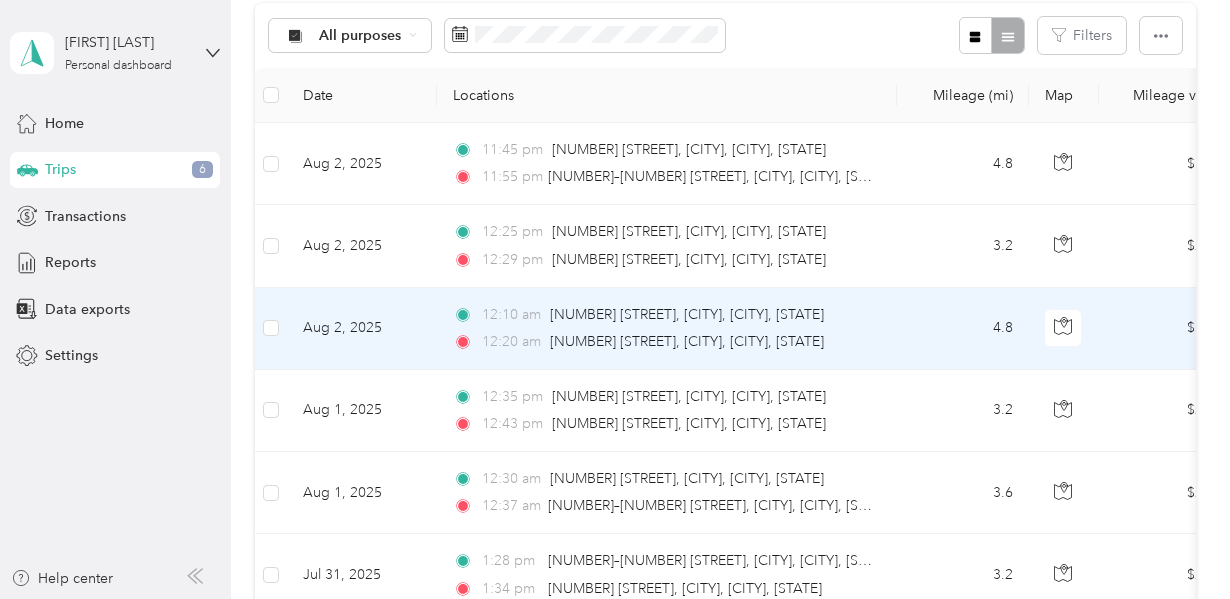 click on "12:10 am [NUMBER] [STREET], [CITY], [CITY], [STATE]" at bounding box center [663, 315] 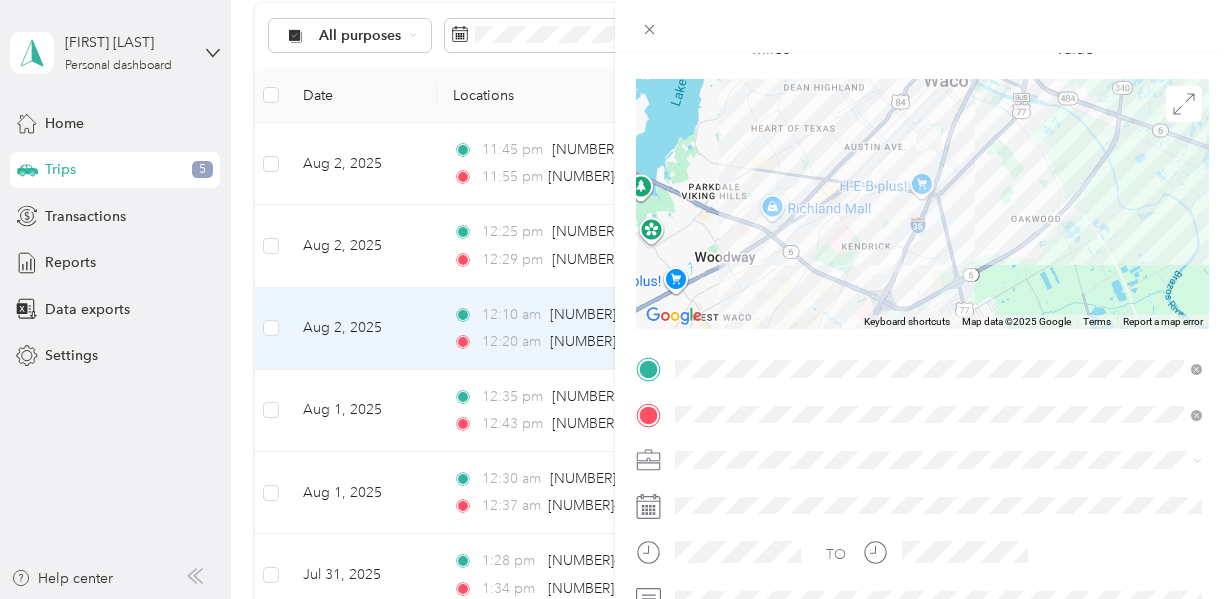 scroll, scrollTop: 101, scrollLeft: 0, axis: vertical 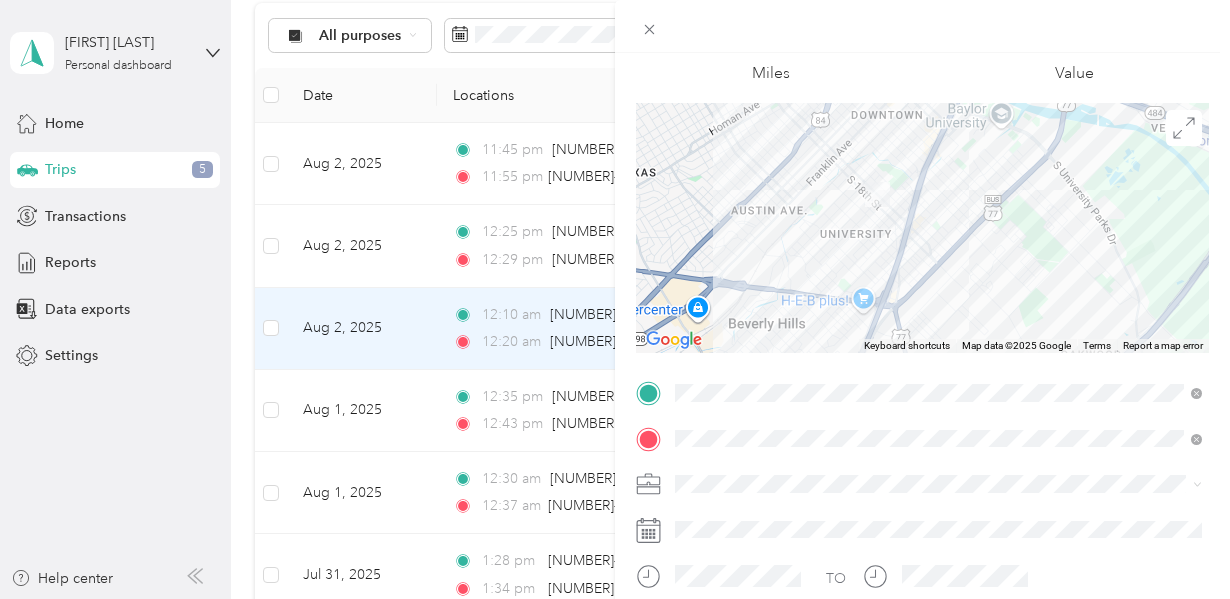 drag, startPoint x: 929, startPoint y: 180, endPoint x: 922, endPoint y: 345, distance: 165.14842 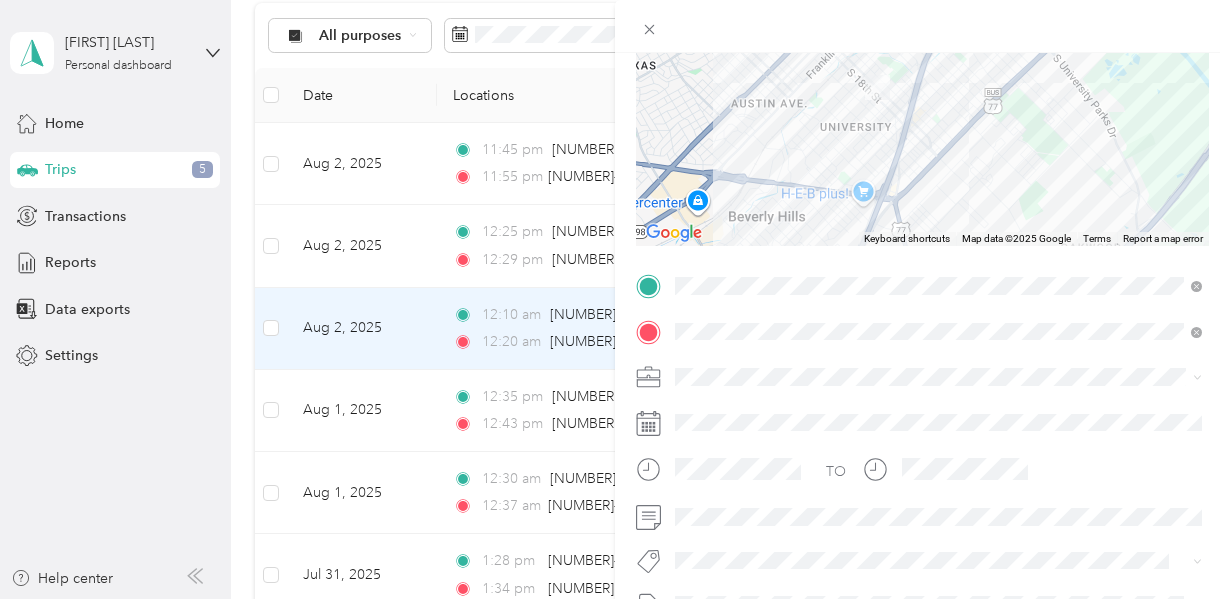 scroll, scrollTop: 0, scrollLeft: 0, axis: both 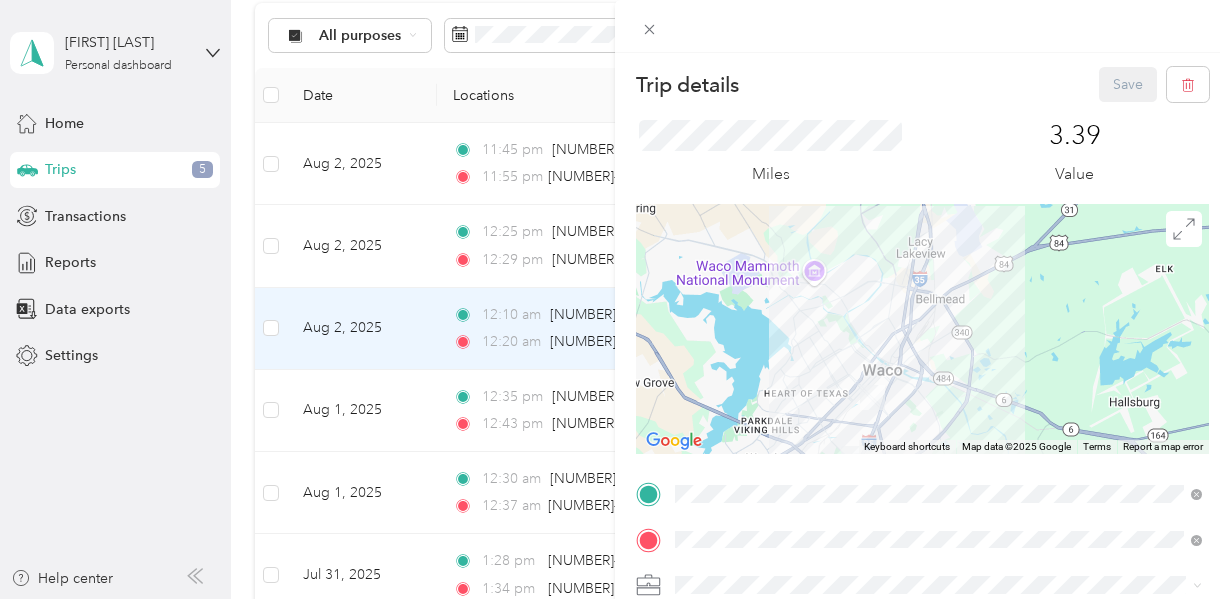 click on "Trip details Save This trip cannot be edited because it is either under review, approved, or paid. Contact your Team Manager to edit it. Miles 3.39 Value  ← Move left → Move right ↑ Move up ↓ Move down + Zoom in - Zoom out Home Jump left by 75% End Jump right by 75% Page Up Jump up by 75% Page Down Jump down by 75% Keyboard shortcuts Map Data Map data ©2025 Google Map data ©2025 Google 5 km  Click to toggle between metric and imperial units Terms Report a map error TO Add photo" at bounding box center [615, 299] 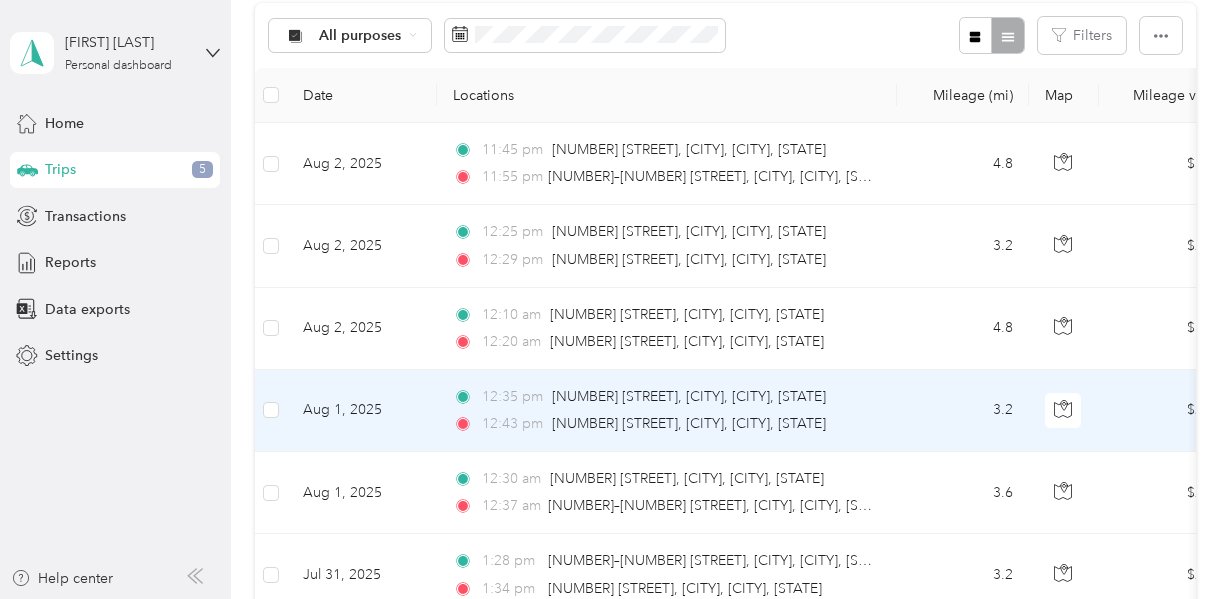 click on "Aug 1, 2025" at bounding box center (362, 411) 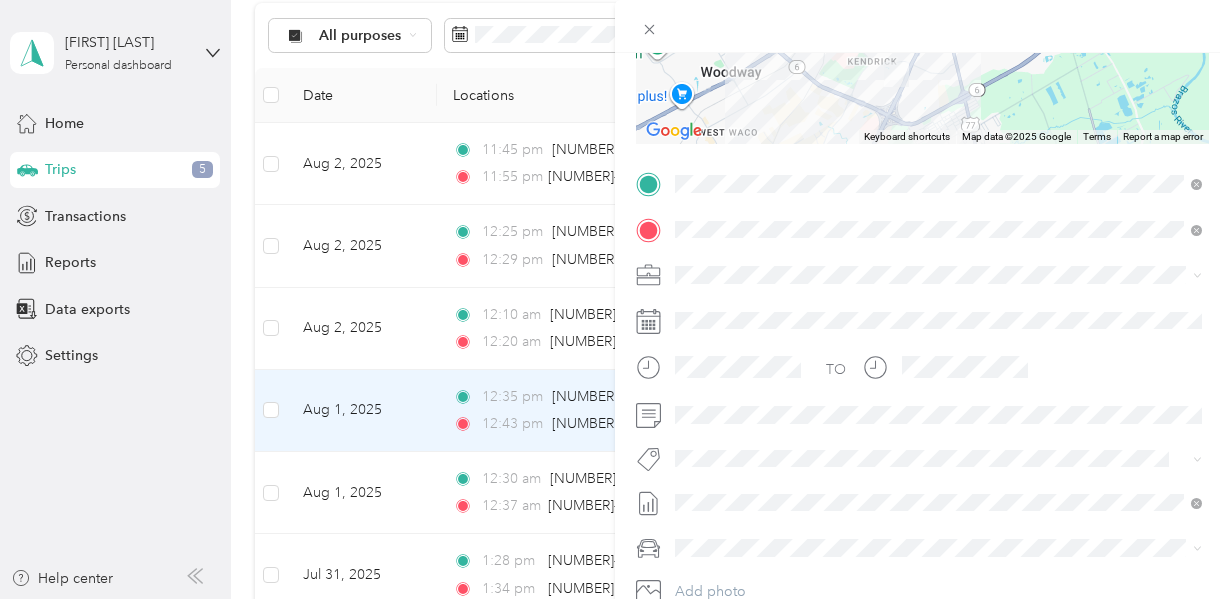 scroll, scrollTop: 435, scrollLeft: 0, axis: vertical 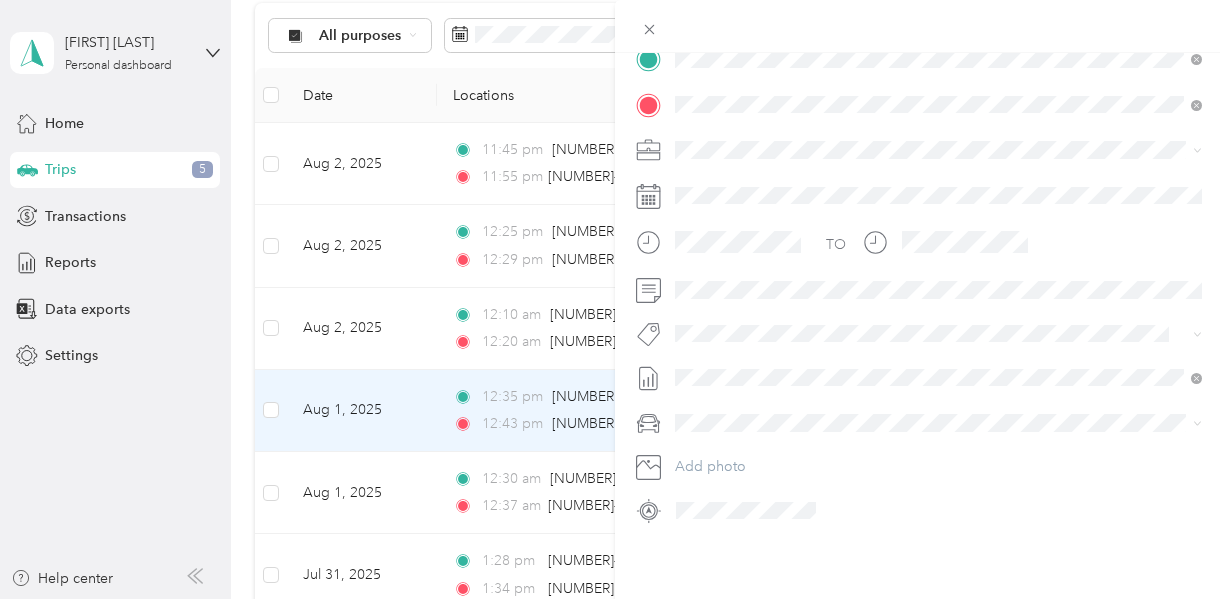 click on "Trip details Save This trip cannot be edited because it is either under review, approved, or paid. Contact your Team Manager to edit it. Miles 2.27 Value  ← Move left → Move right ↑ Move up ↓ Move down + Zoom in - Zoom out Home Jump left by 75% End Jump right by 75% Page Up Jump up by 75% Page Down Jump down by 75% Keyboard shortcuts Map Data Map data ©2025 Google Map data ©2025 Google 2 km  Click to toggle between metric and imperial units Terms Report a map error TO Add photo" at bounding box center [615, 299] 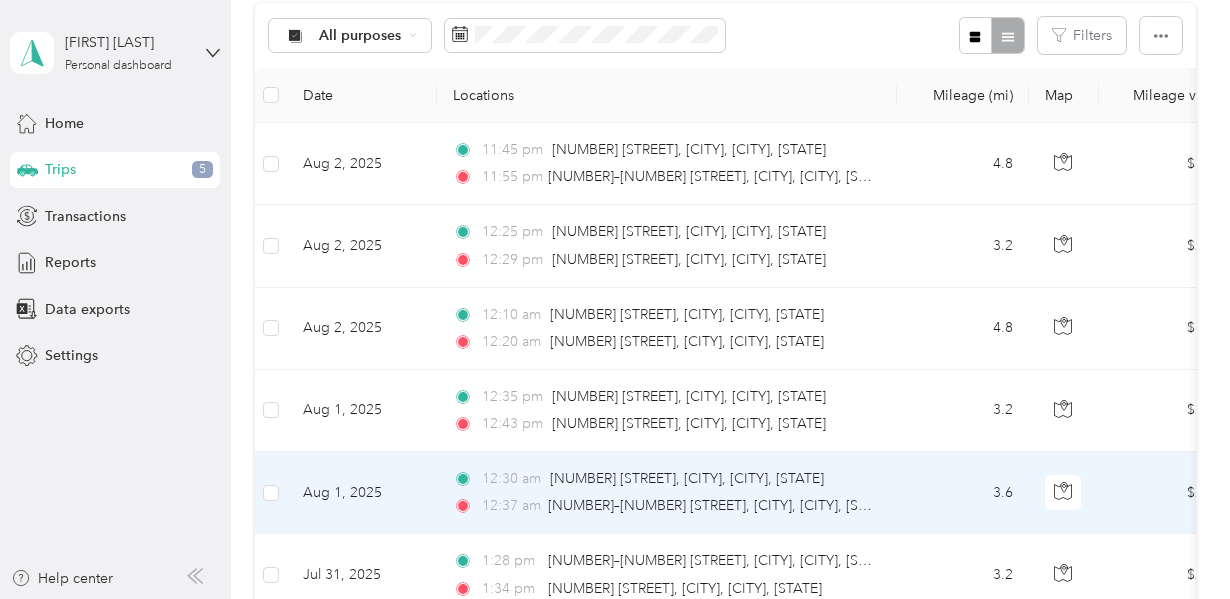 click on "Aug 1, 2025" at bounding box center [362, 493] 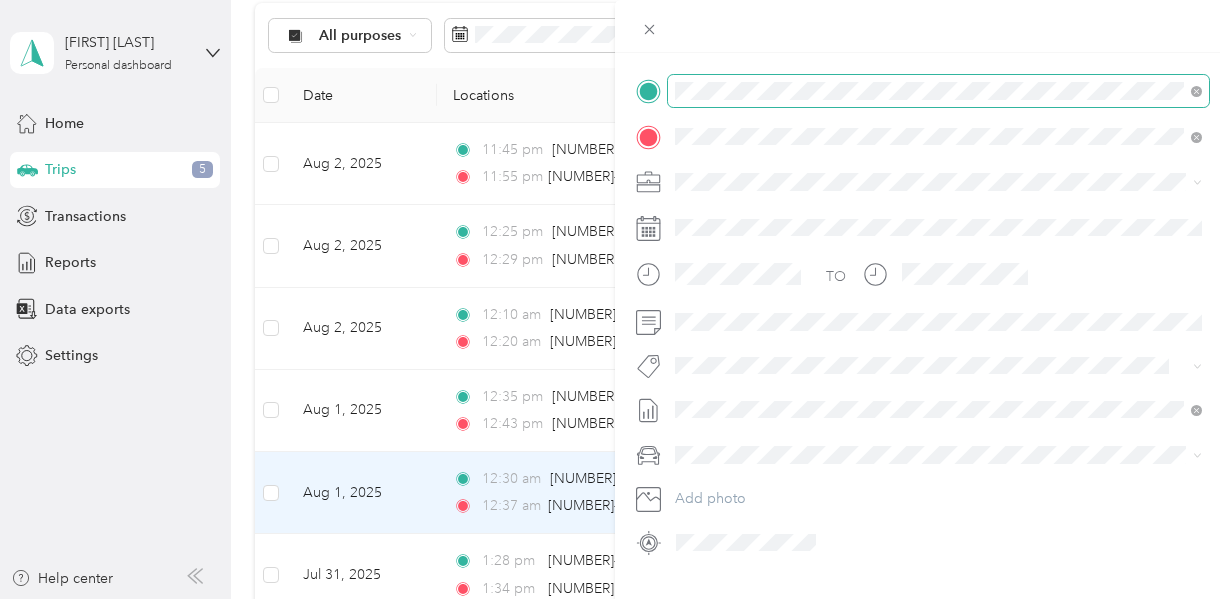 scroll, scrollTop: 435, scrollLeft: 0, axis: vertical 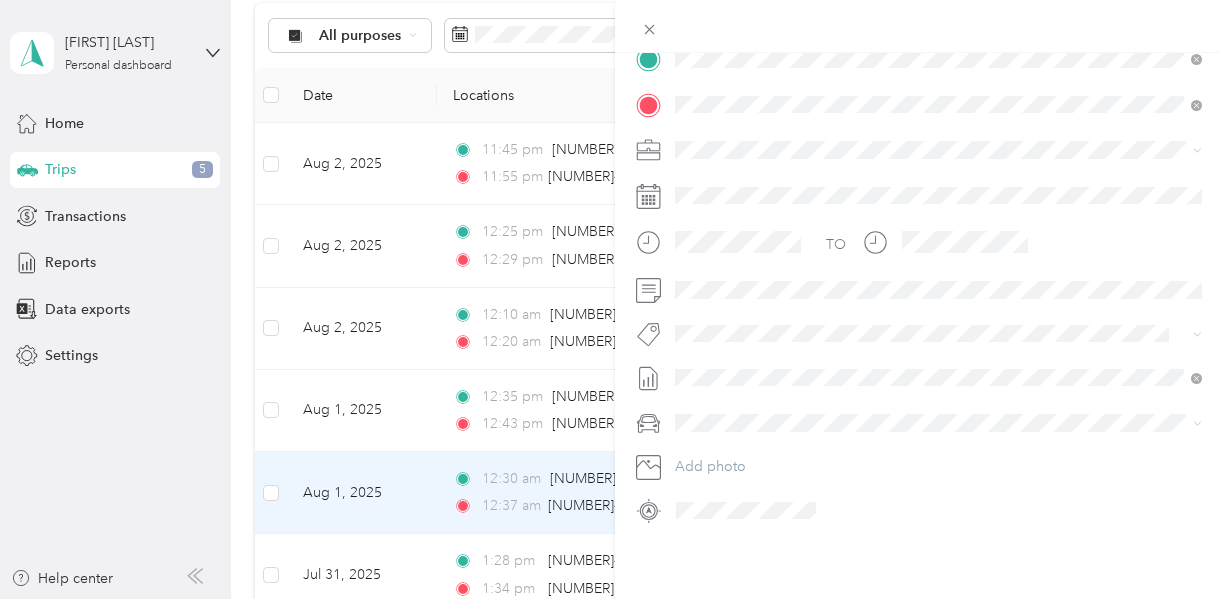 click on "Trip details Save This trip cannot be edited because it is either under review, approved, or paid. Contact your Team Manager to edit it. Miles 2.53 Value  ← Move left → Move right ↑ Move up ↓ Move down + Zoom in - Zoom out Home Jump left by 75% End Jump right by 75% Page Up Jump up by 75% Page Down Jump down by 75% Keyboard shortcuts Map Data Map data ©2025 Google Map data ©2025 Google 2 km  Click to toggle between metric and imperial units Terms Report a map error TO Add photo" at bounding box center [615, 299] 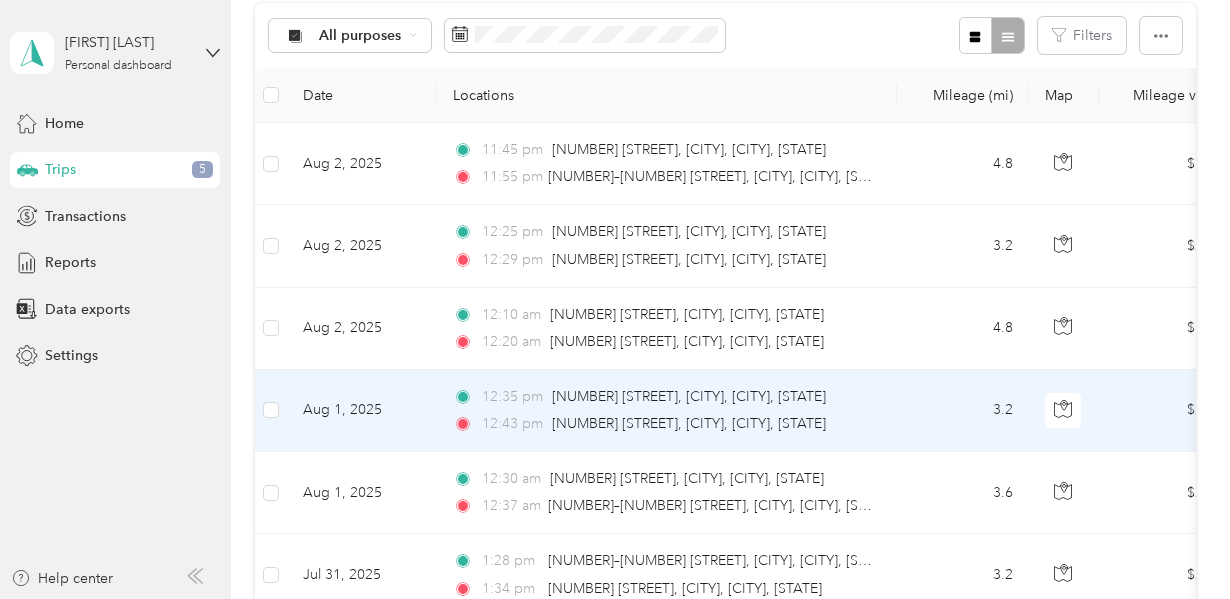scroll, scrollTop: 0, scrollLeft: 0, axis: both 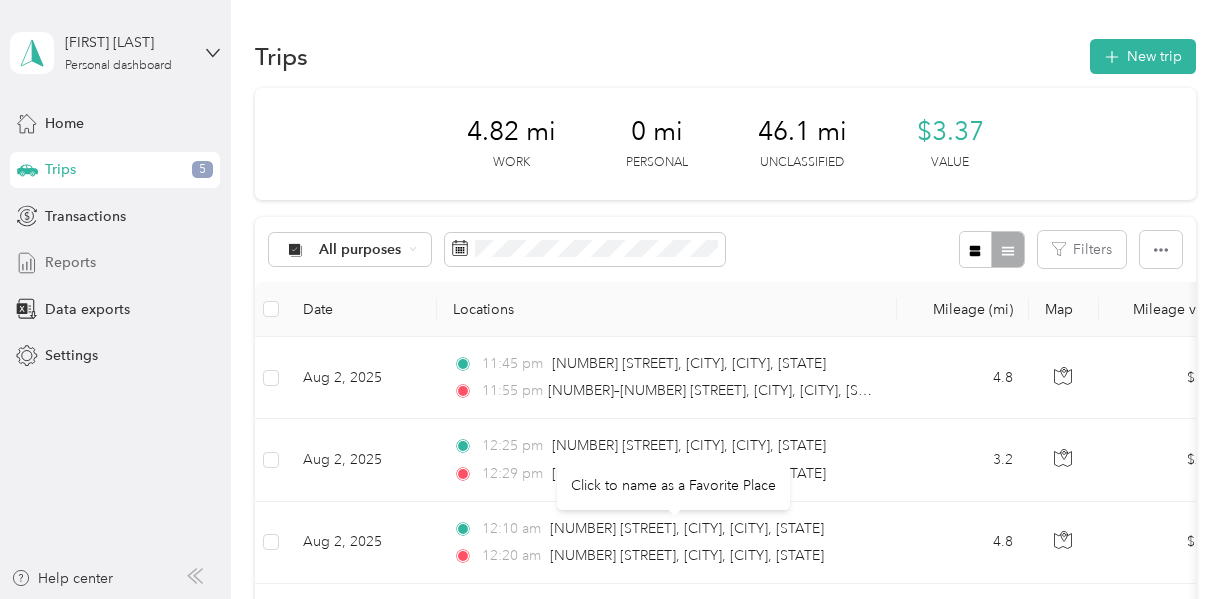 click on "Reports" at bounding box center [70, 262] 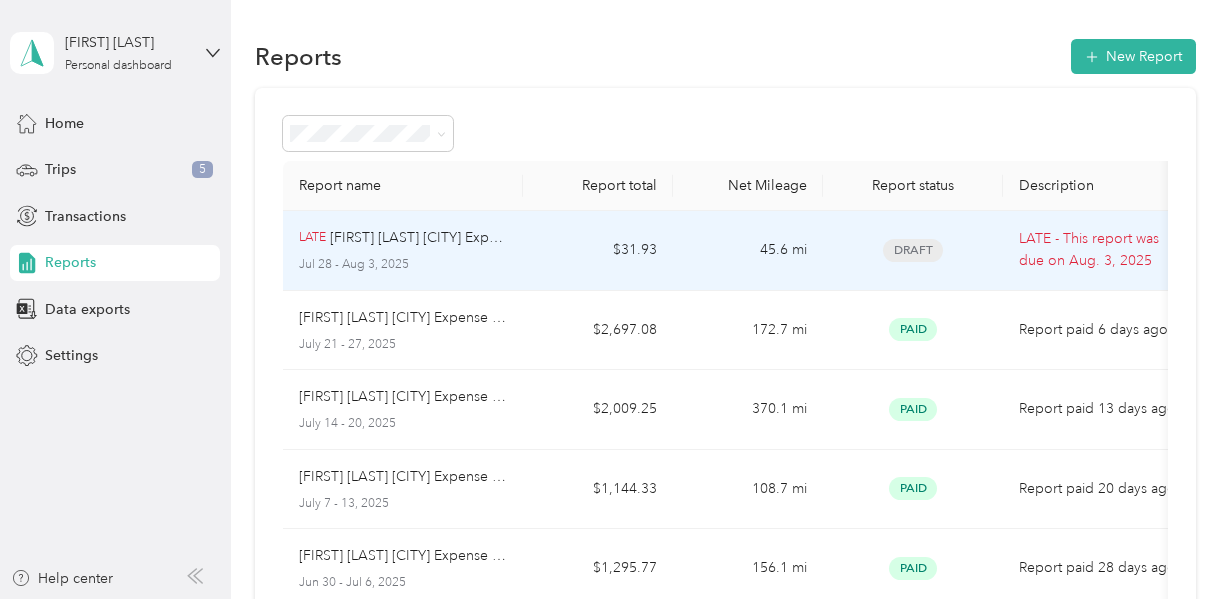 click on "$31.93" at bounding box center [598, 251] 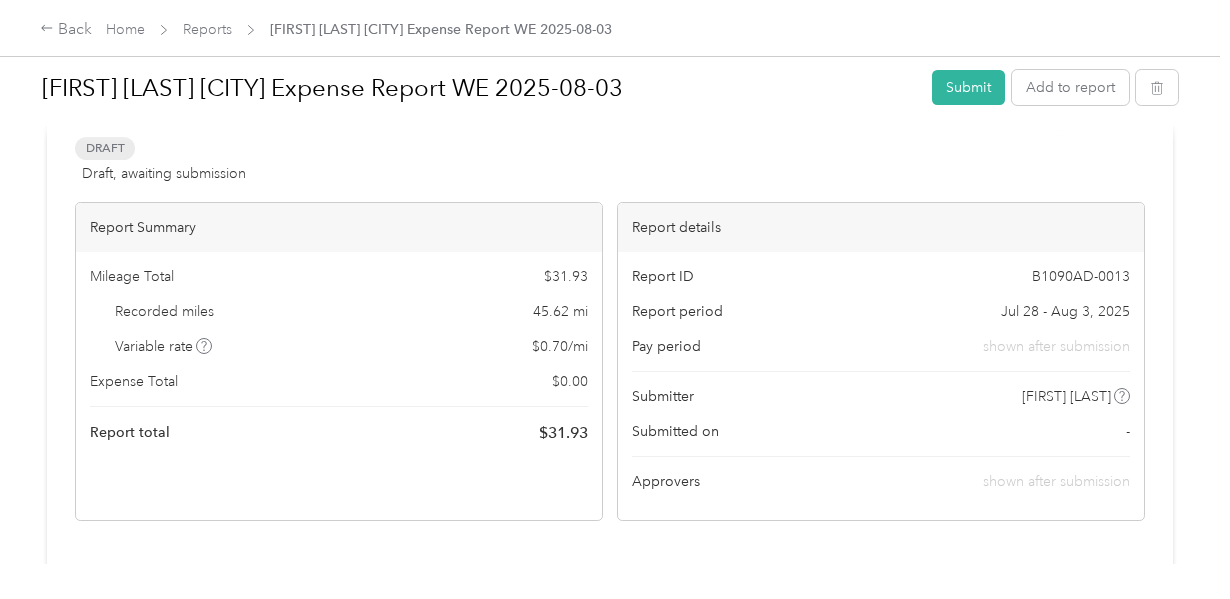 scroll, scrollTop: 0, scrollLeft: 0, axis: both 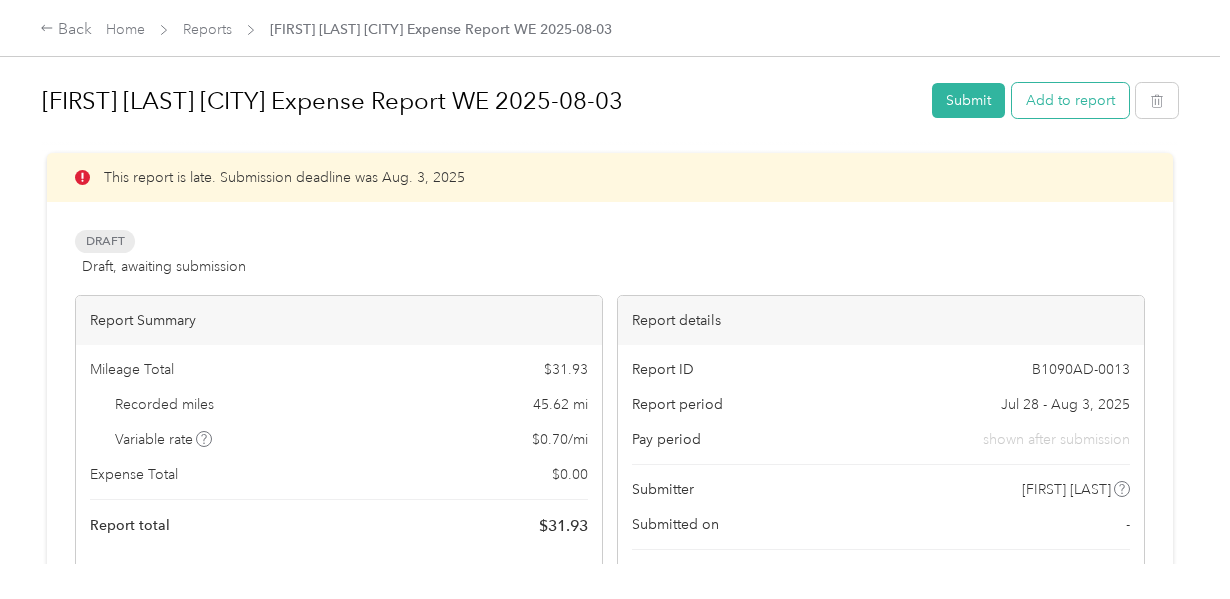 click on "Add to report" at bounding box center (1070, 100) 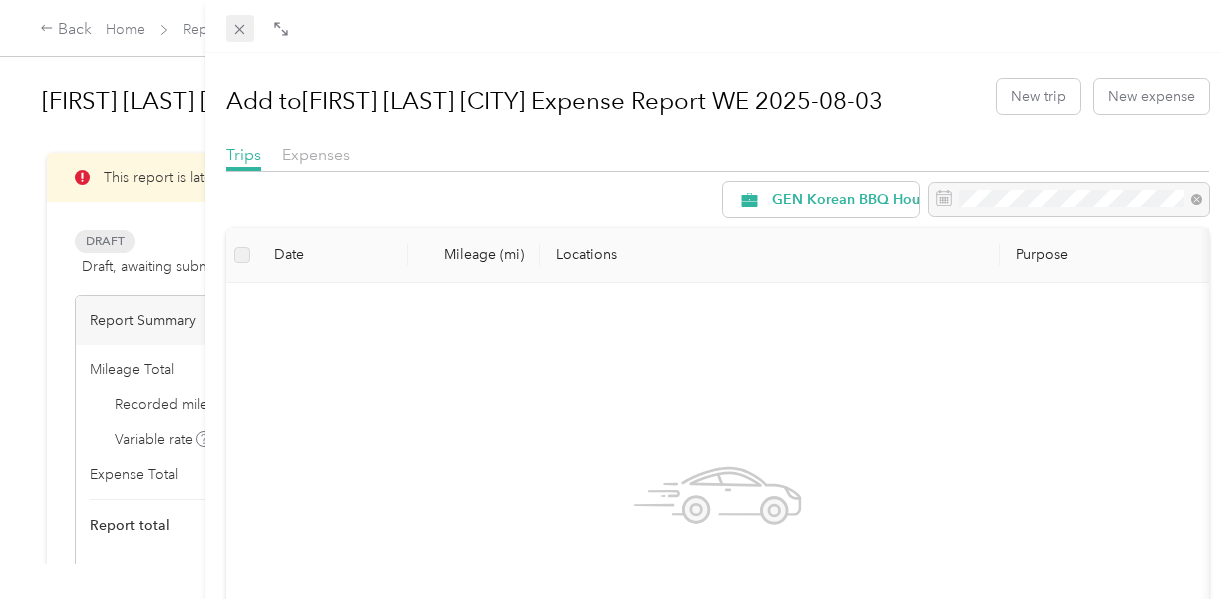 click 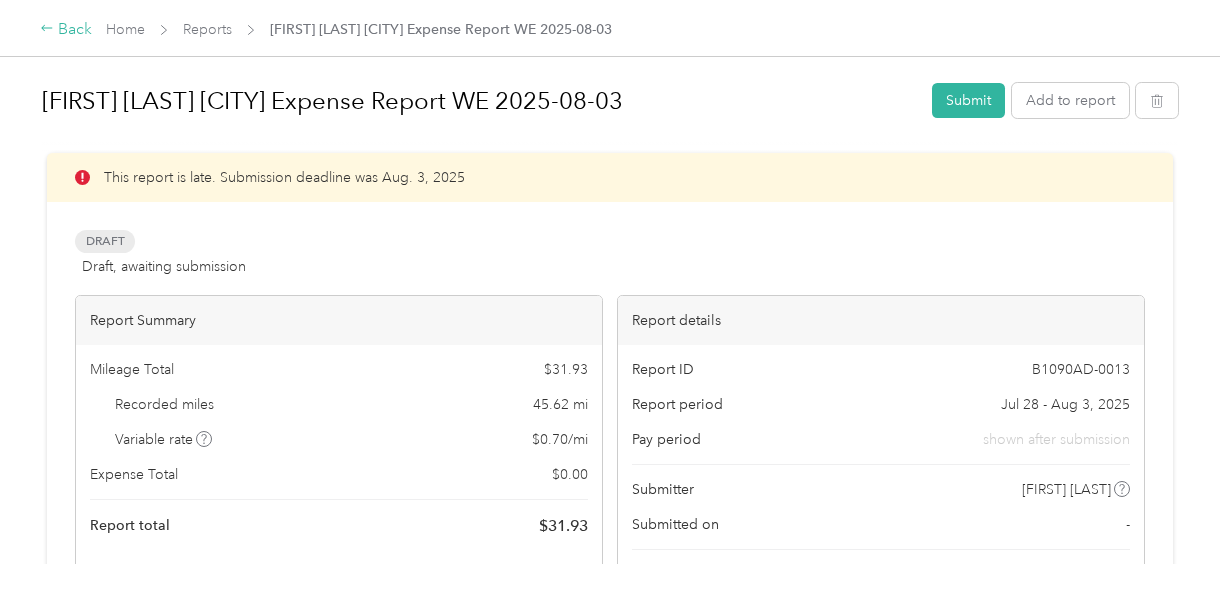 click on "Back" at bounding box center (66, 30) 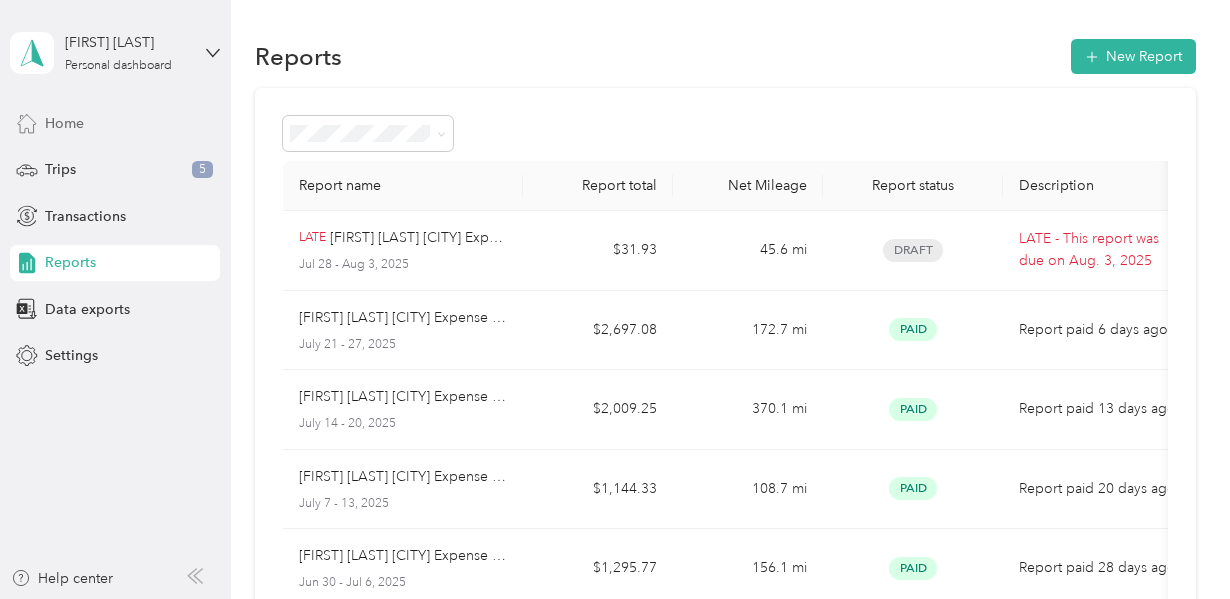 click on "Home" at bounding box center (115, 123) 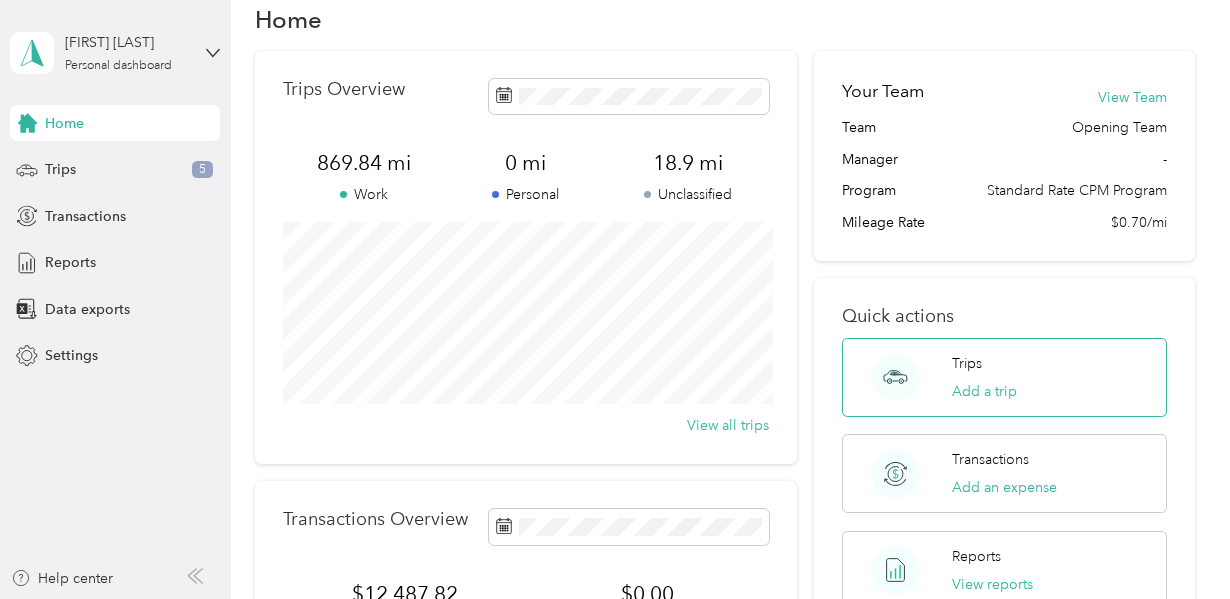 scroll, scrollTop: 0, scrollLeft: 0, axis: both 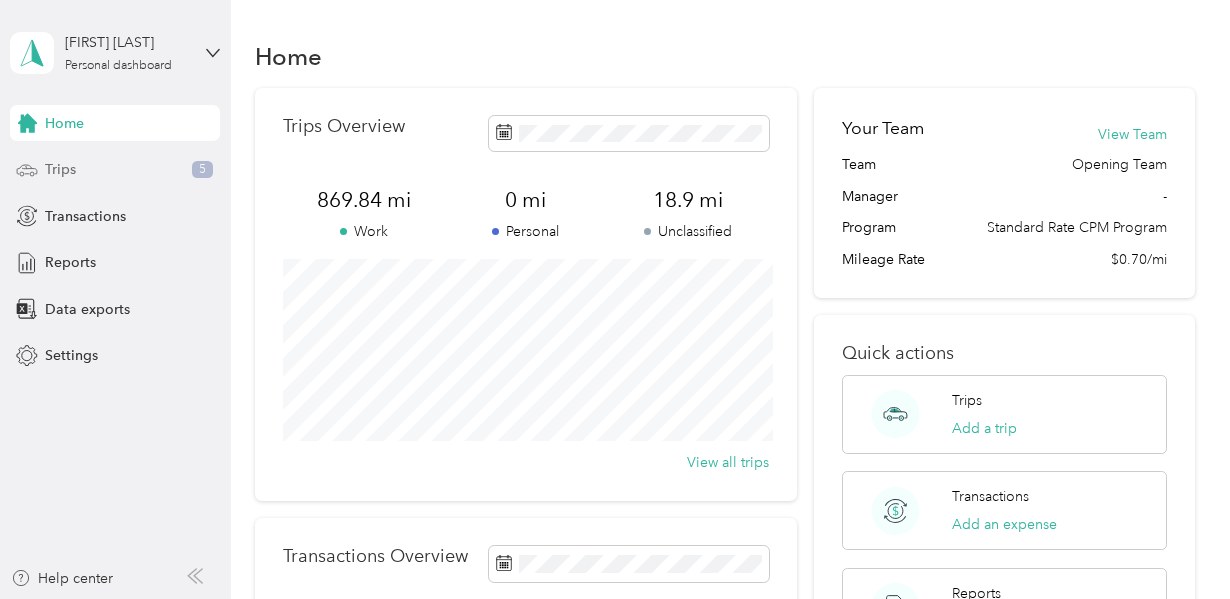 click on "Trips 5" at bounding box center (115, 170) 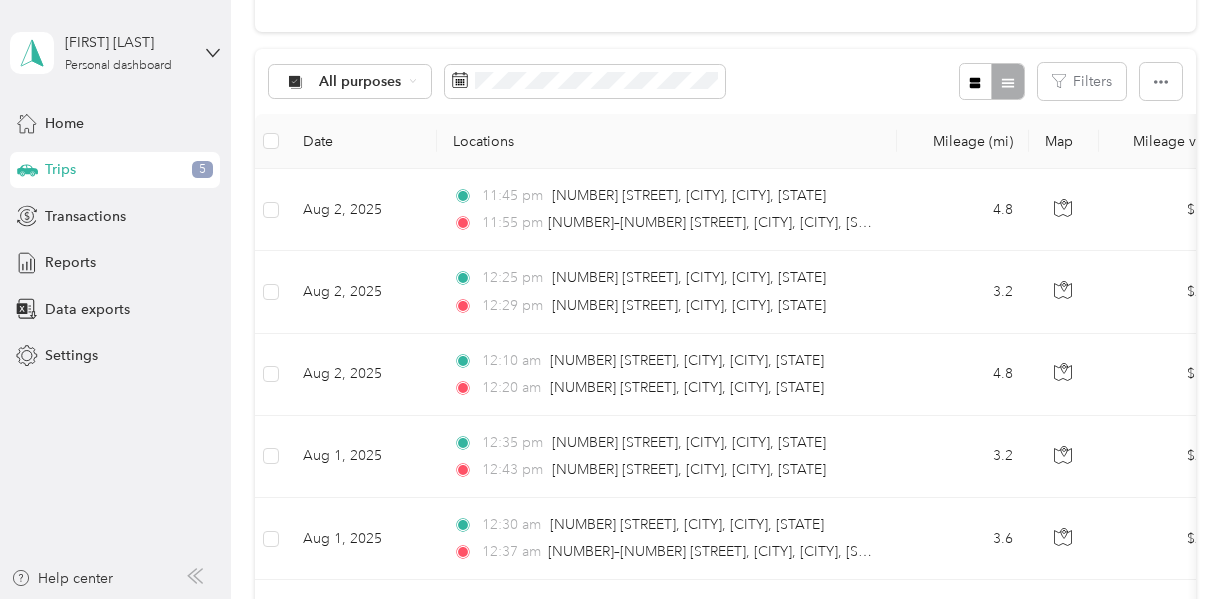 scroll, scrollTop: 279, scrollLeft: 0, axis: vertical 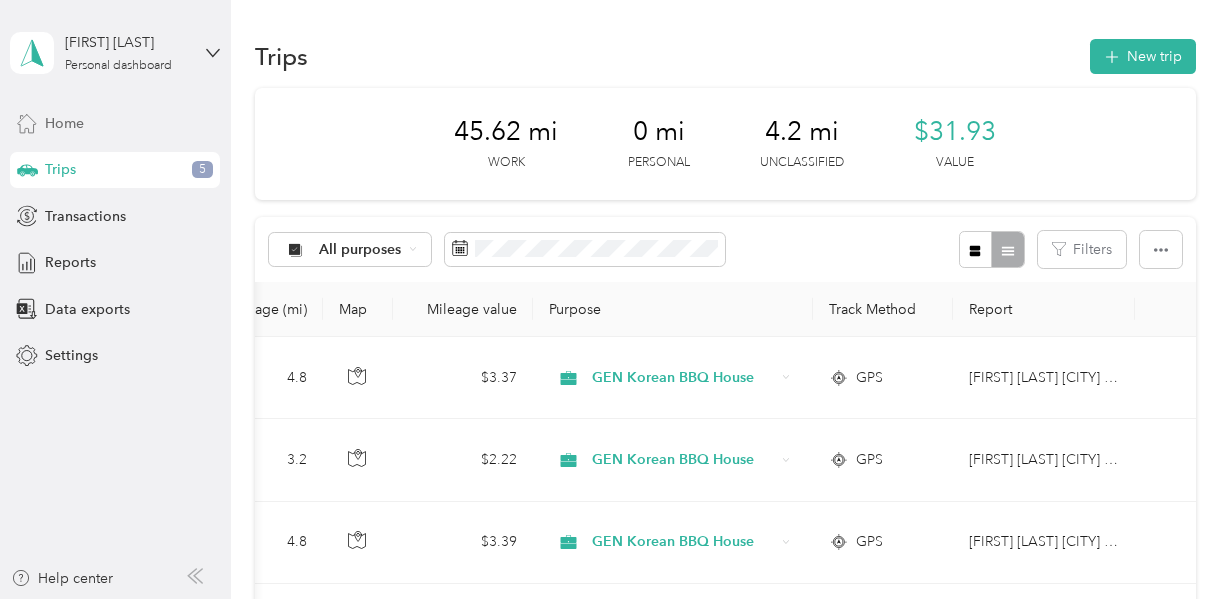click on "Home" at bounding box center (115, 123) 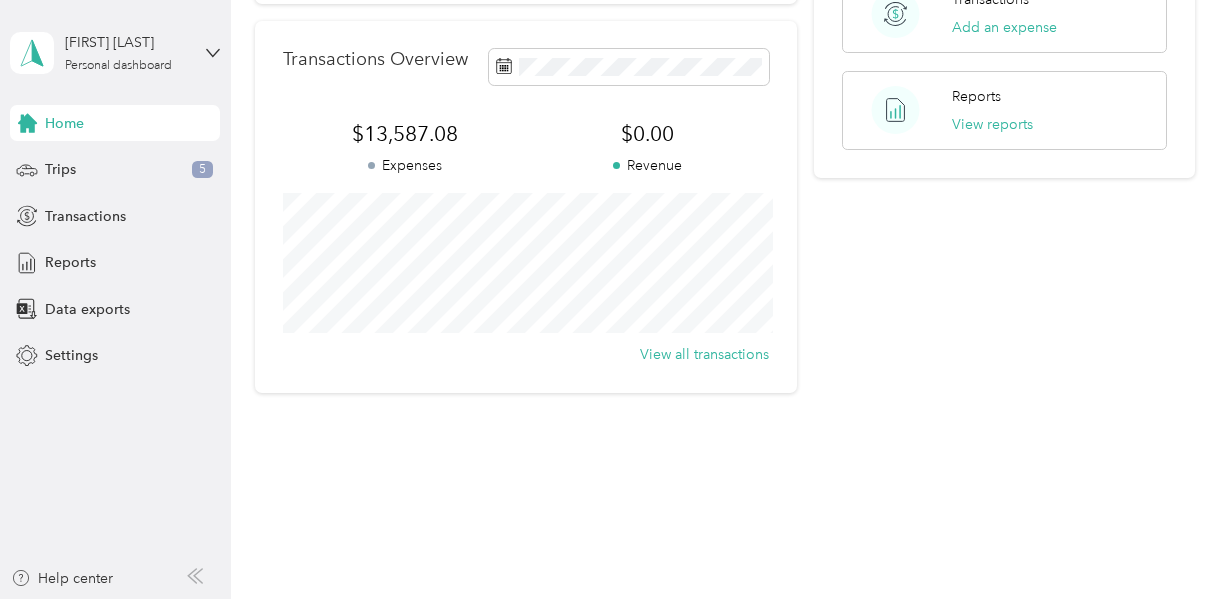 scroll, scrollTop: 0, scrollLeft: 0, axis: both 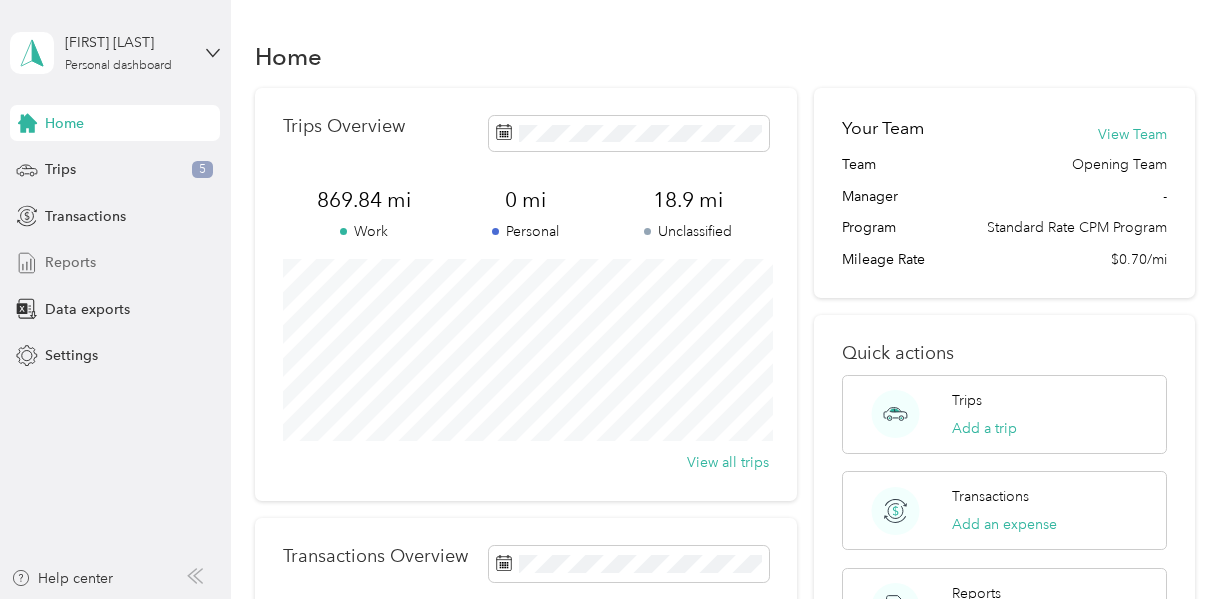click on "Reports" at bounding box center [115, 263] 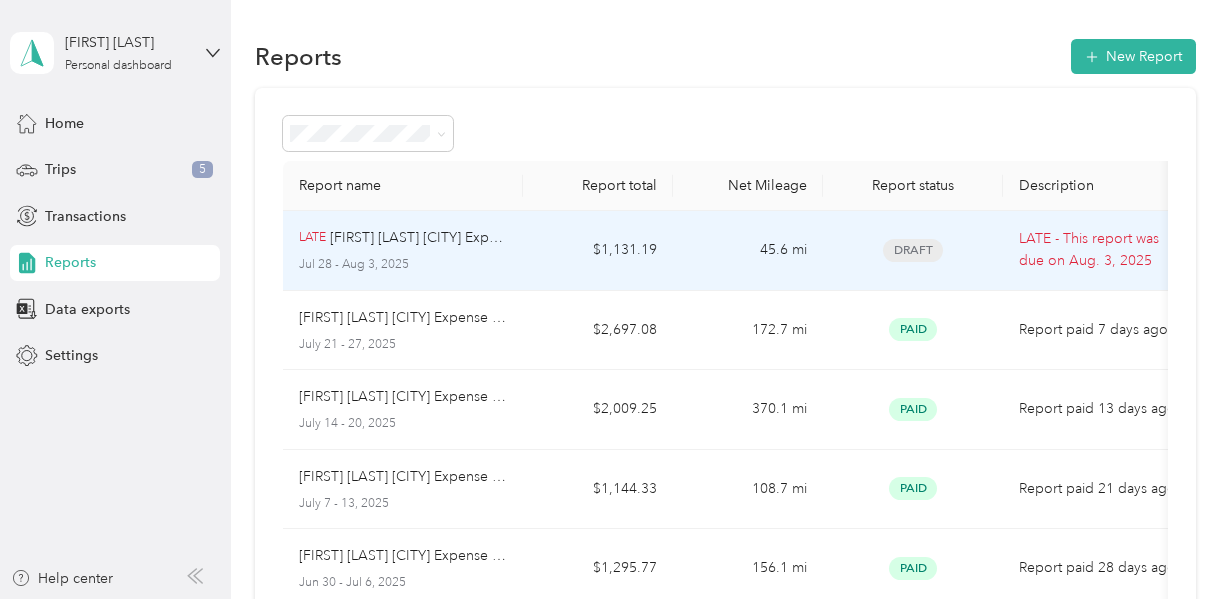 click on "$1,131.19" at bounding box center (598, 251) 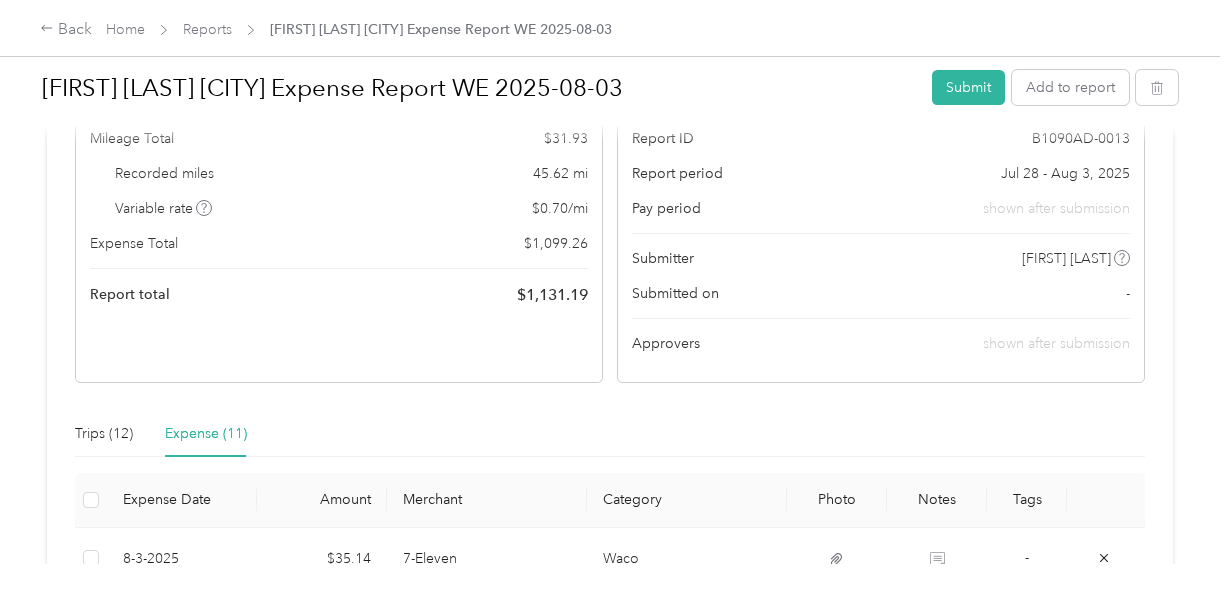 scroll, scrollTop: 238, scrollLeft: 0, axis: vertical 